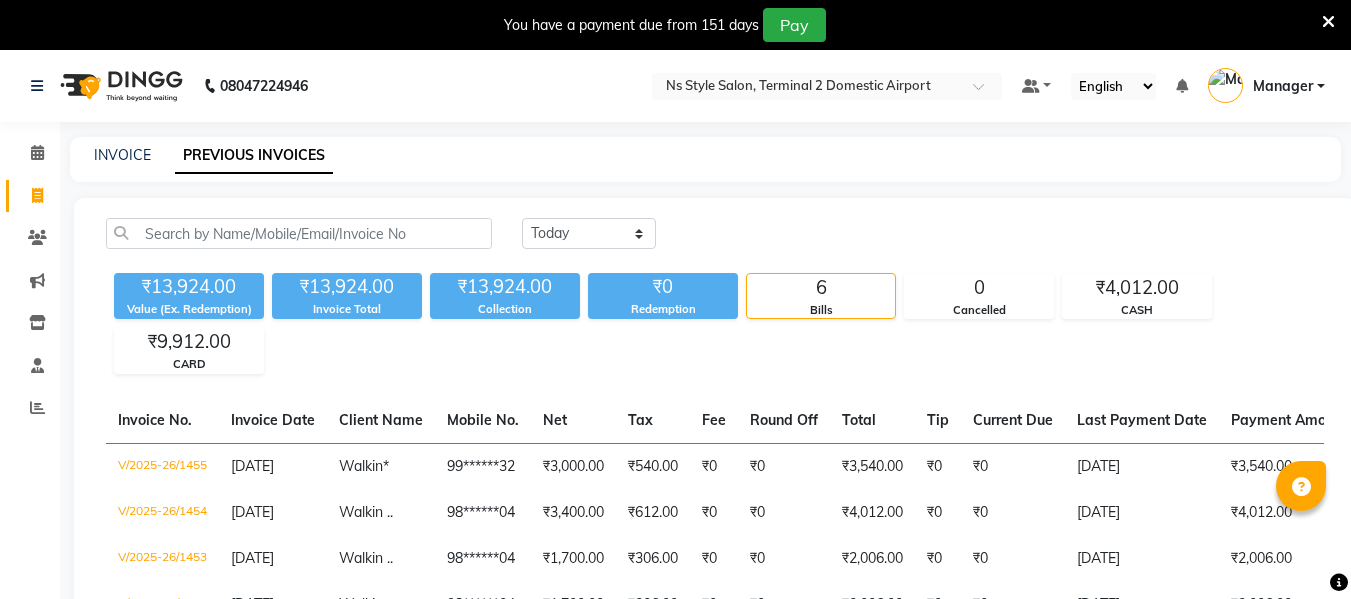 scroll, scrollTop: 245, scrollLeft: 0, axis: vertical 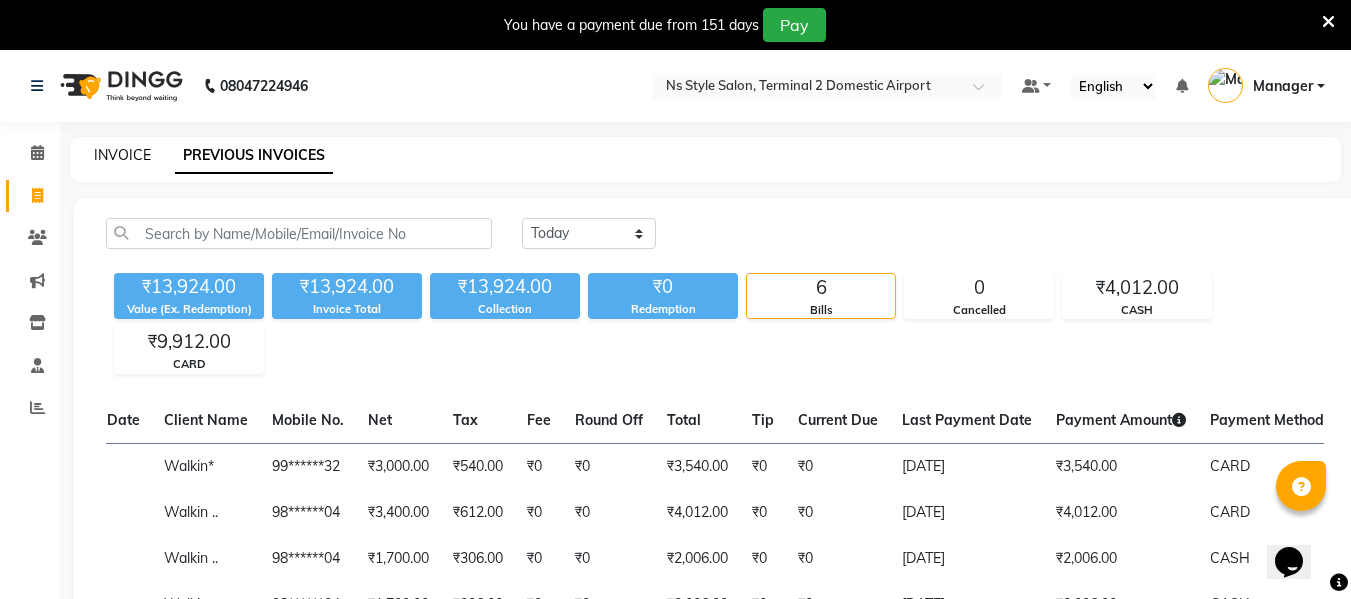 click on "INVOICE" 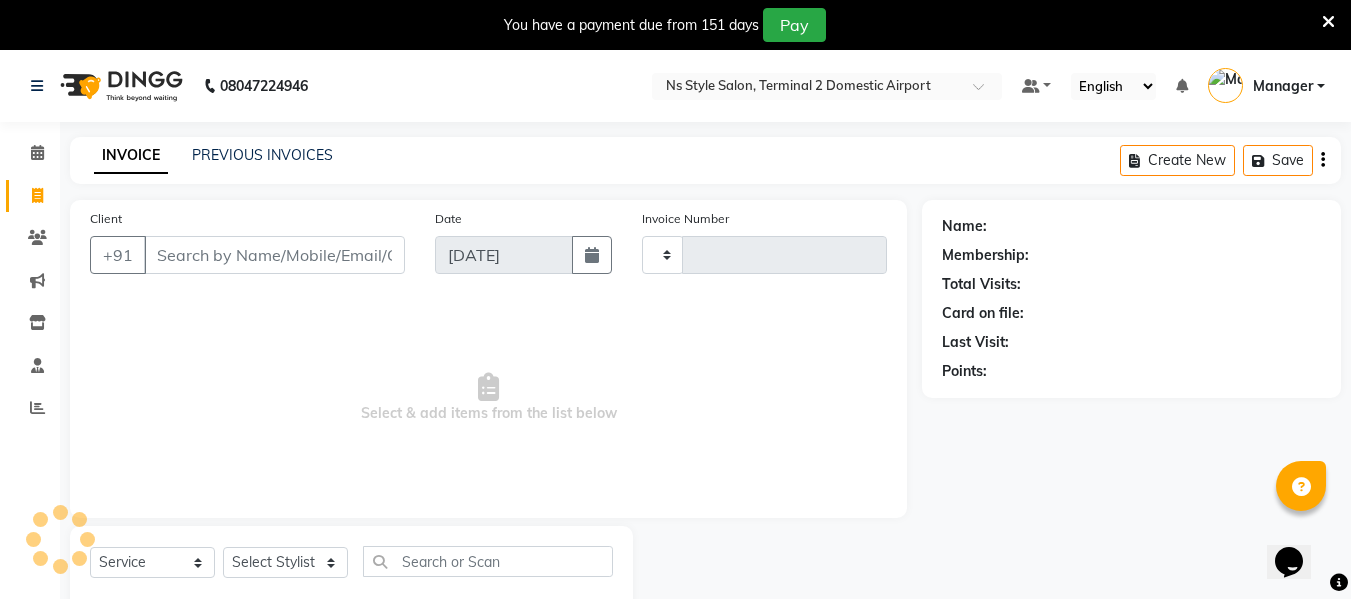 scroll, scrollTop: 52, scrollLeft: 0, axis: vertical 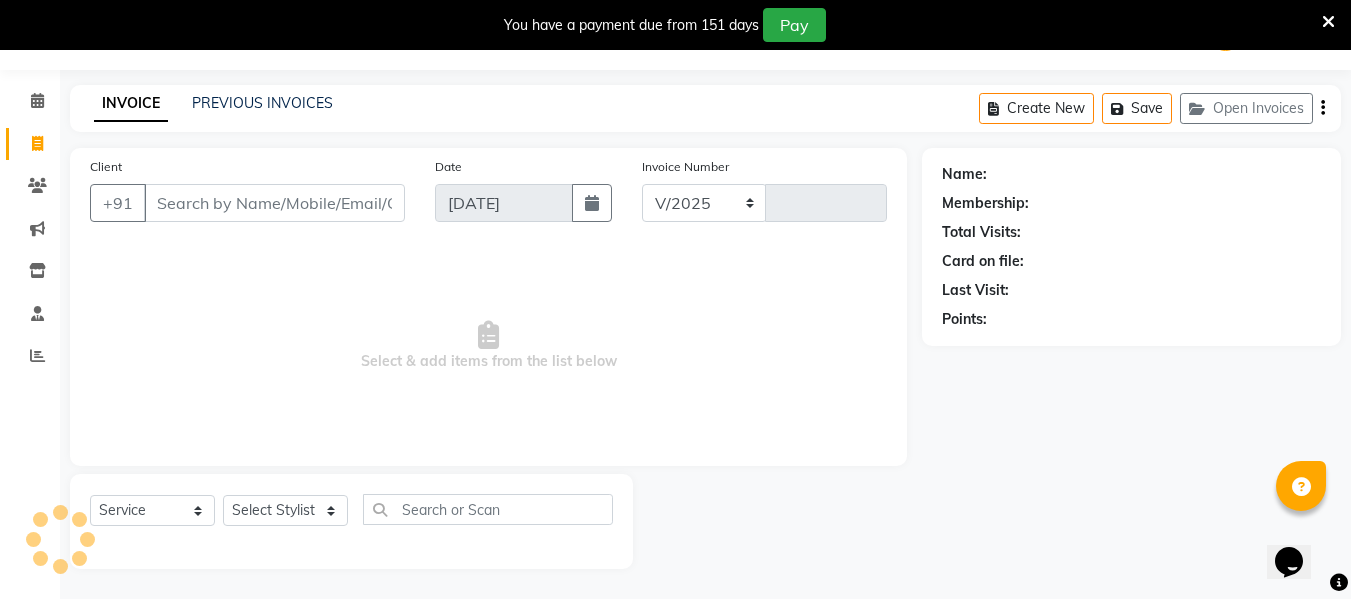 select on "5661" 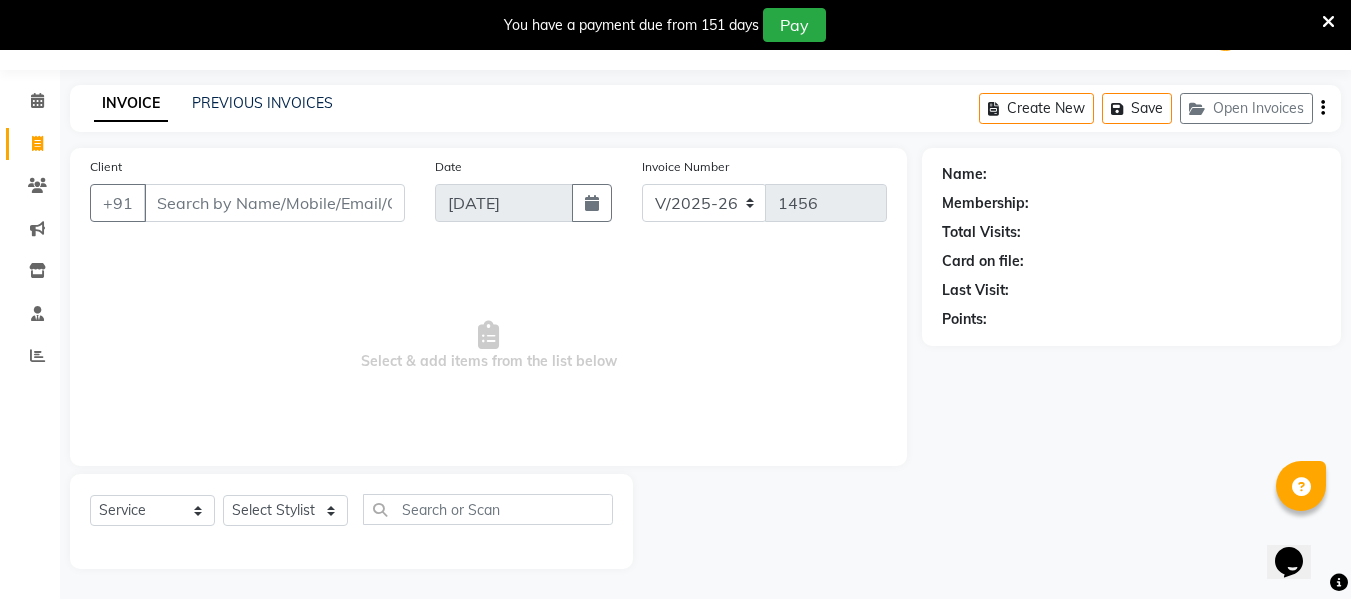 click on "Client" at bounding box center (274, 203) 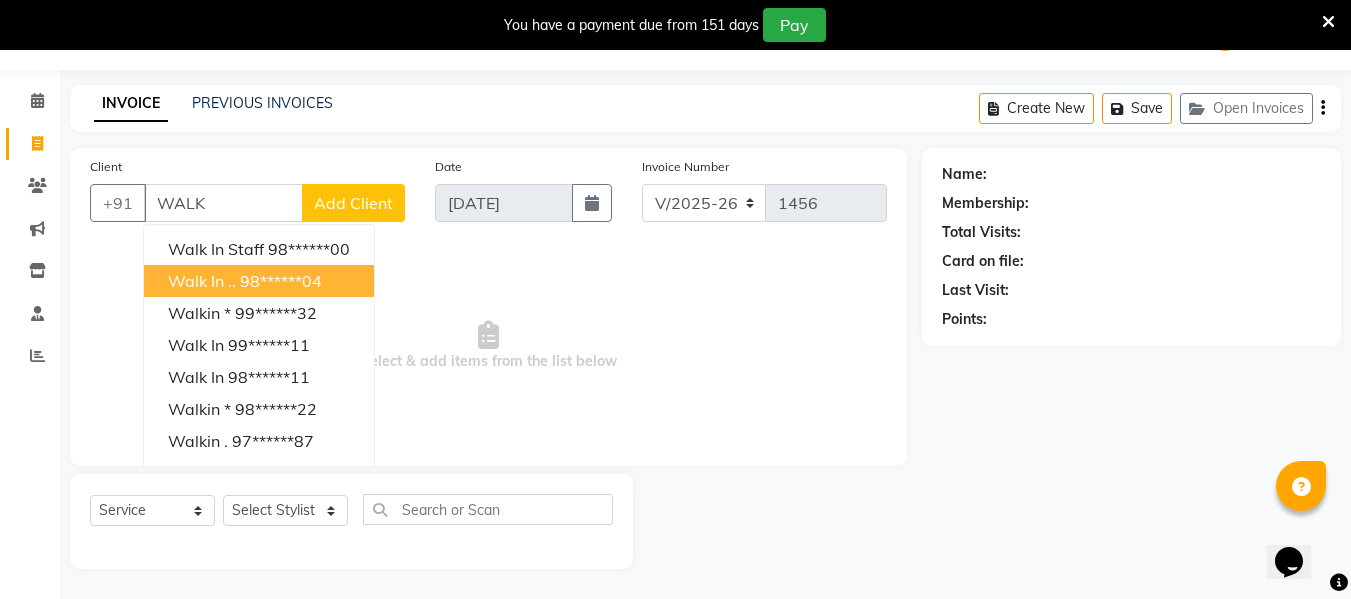 click on "Walk in .." at bounding box center [202, 281] 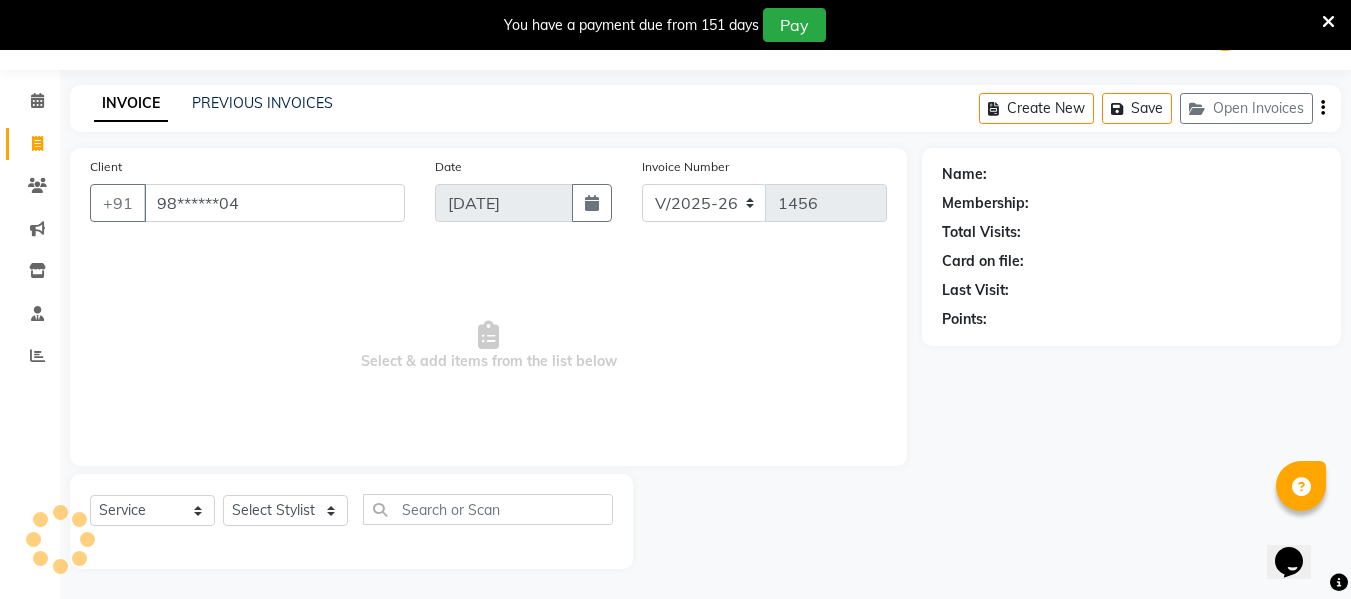 type on "98******04" 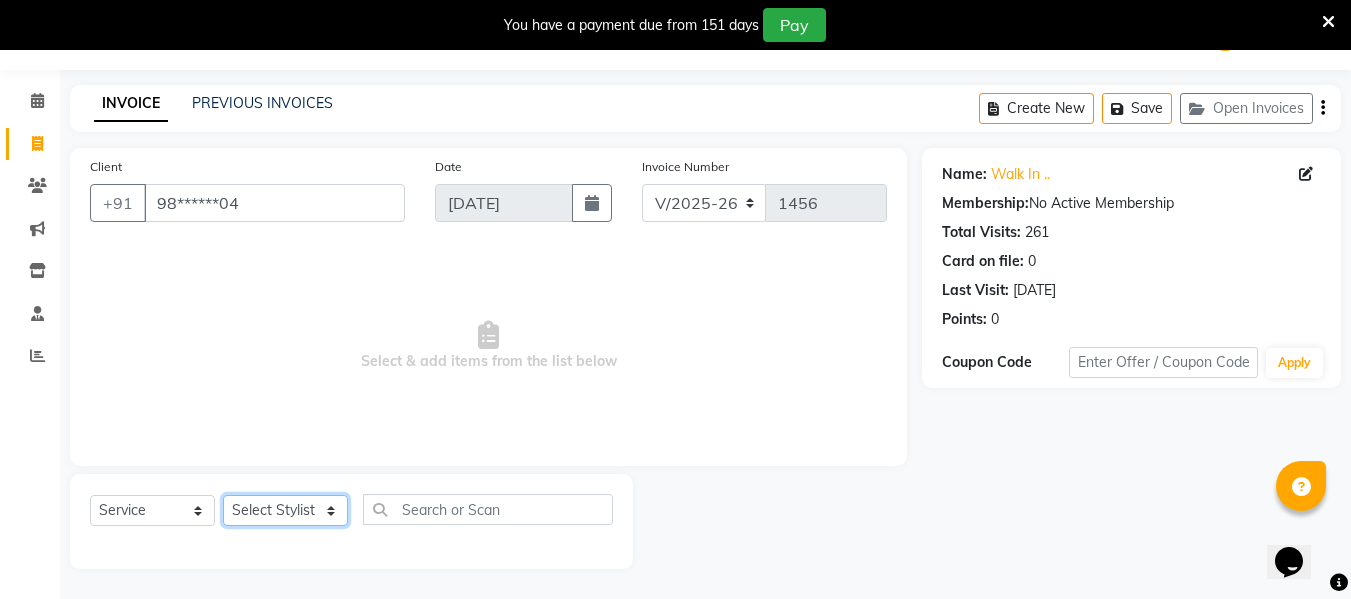 click on "Select Stylist ASHA [PERSON_NAME] [PERSON_NAME] EHATESHAM [PERSON_NAME] [PERSON_NAME] [PERSON_NAME] [PERSON_NAME] [PERSON_NAME] [PERSON_NAME]  Manager [PERSON_NAME] MD [PERSON_NAME]  MD [PERSON_NAME] MIMII [PERSON_NAME] [PERSON_NAME] [PERSON_NAME] TAK [PERSON_NAME]" 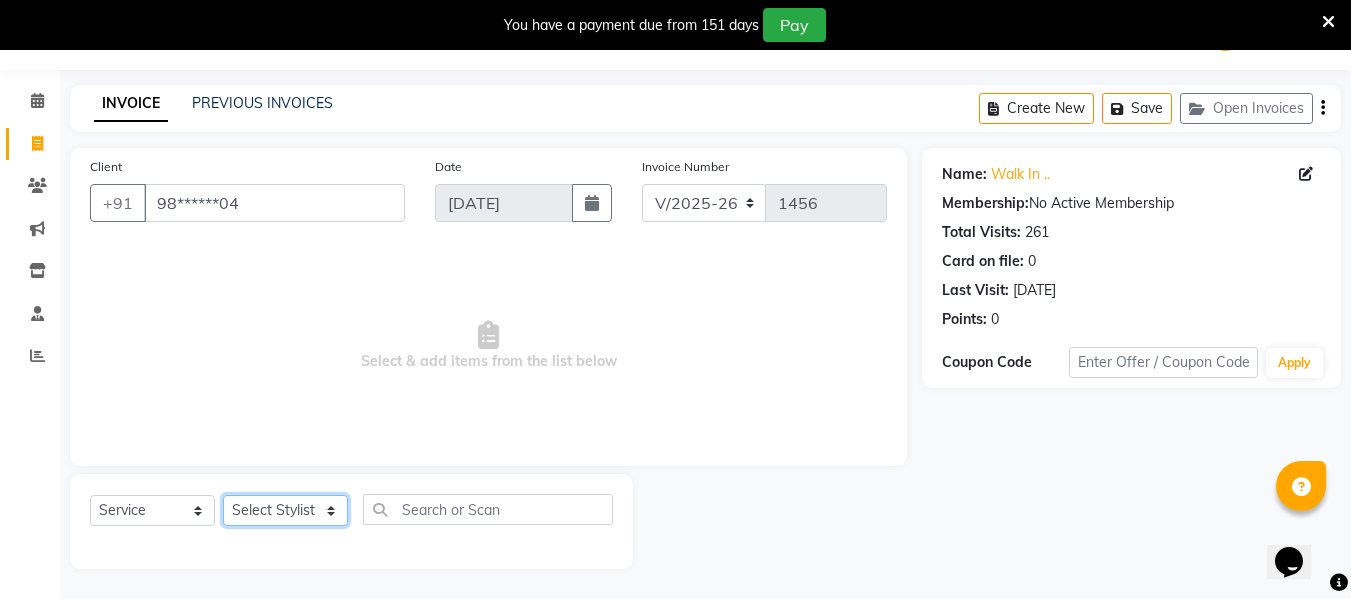 select on "45698" 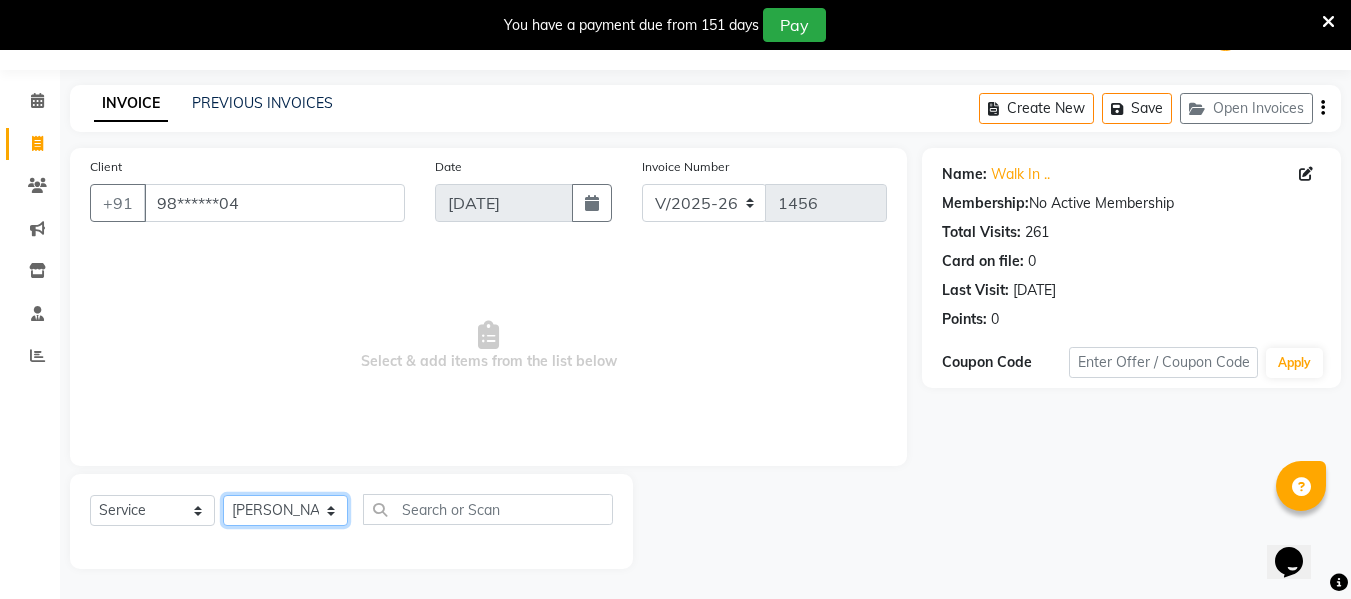 click on "Select Stylist ASHA [PERSON_NAME] [PERSON_NAME] EHATESHAM [PERSON_NAME] [PERSON_NAME] [PERSON_NAME] [PERSON_NAME] [PERSON_NAME] [PERSON_NAME]  Manager [PERSON_NAME] MD [PERSON_NAME]  MD [PERSON_NAME] MIMII [PERSON_NAME] [PERSON_NAME] [PERSON_NAME] TAK [PERSON_NAME]" 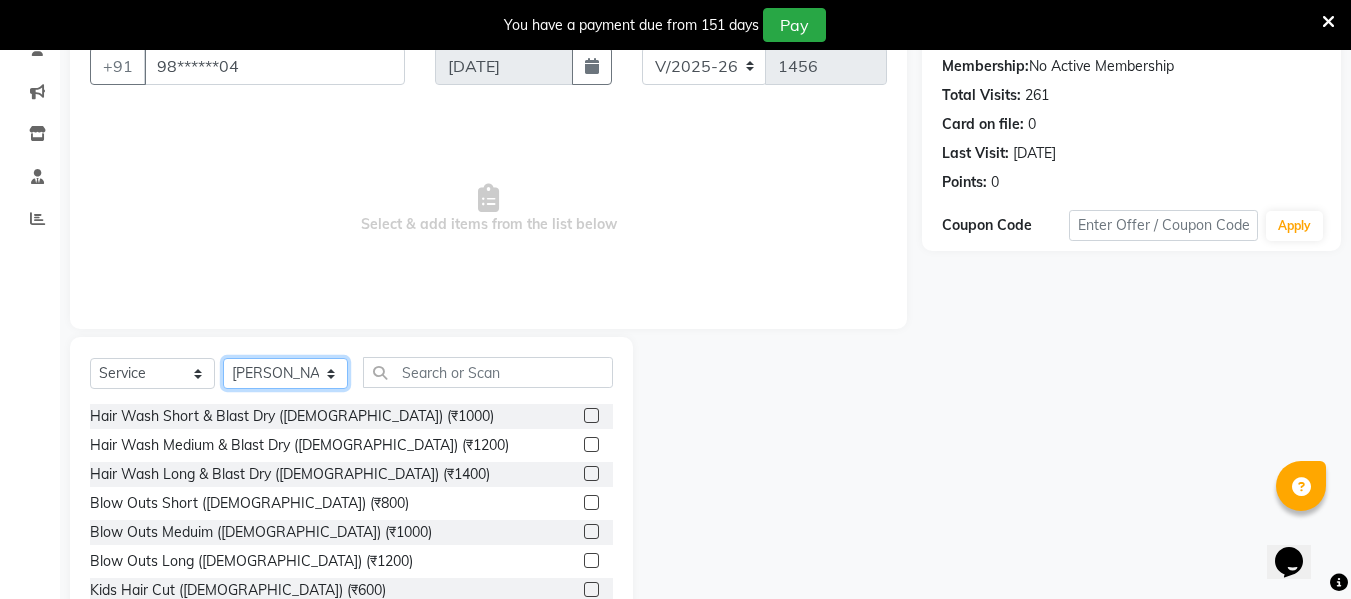 scroll, scrollTop: 191, scrollLeft: 0, axis: vertical 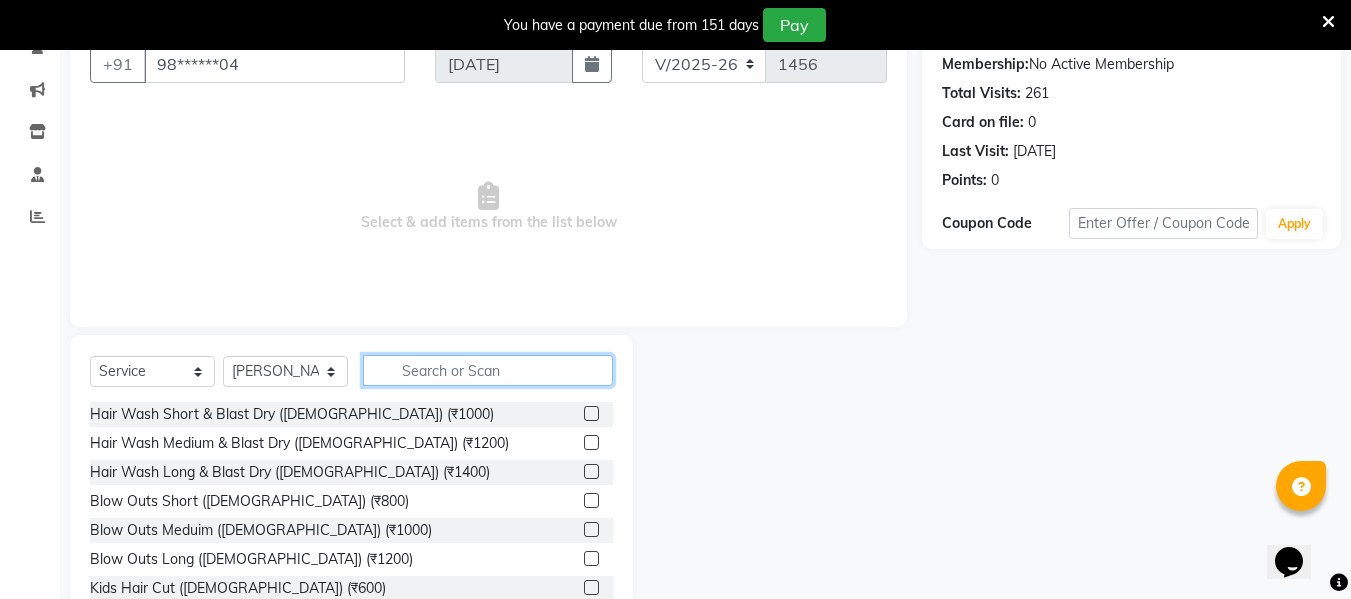 click 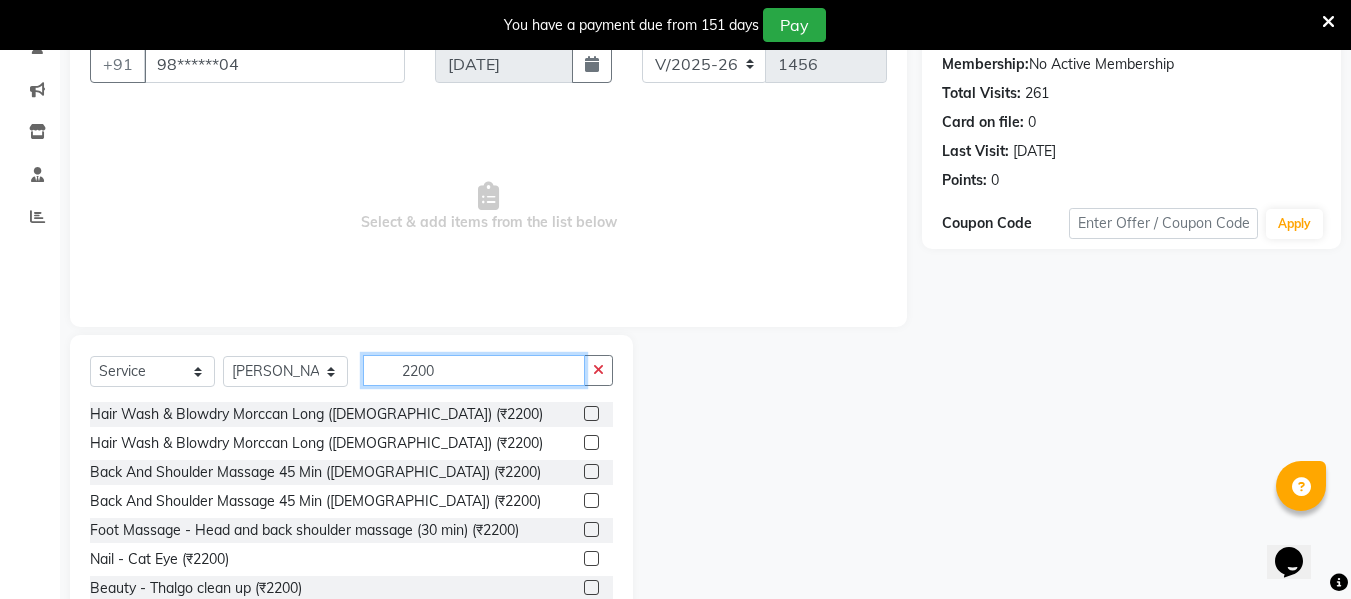 click on "2200" 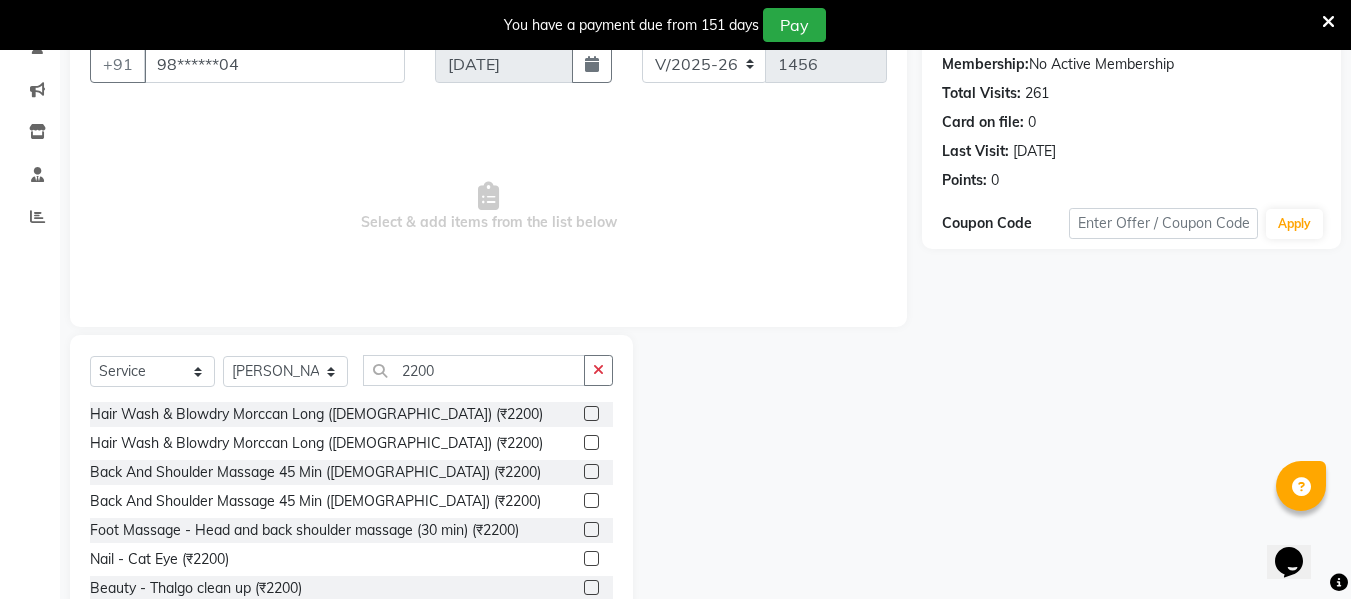 click 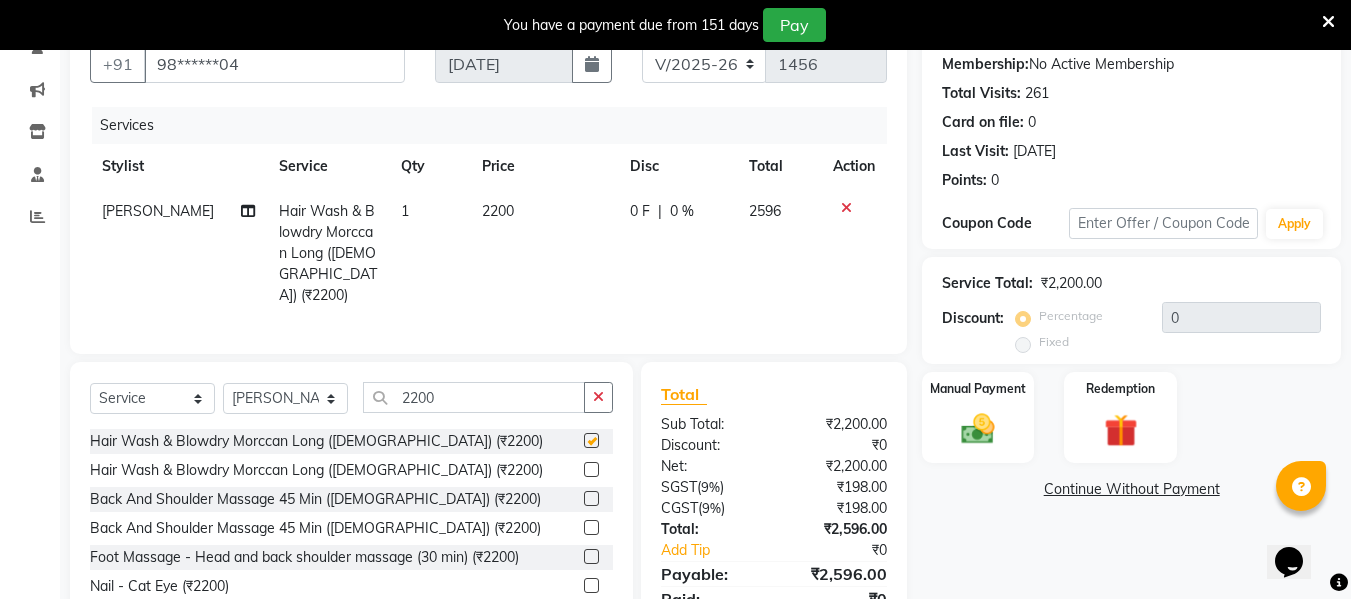 checkbox on "false" 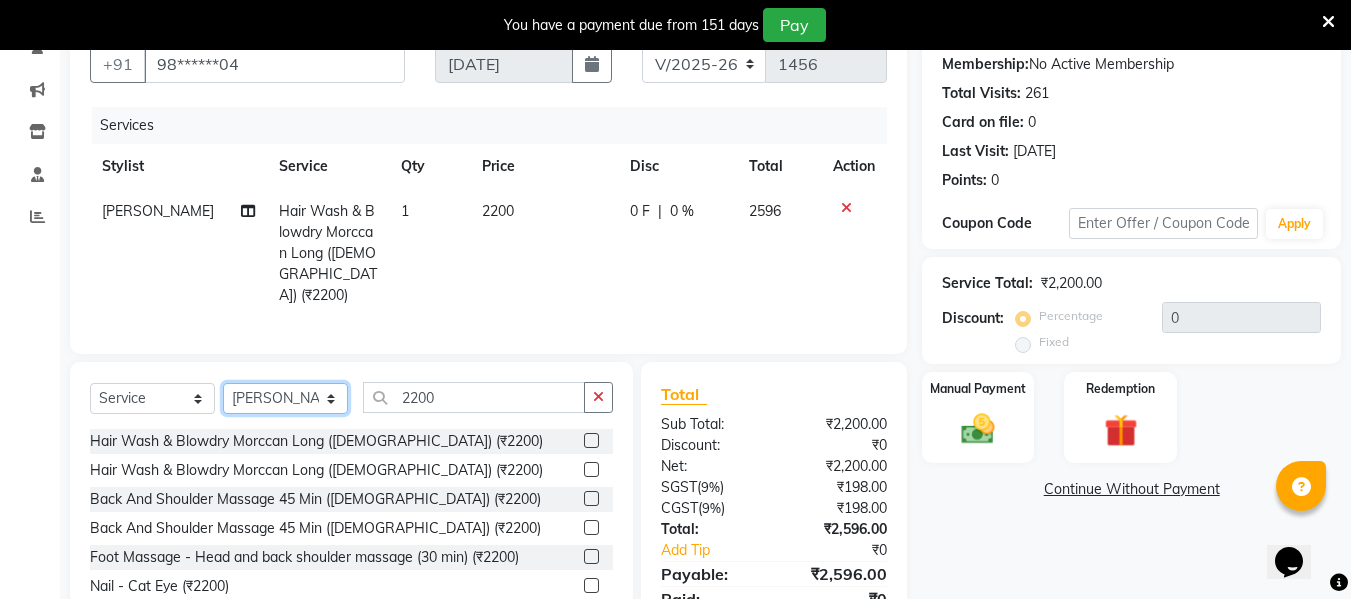 click on "Select Stylist ASHA [PERSON_NAME] [PERSON_NAME] EHATESHAM [PERSON_NAME] [PERSON_NAME] [PERSON_NAME] [PERSON_NAME] [PERSON_NAME] [PERSON_NAME]  Manager [PERSON_NAME] MD [PERSON_NAME]  MD [PERSON_NAME] MIMII [PERSON_NAME] [PERSON_NAME] [PERSON_NAME] TAK [PERSON_NAME]" 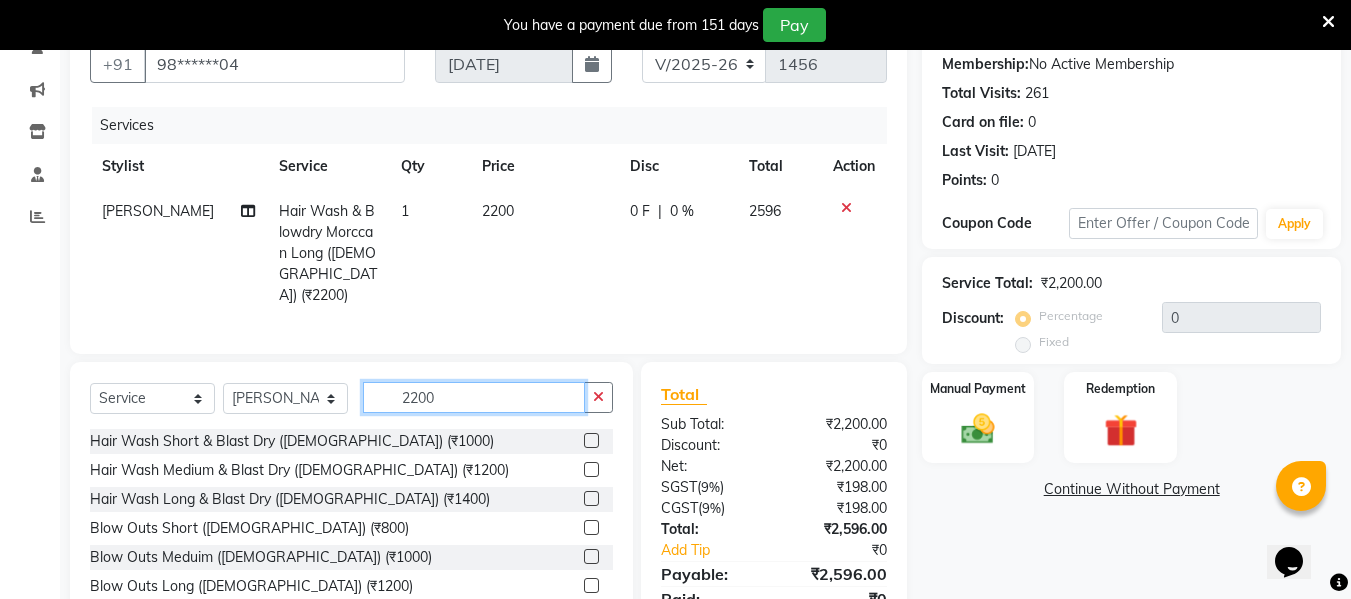click on "2200" 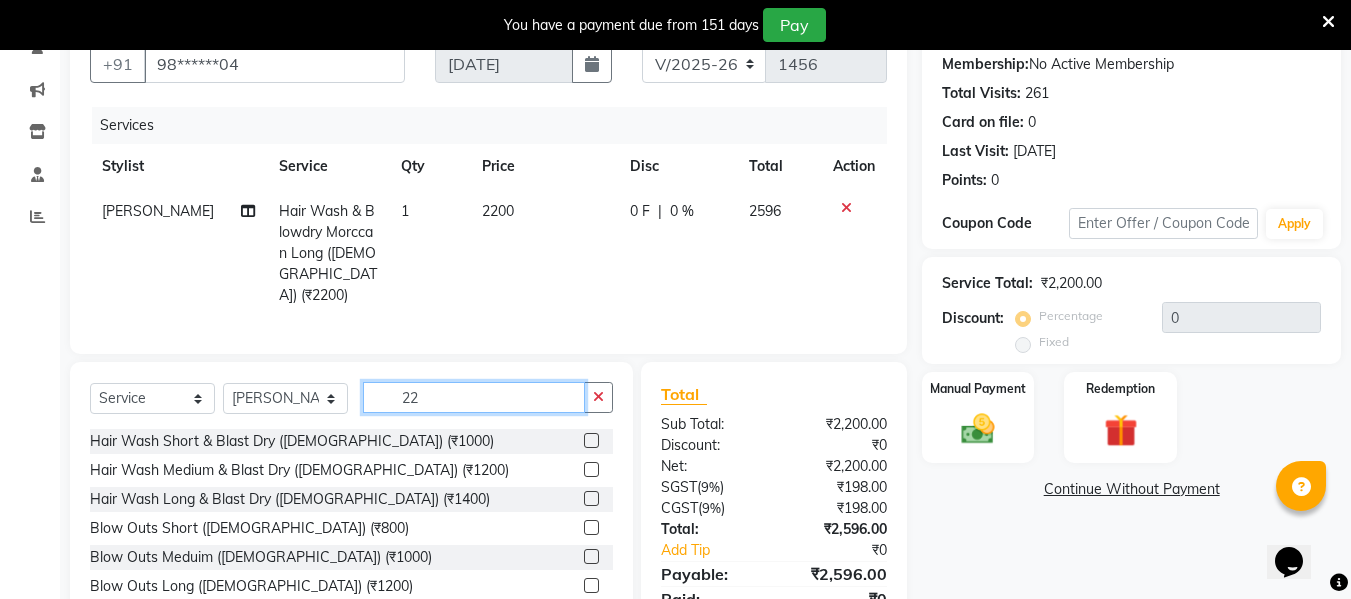 type on "2" 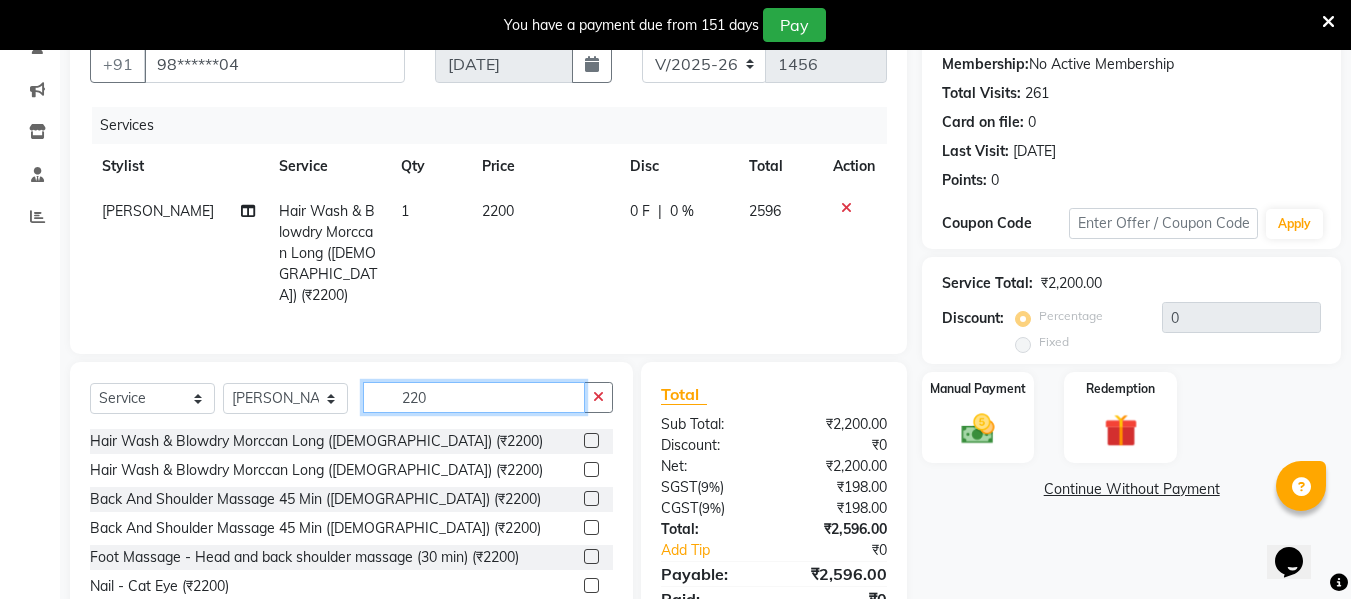 type on "2200" 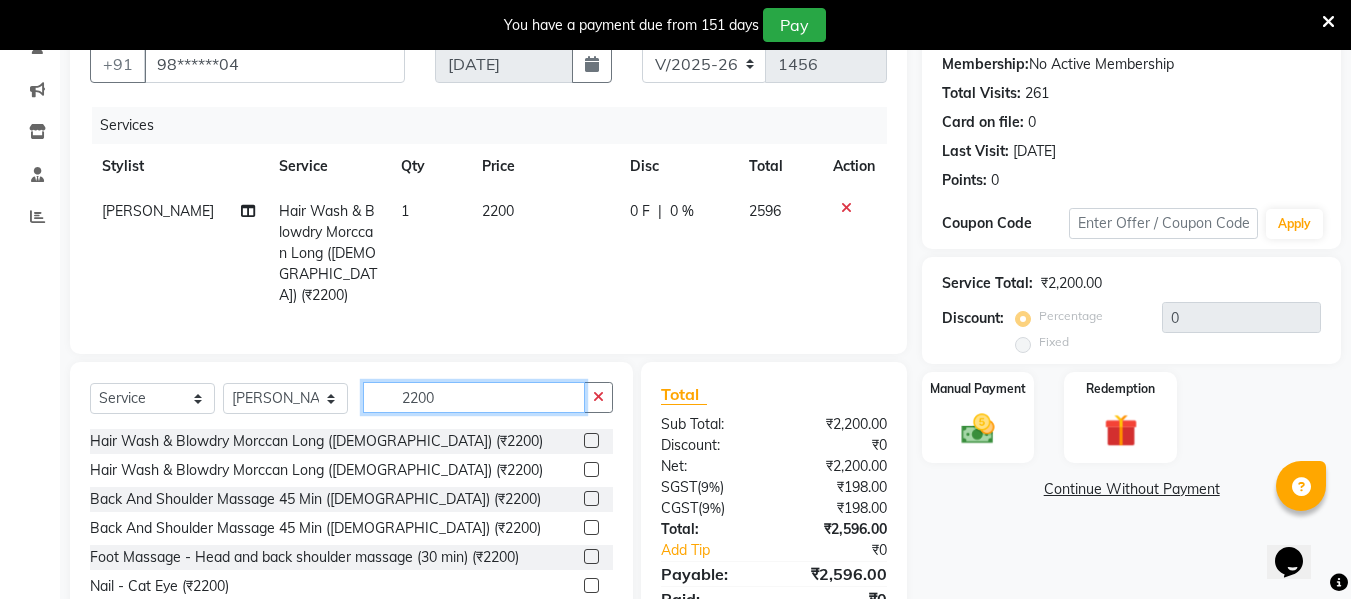 scroll, scrollTop: 3, scrollLeft: 0, axis: vertical 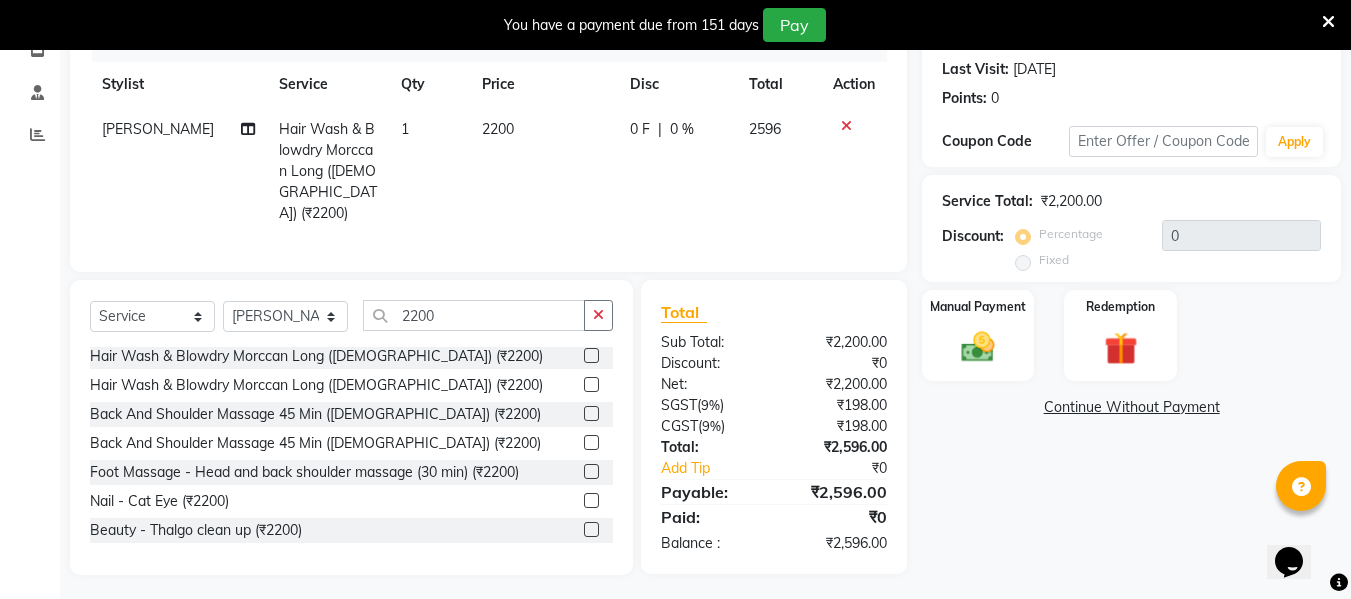 click 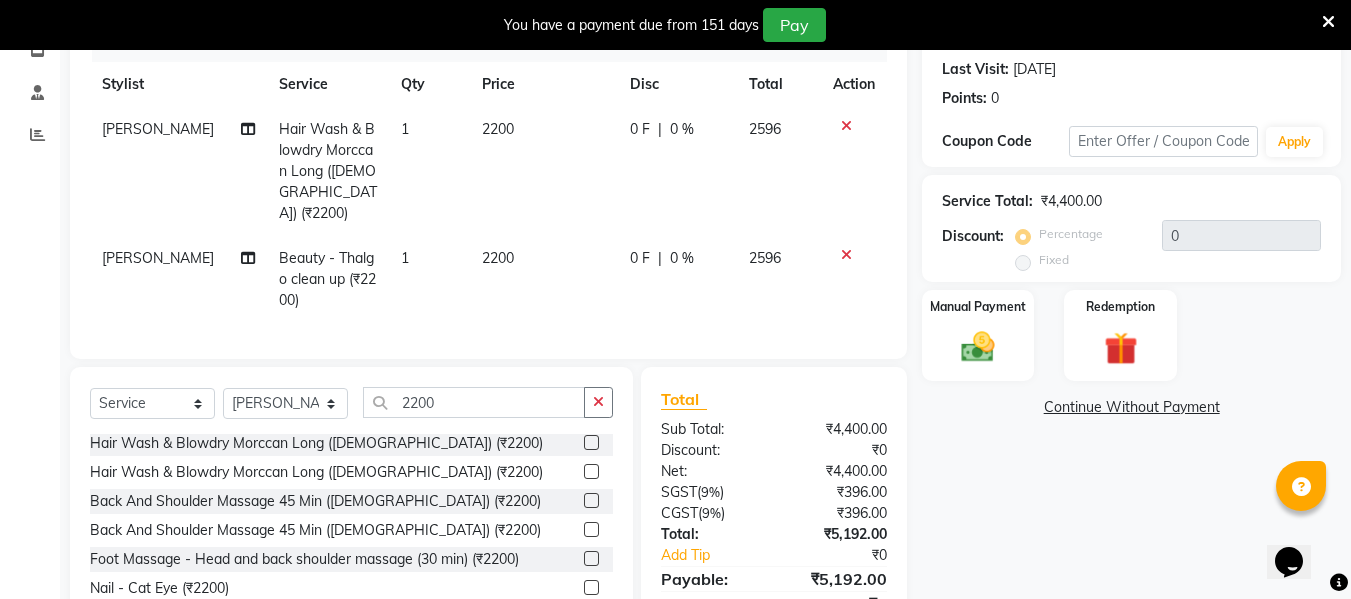 checkbox on "false" 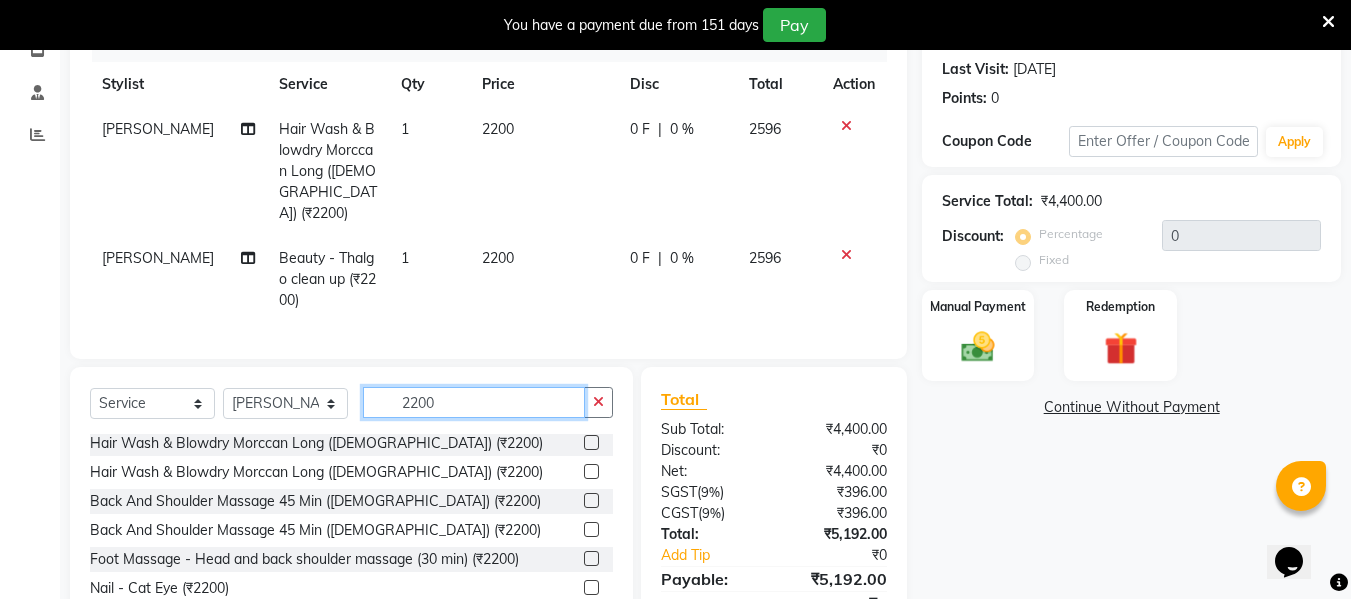 click on "2200" 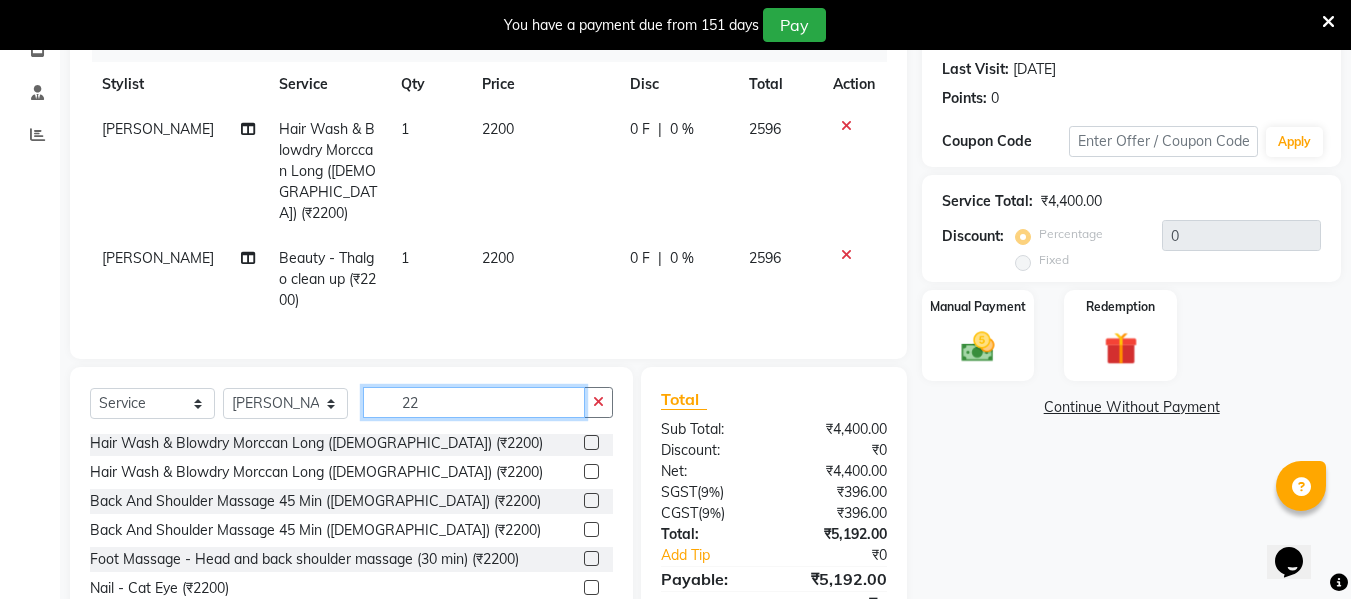 type on "2" 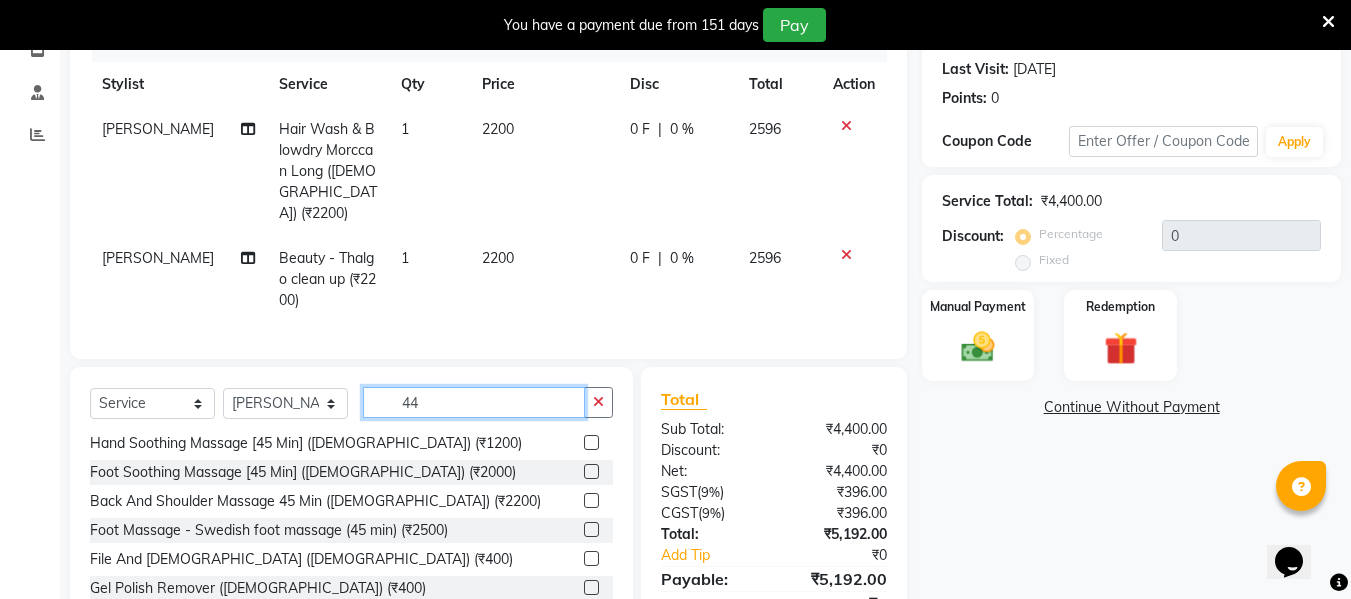 scroll, scrollTop: 0, scrollLeft: 0, axis: both 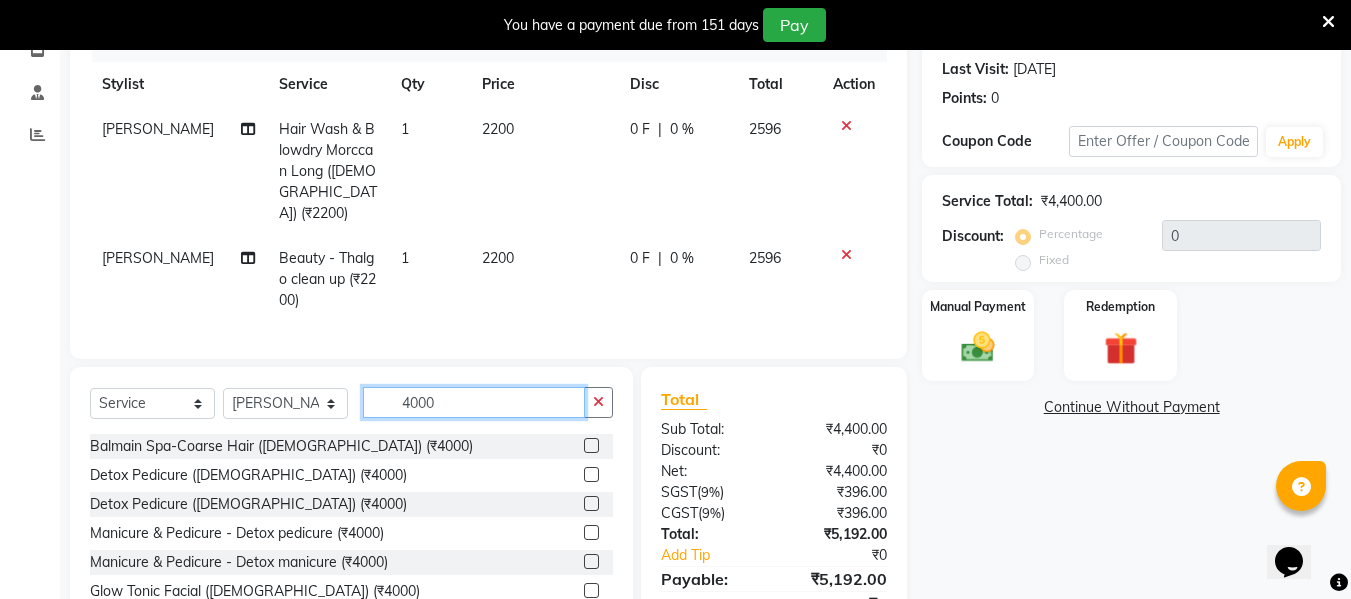 type on "4000" 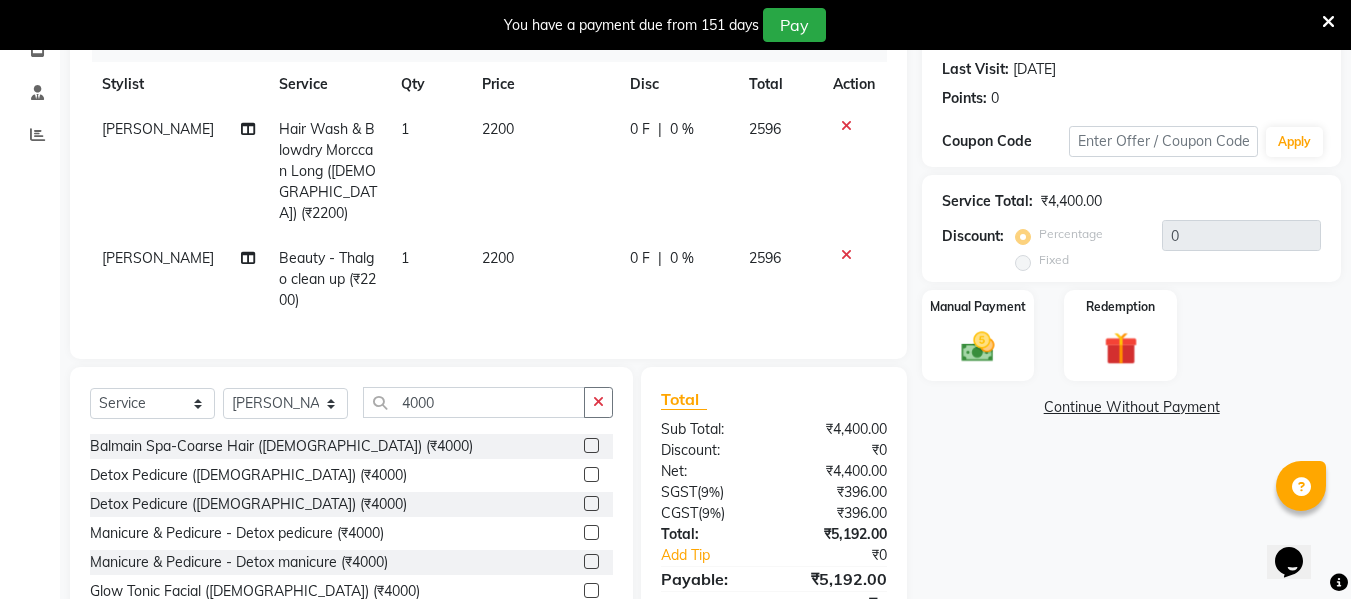 click 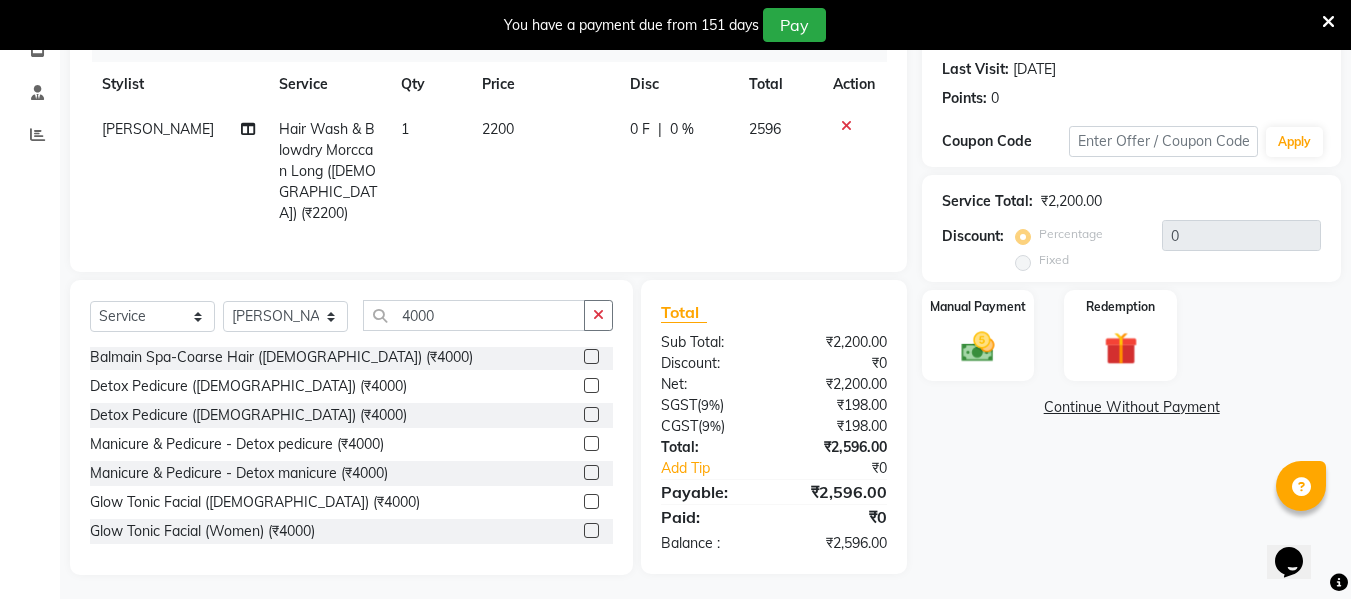 scroll, scrollTop: 3, scrollLeft: 0, axis: vertical 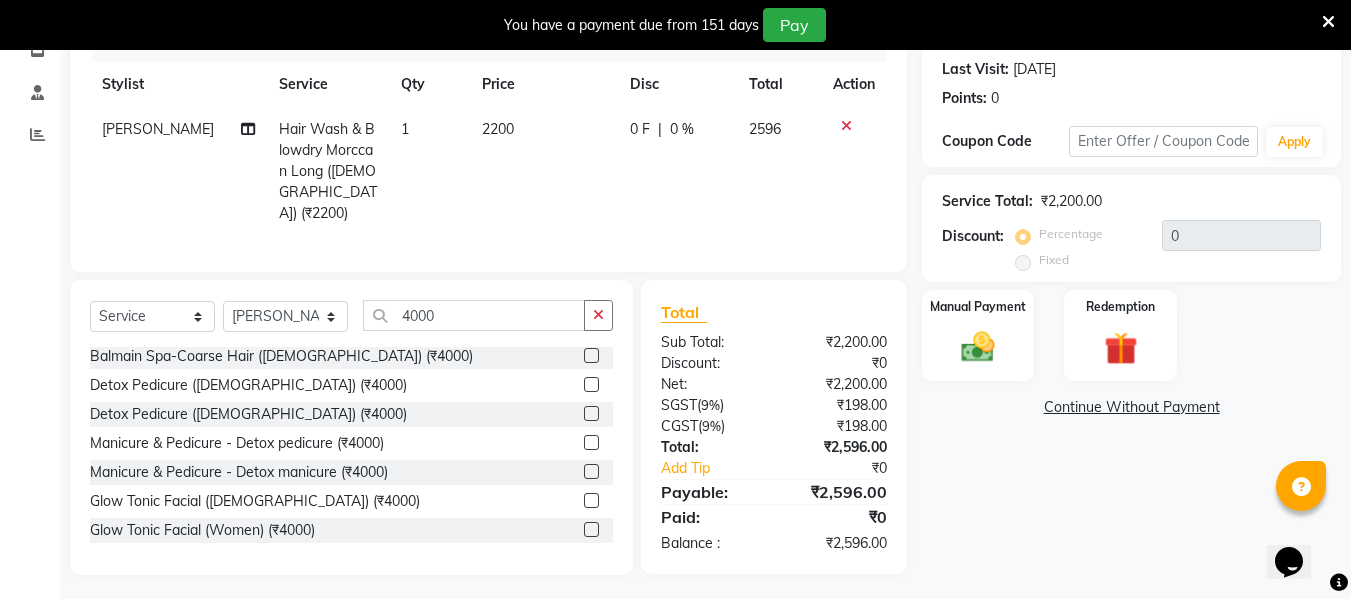click 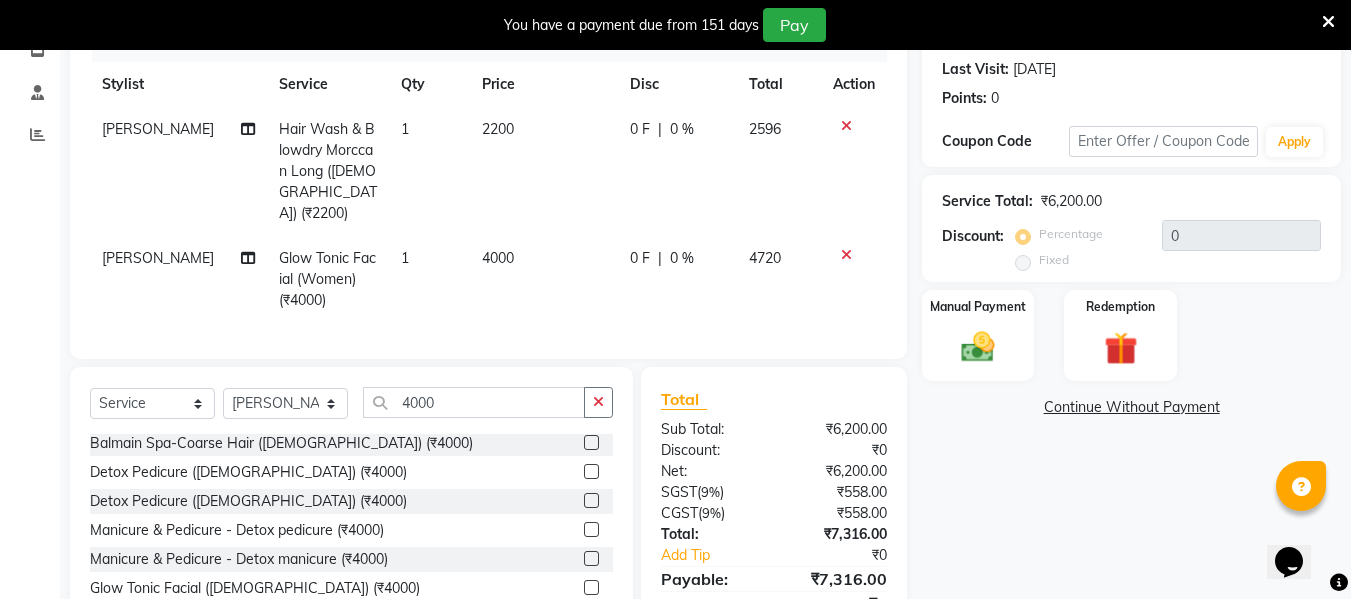 checkbox on "false" 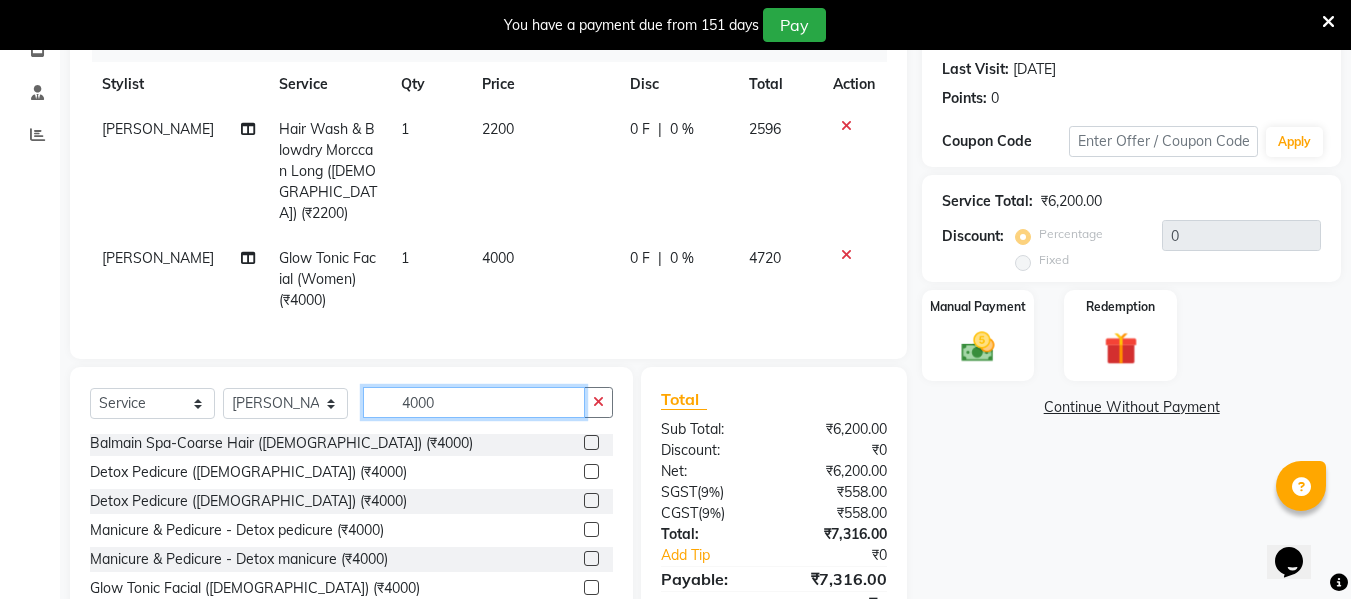 click on "4000" 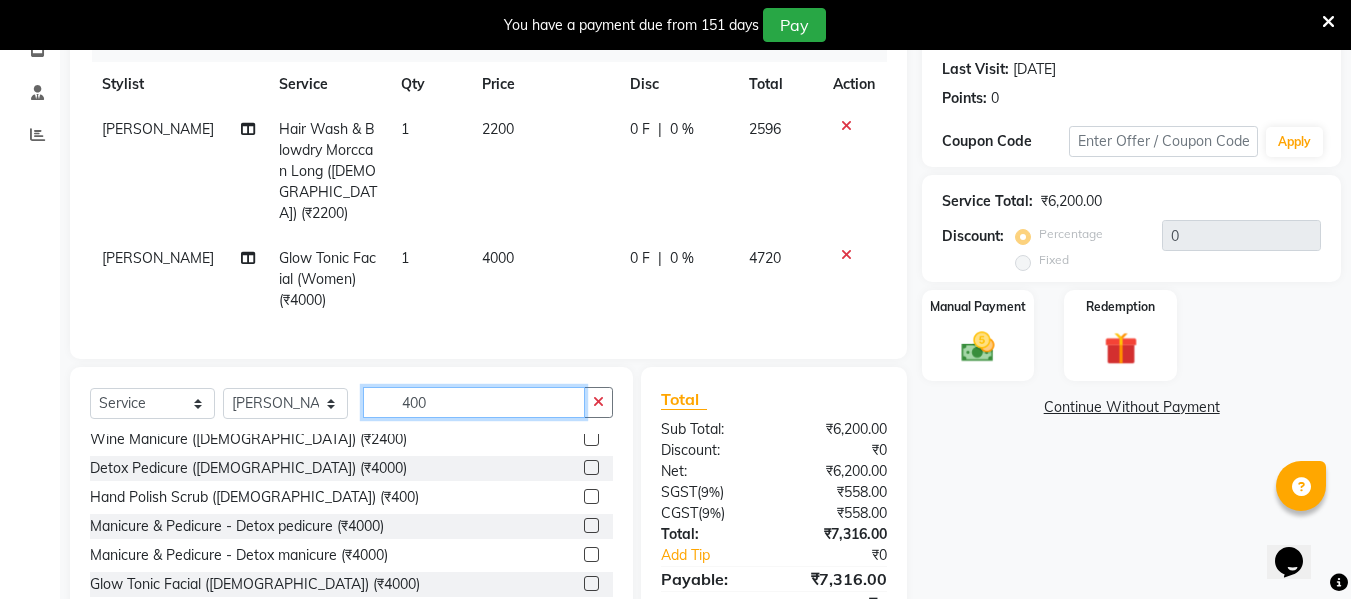 scroll, scrollTop: 269, scrollLeft: 0, axis: vertical 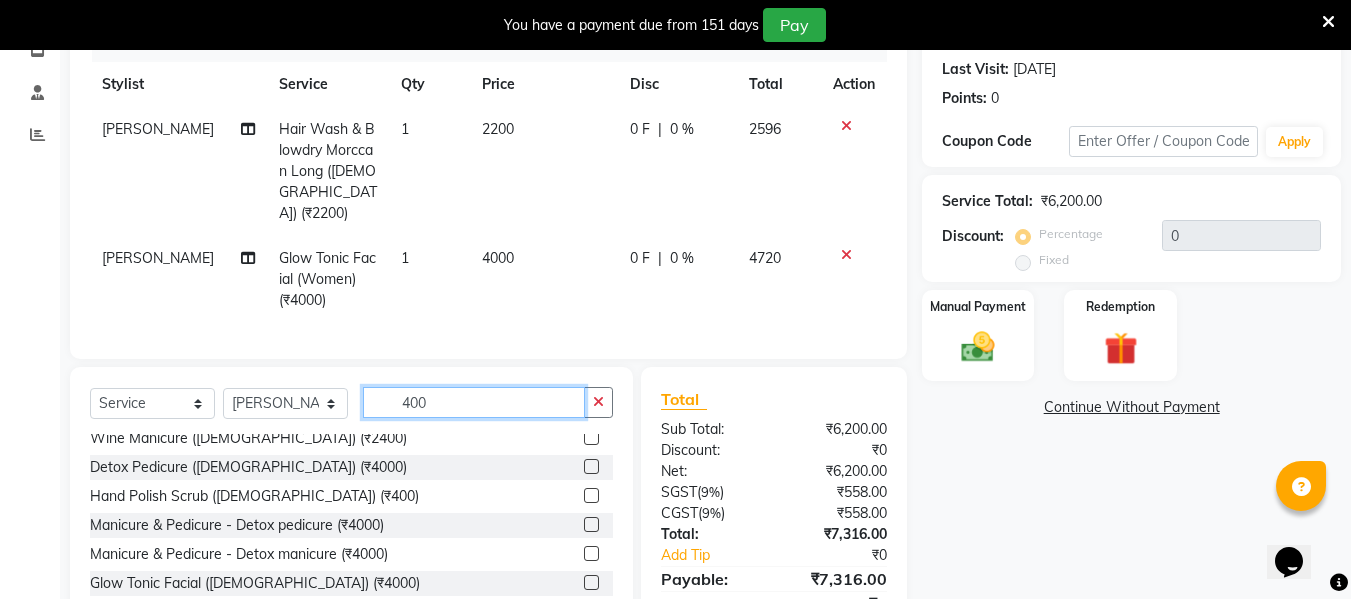type on "400" 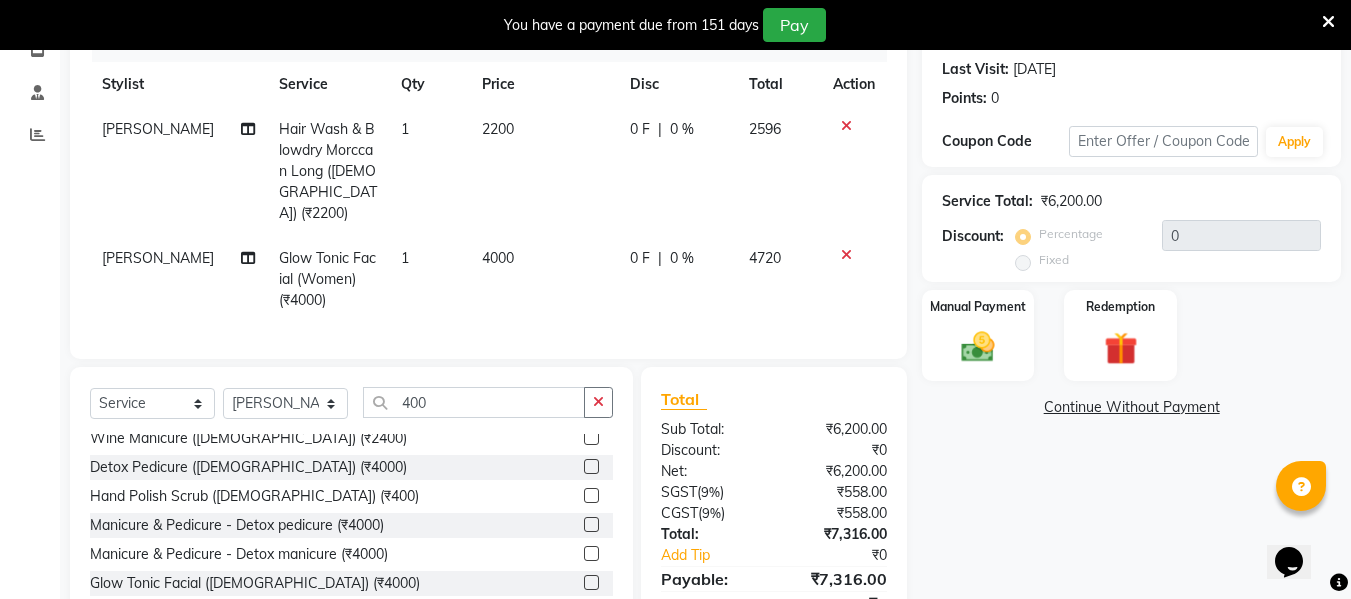 click 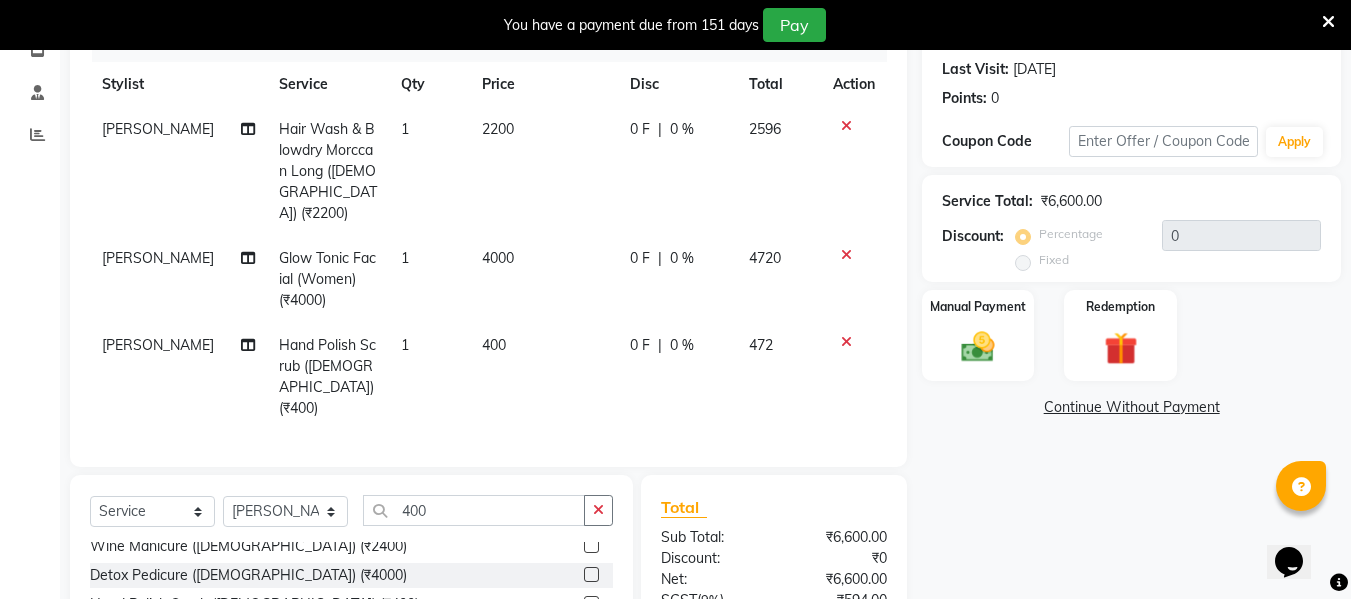 checkbox on "false" 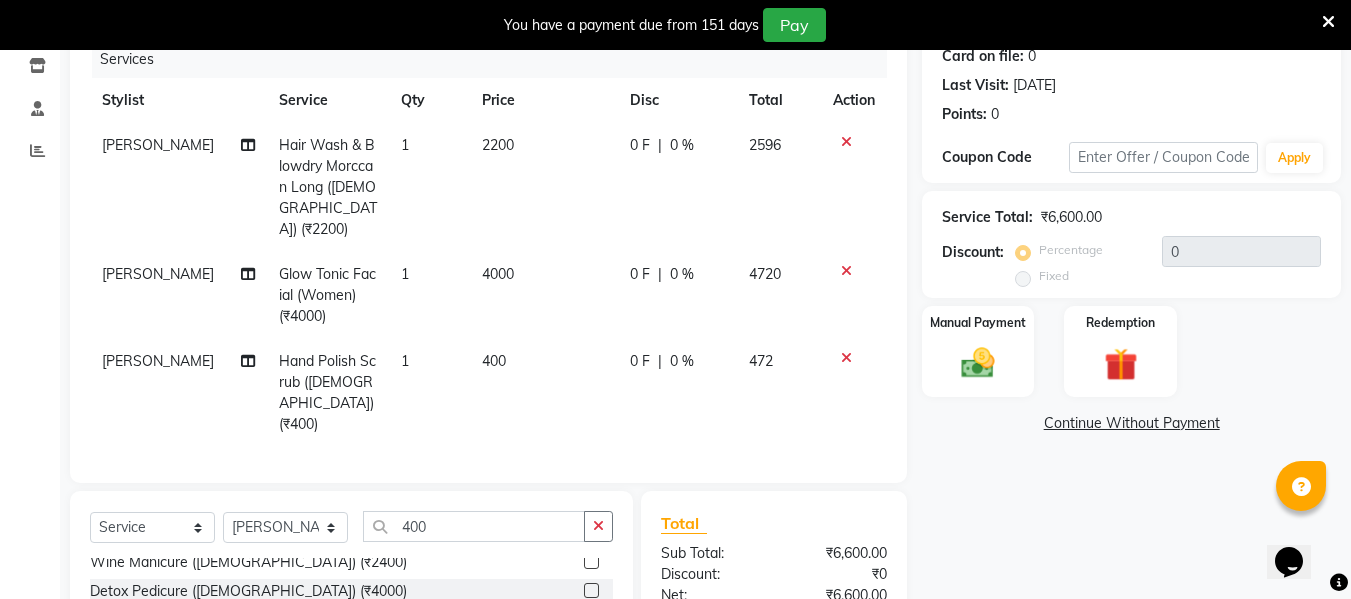 scroll, scrollTop: 258, scrollLeft: 0, axis: vertical 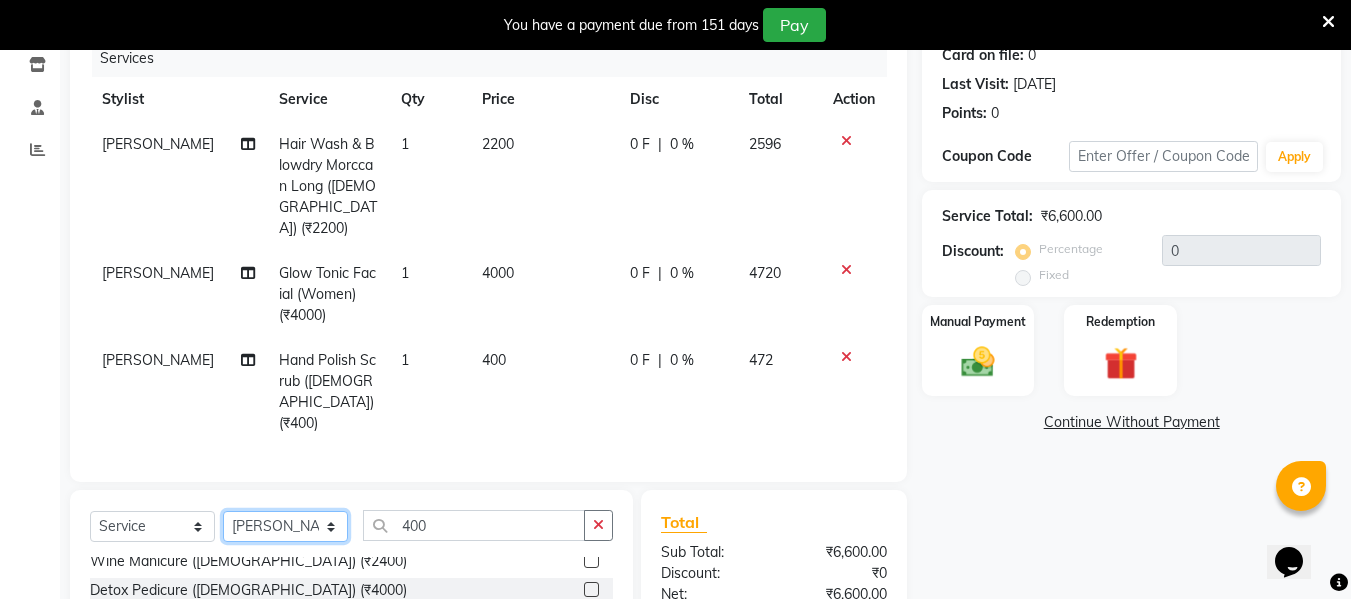 click on "Select Stylist ASHA [PERSON_NAME] [PERSON_NAME] EHATESHAM [PERSON_NAME] [PERSON_NAME] [PERSON_NAME] [PERSON_NAME] [PERSON_NAME] [PERSON_NAME]  Manager [PERSON_NAME] MD [PERSON_NAME]  MD [PERSON_NAME] MIMII [PERSON_NAME] [PERSON_NAME] [PERSON_NAME] TAK [PERSON_NAME]" 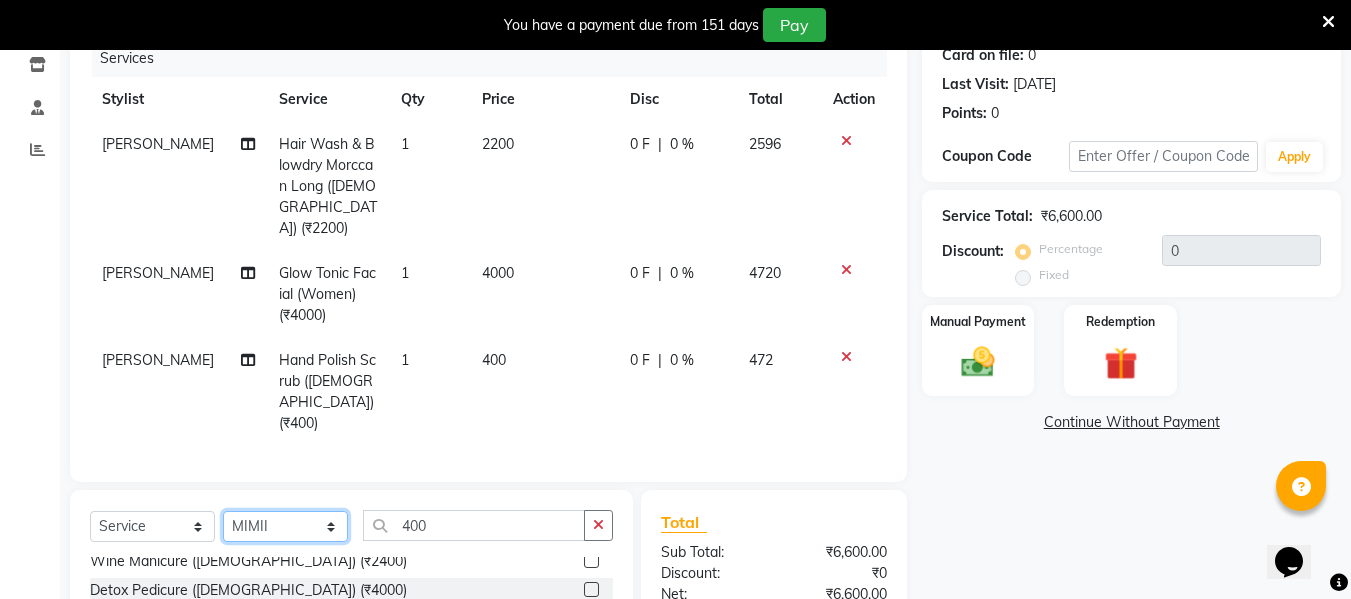 click on "Select Stylist ASHA [PERSON_NAME] [PERSON_NAME] EHATESHAM [PERSON_NAME] [PERSON_NAME] [PERSON_NAME] [PERSON_NAME] [PERSON_NAME] [PERSON_NAME]  Manager [PERSON_NAME] MD [PERSON_NAME]  MD [PERSON_NAME] MIMII [PERSON_NAME] [PERSON_NAME] [PERSON_NAME] TAK [PERSON_NAME]" 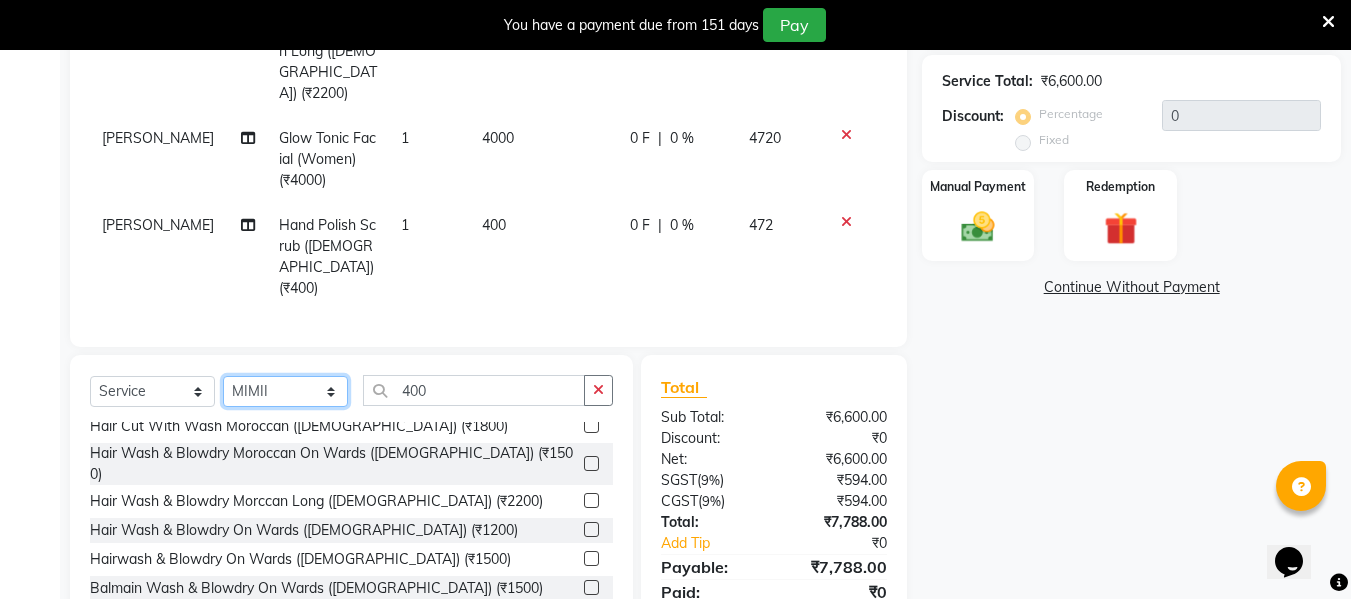 scroll, scrollTop: 394, scrollLeft: 0, axis: vertical 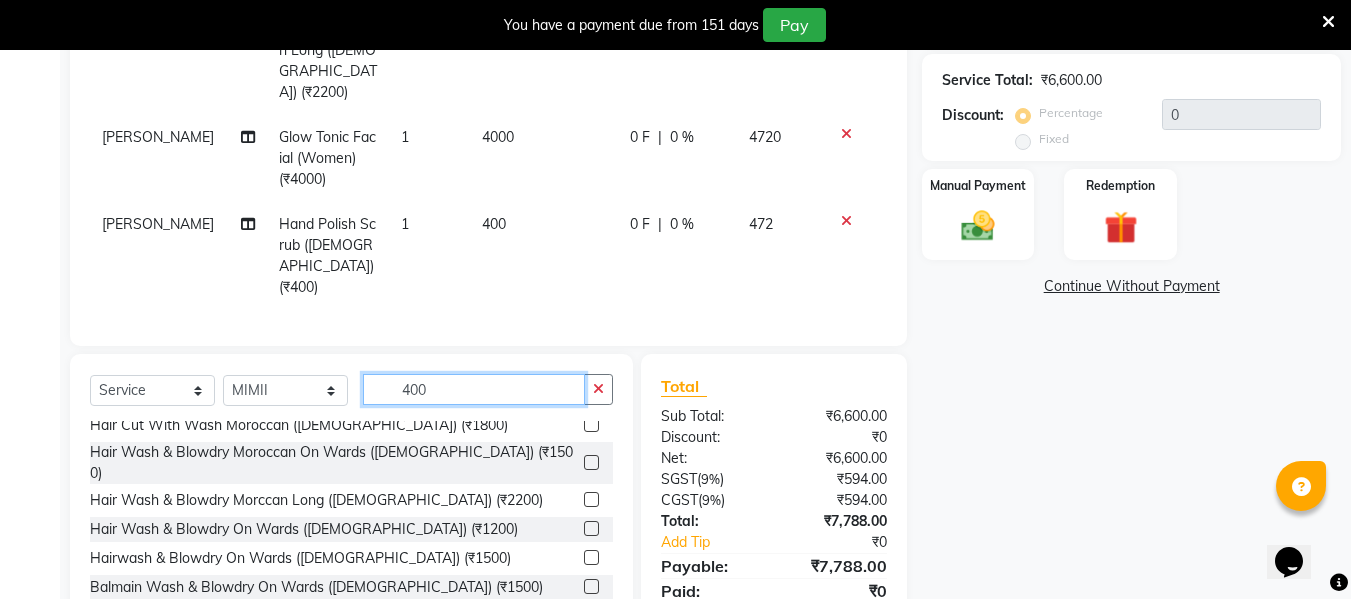 click on "400" 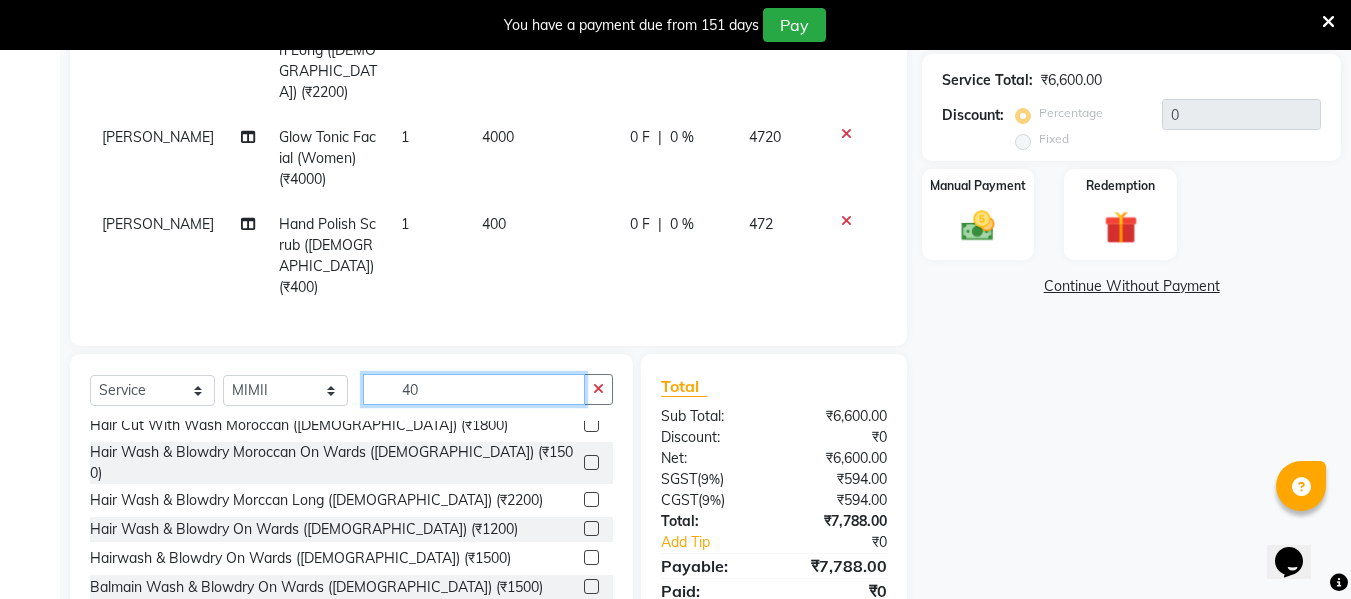 type on "4" 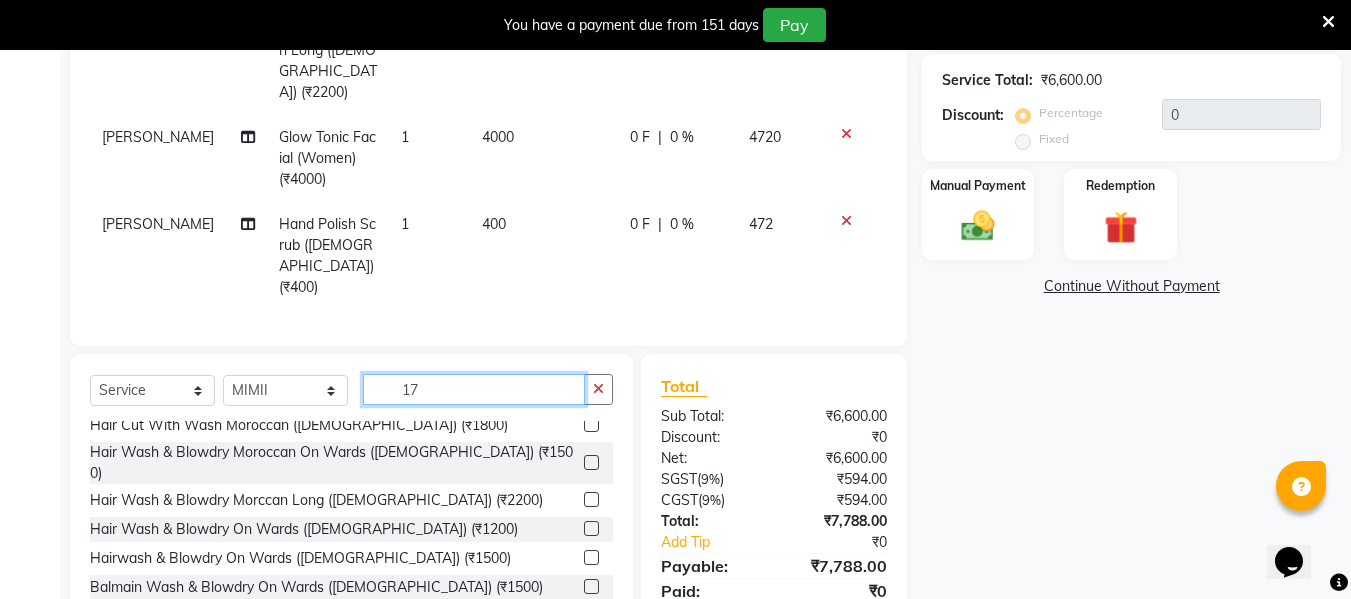 scroll, scrollTop: 0, scrollLeft: 0, axis: both 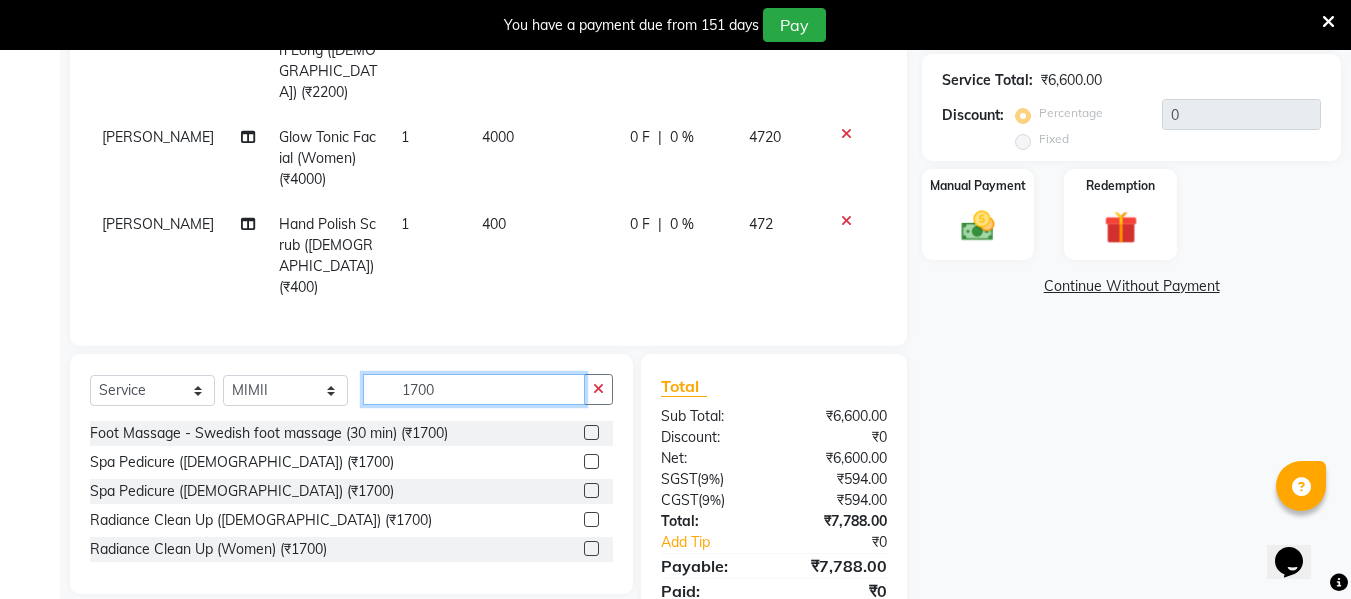 type on "1700" 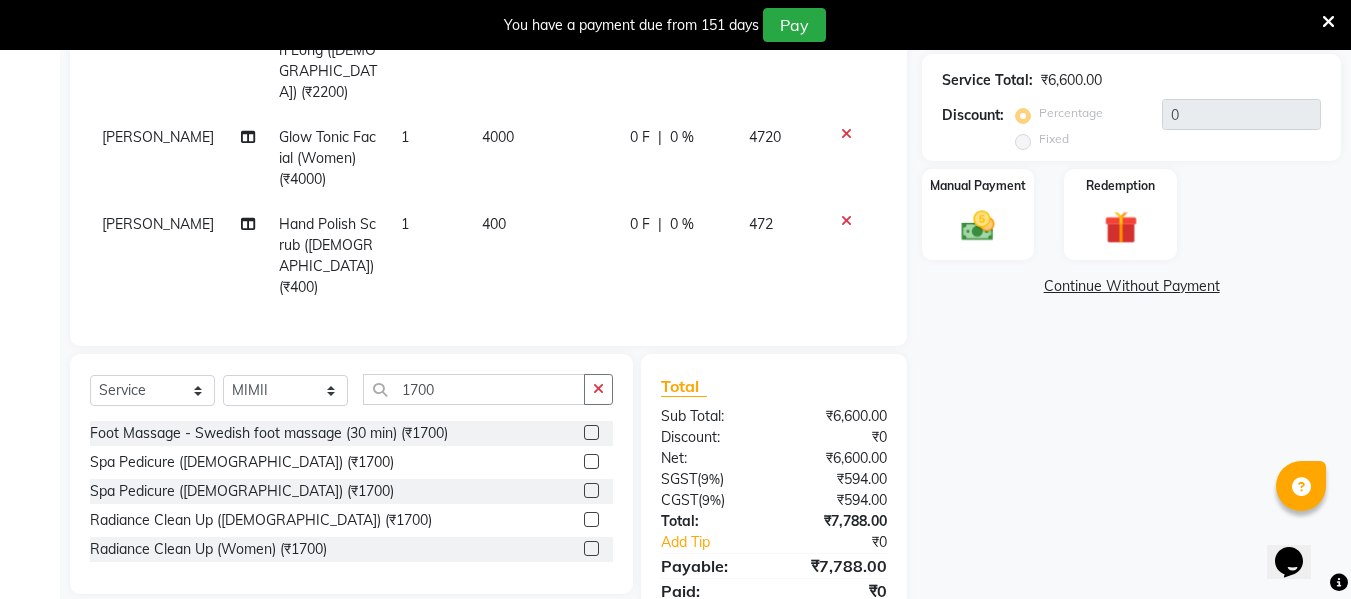click 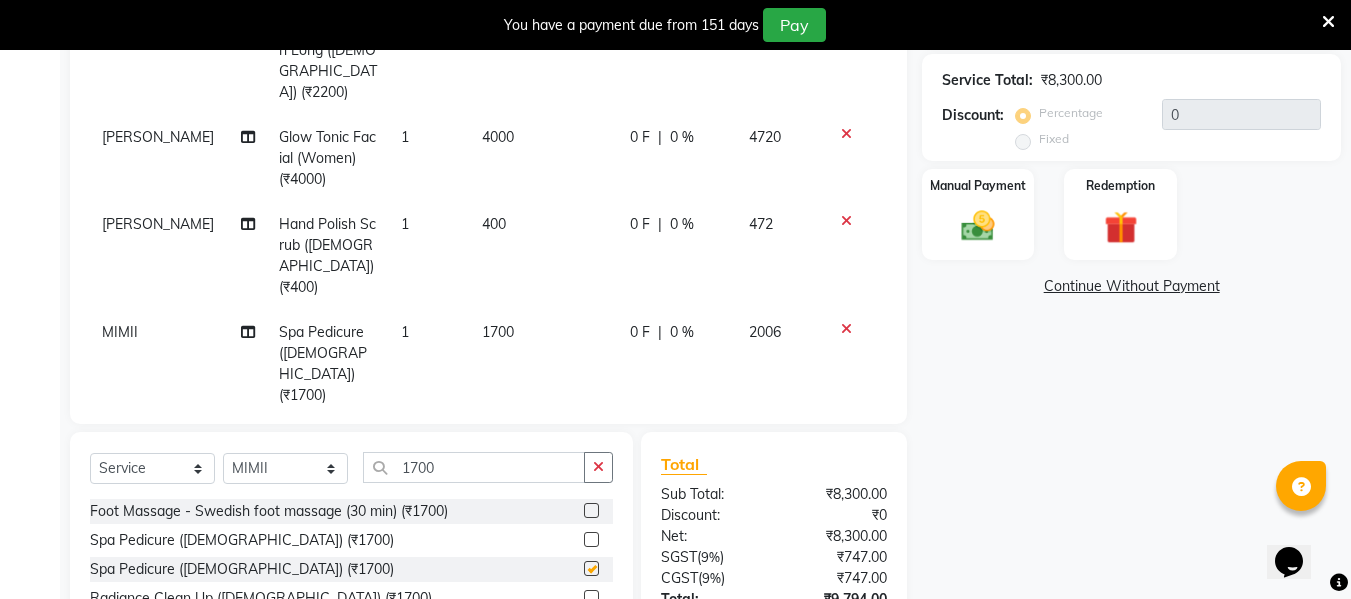 checkbox on "false" 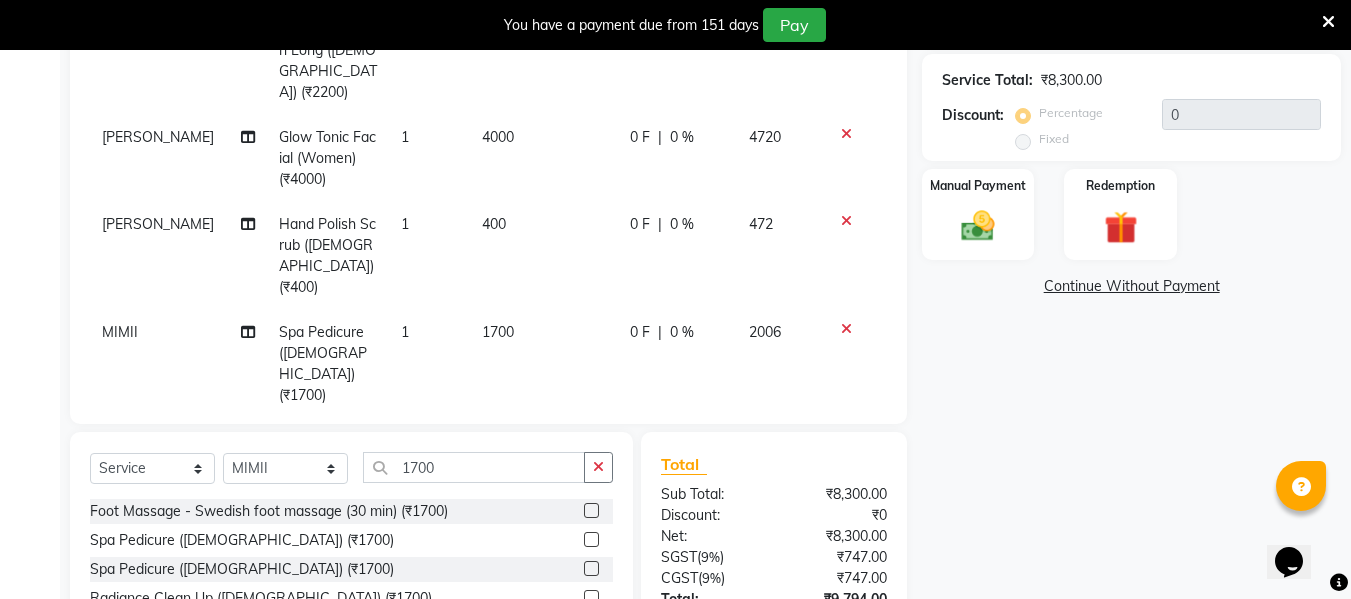 click 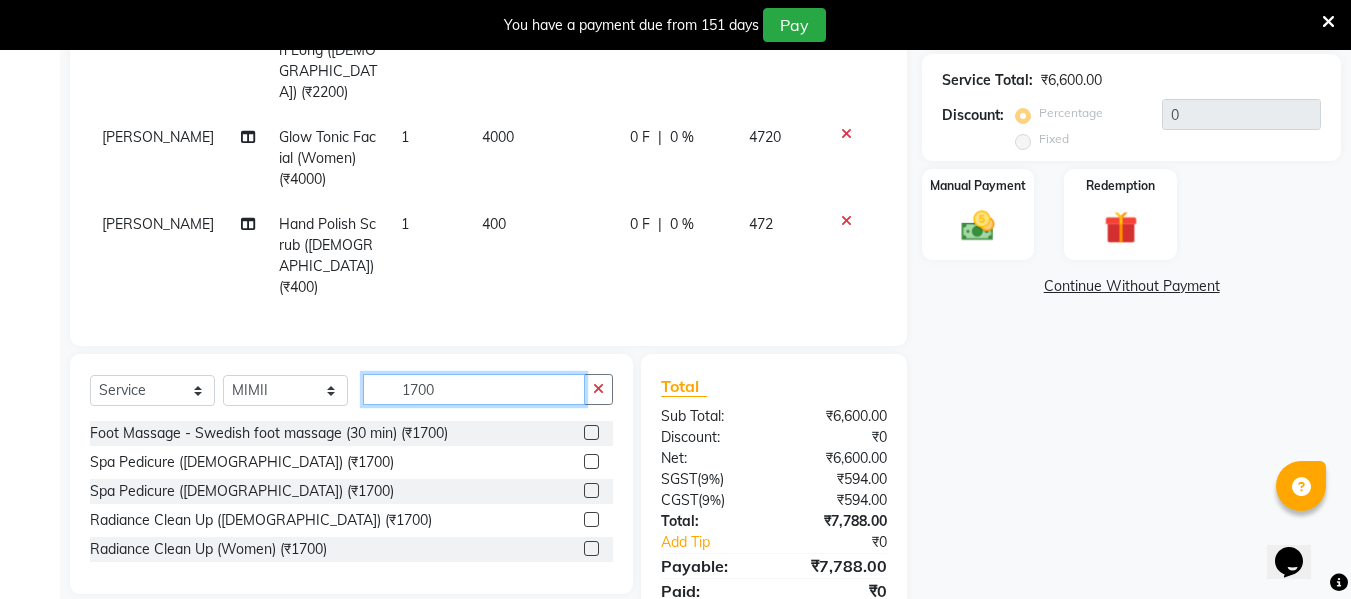 click on "1700" 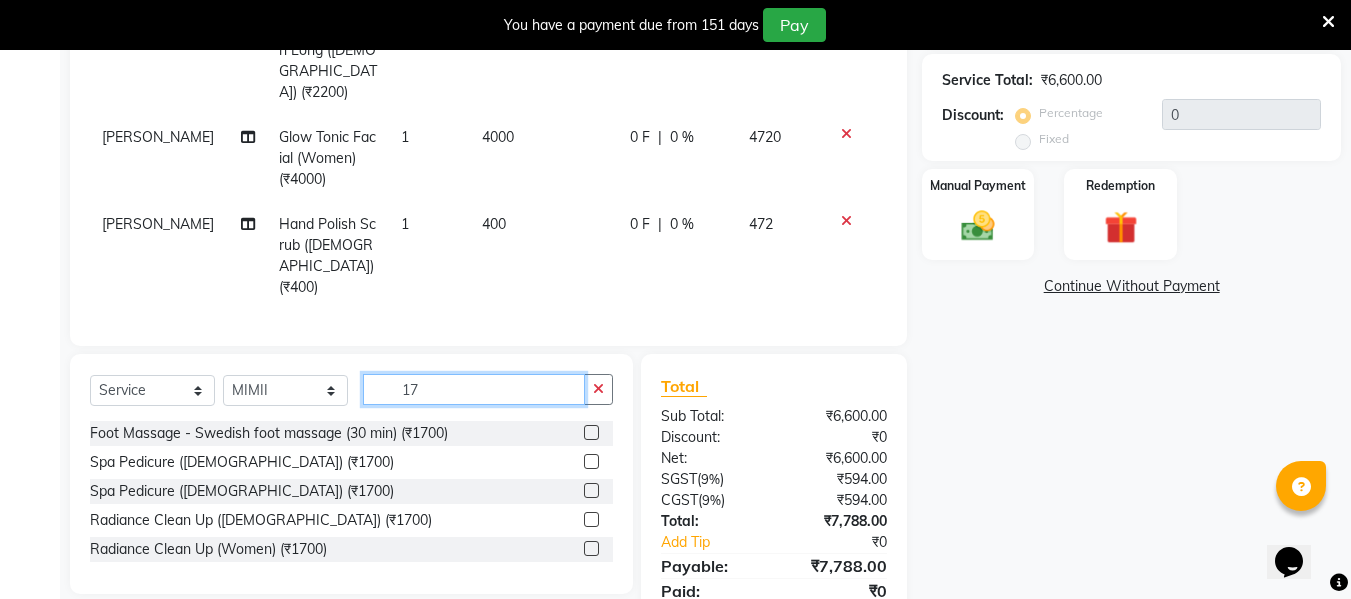 type on "1" 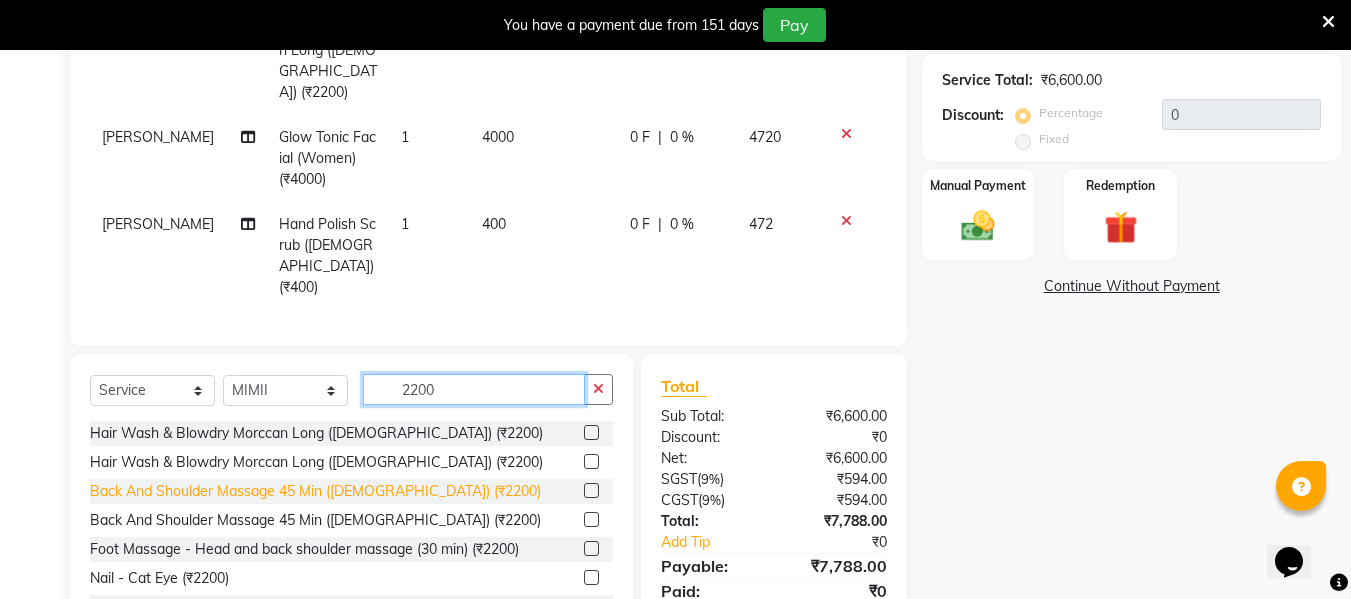 scroll, scrollTop: 3, scrollLeft: 0, axis: vertical 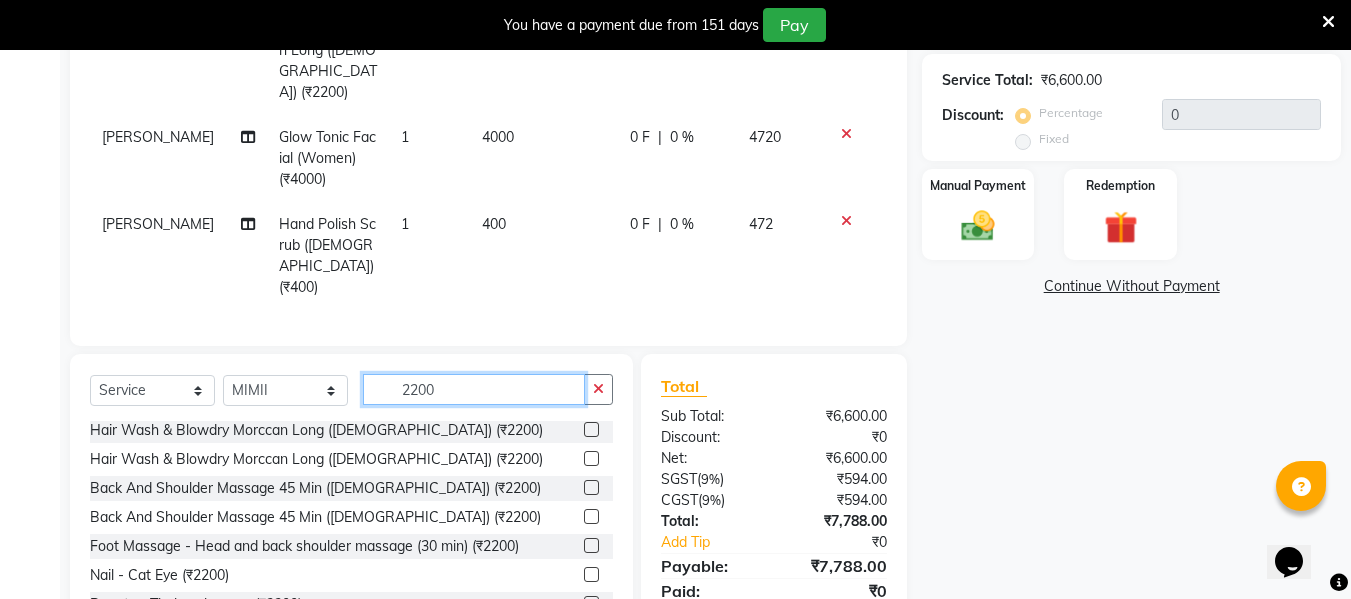 type on "2200" 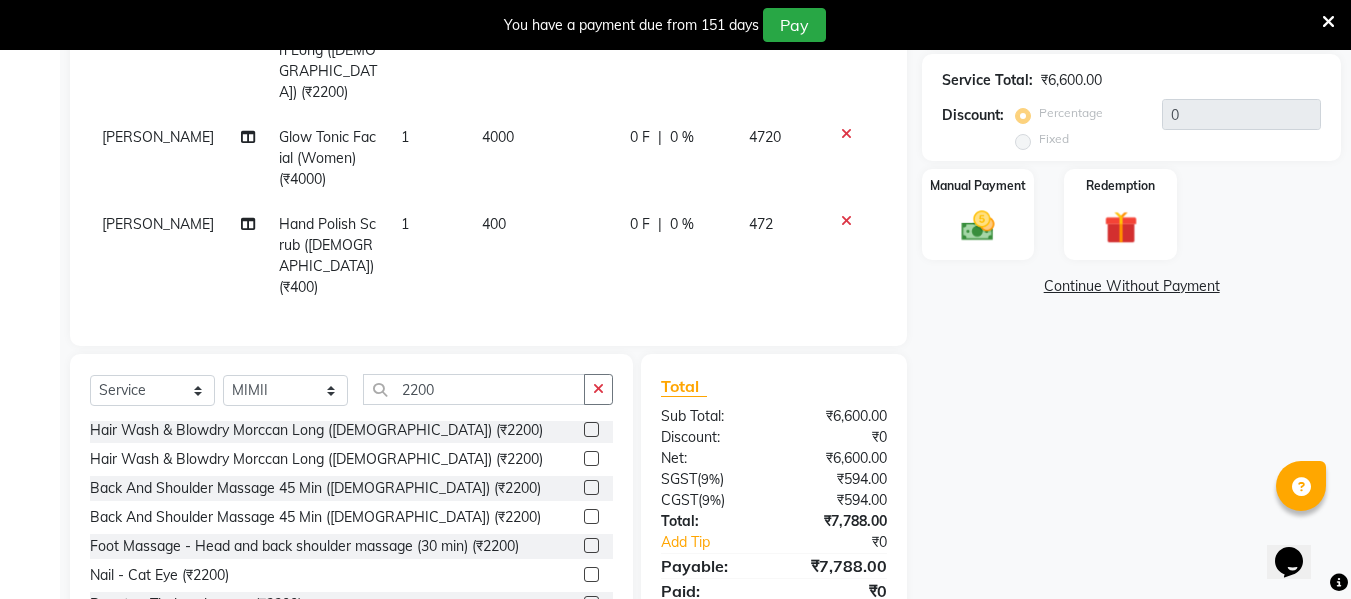 click 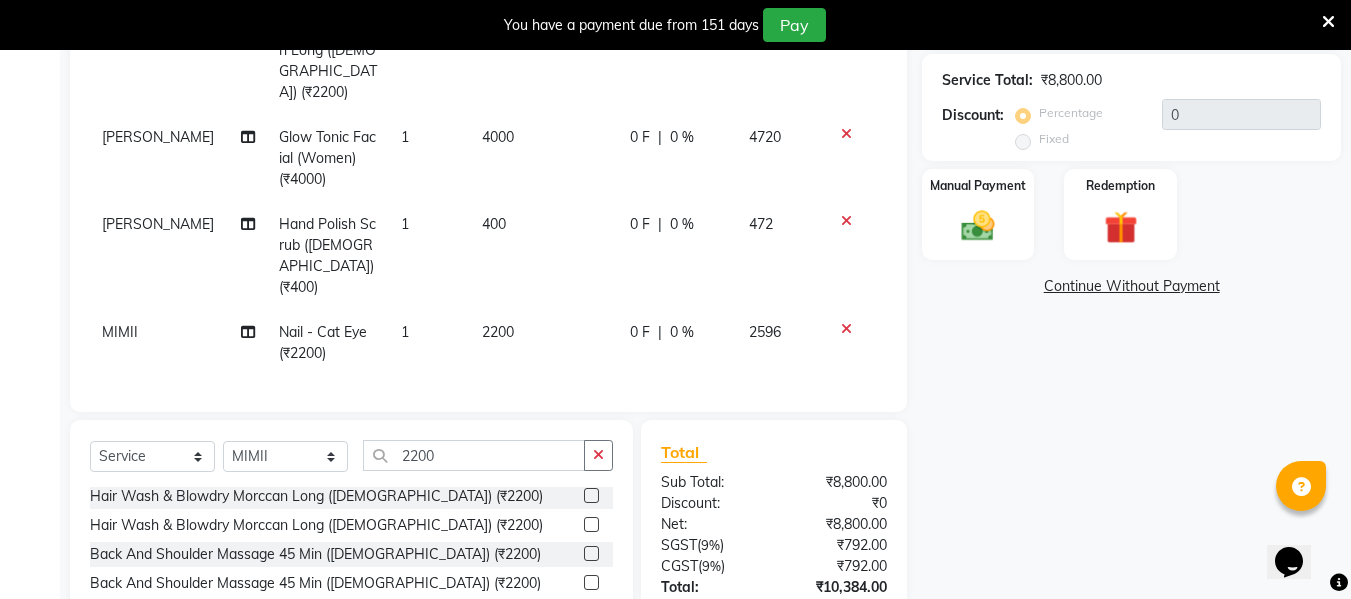 checkbox on "false" 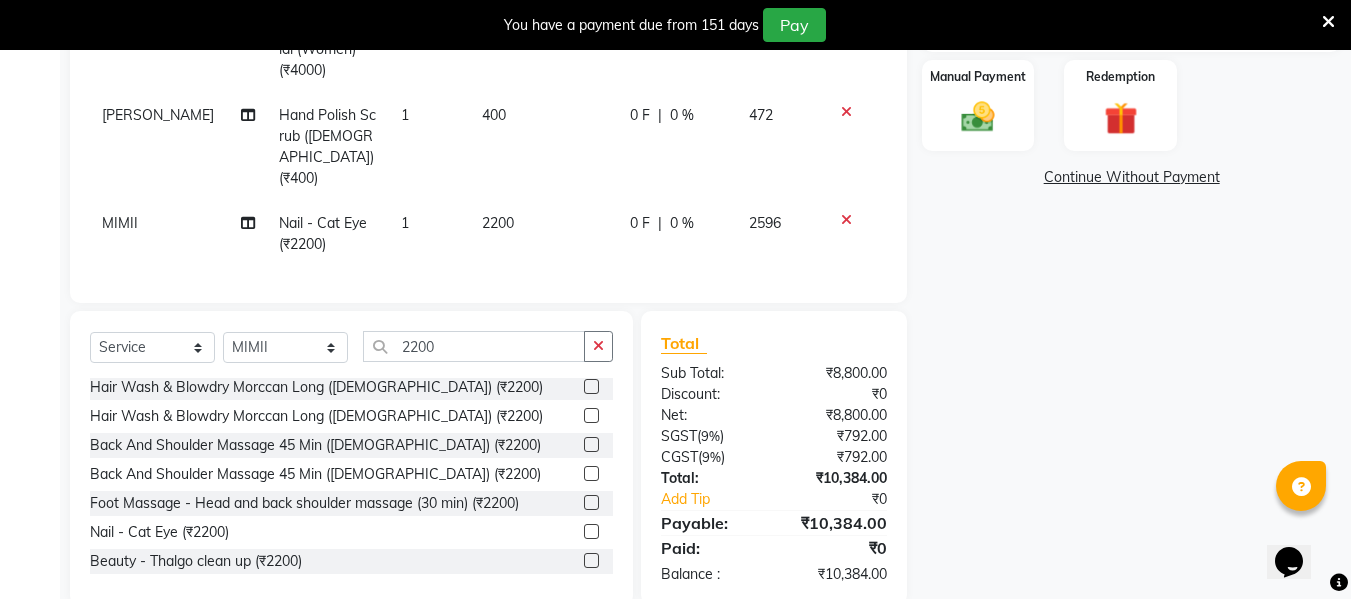 scroll, scrollTop: 504, scrollLeft: 0, axis: vertical 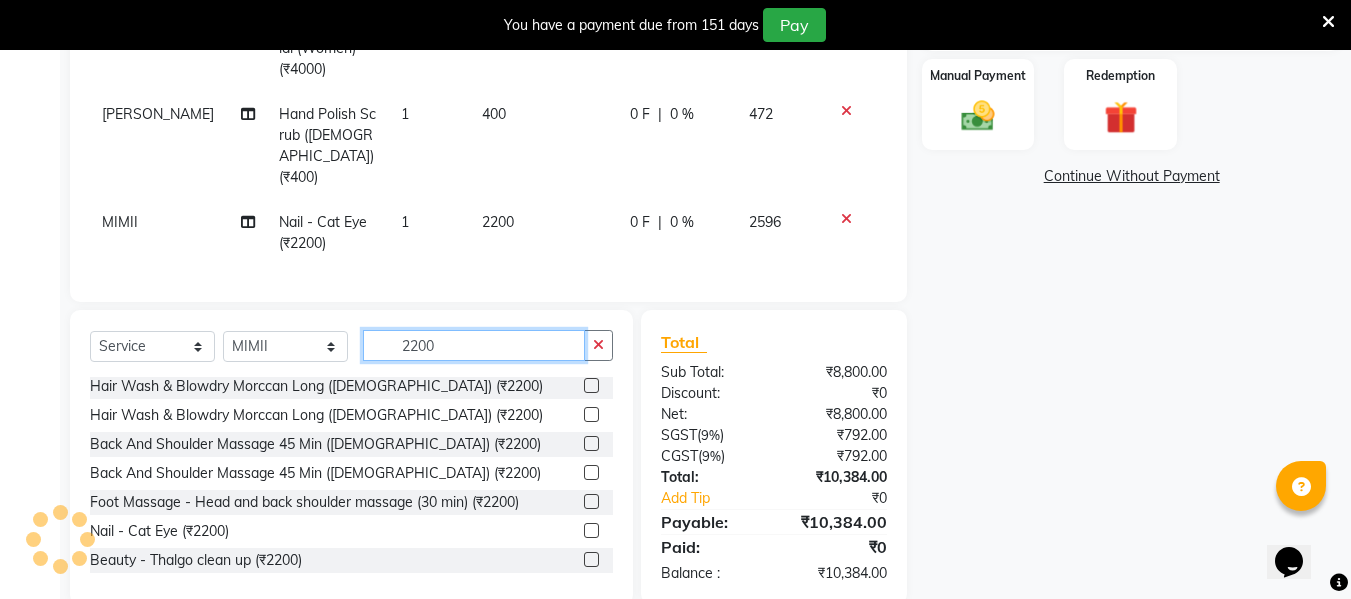 click on "2200" 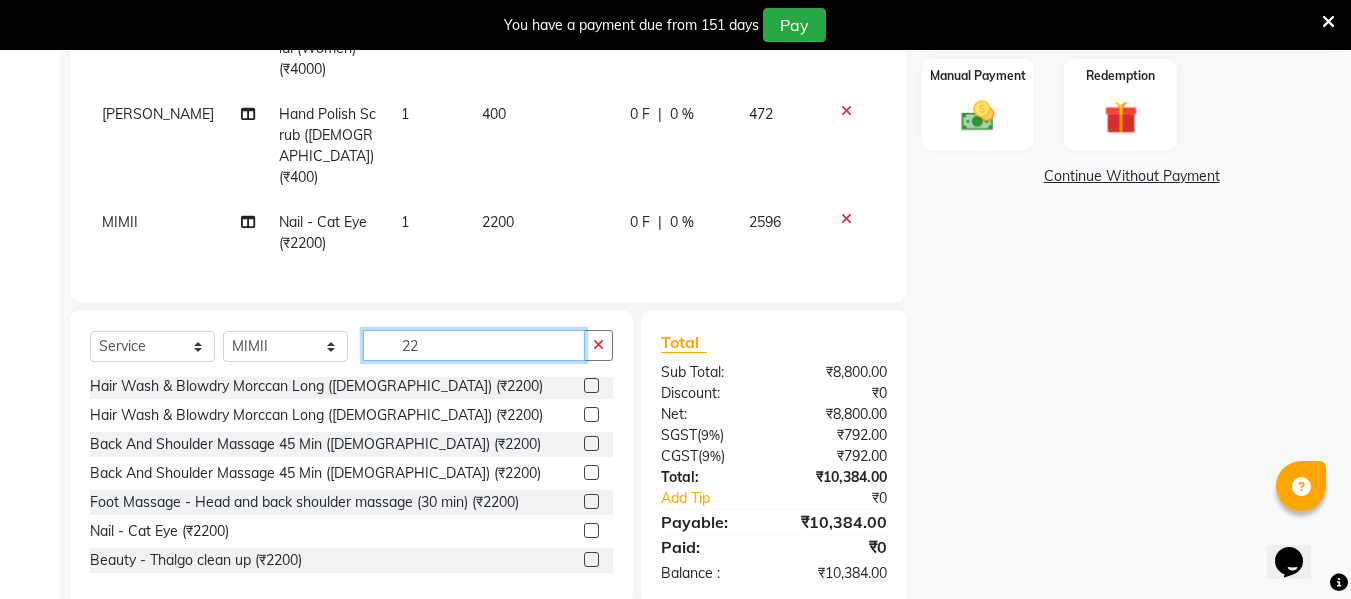 type on "2" 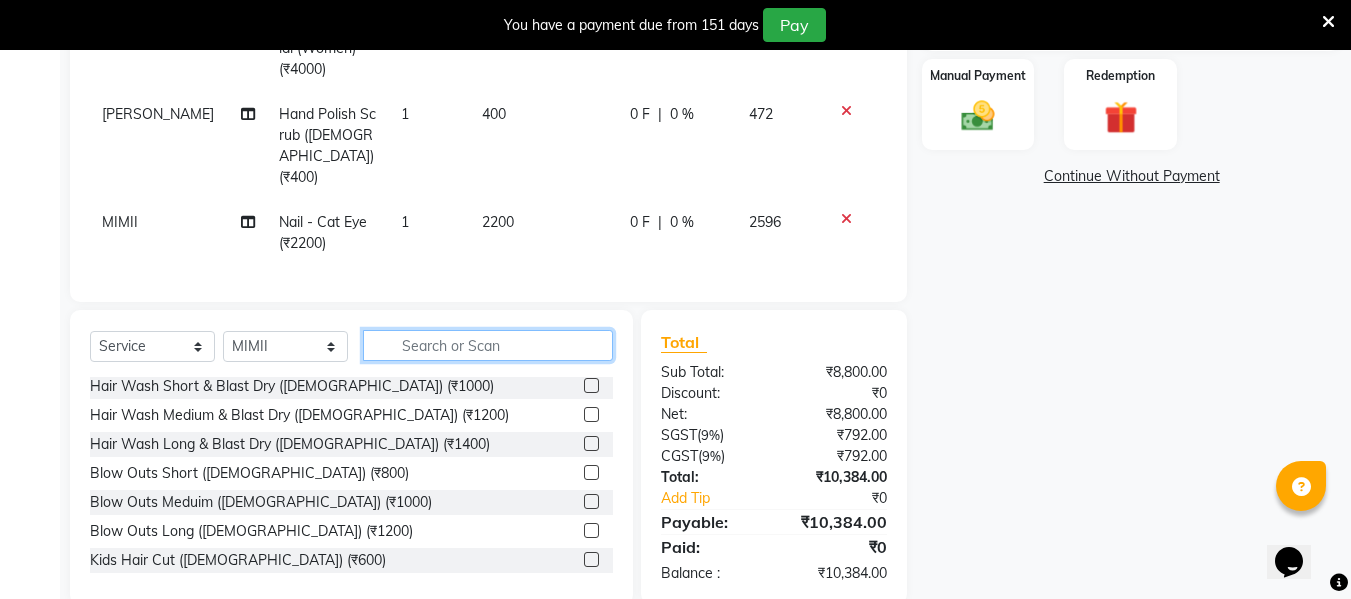 scroll, scrollTop: 322, scrollLeft: 0, axis: vertical 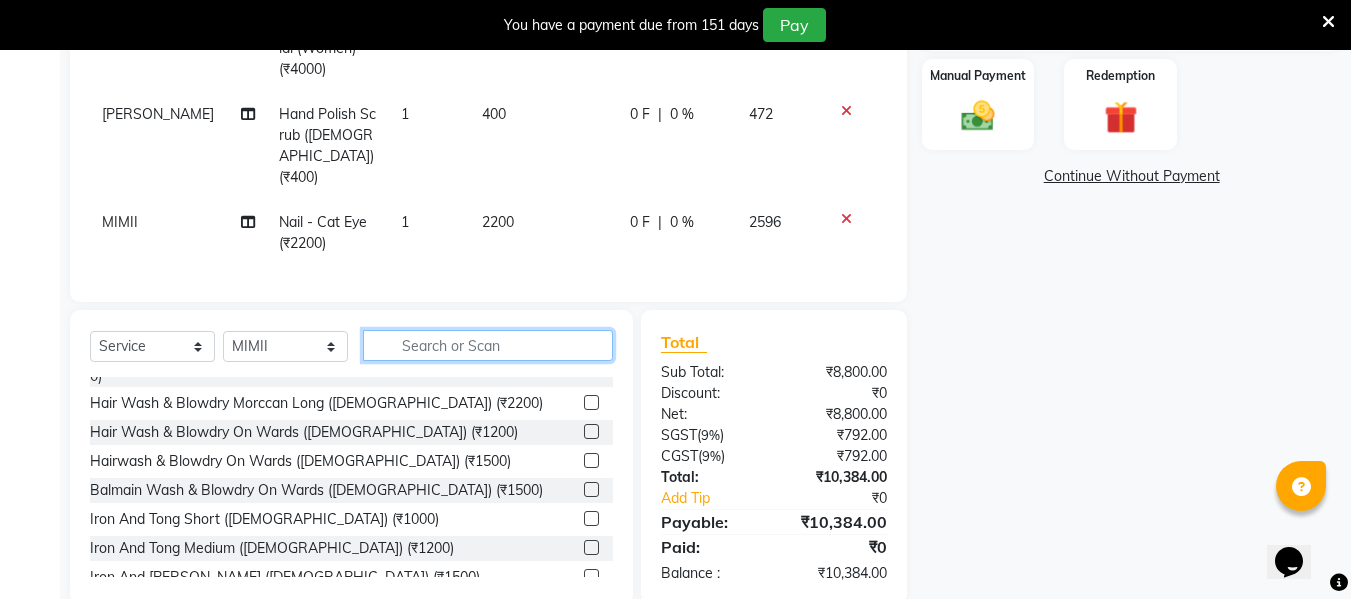 type 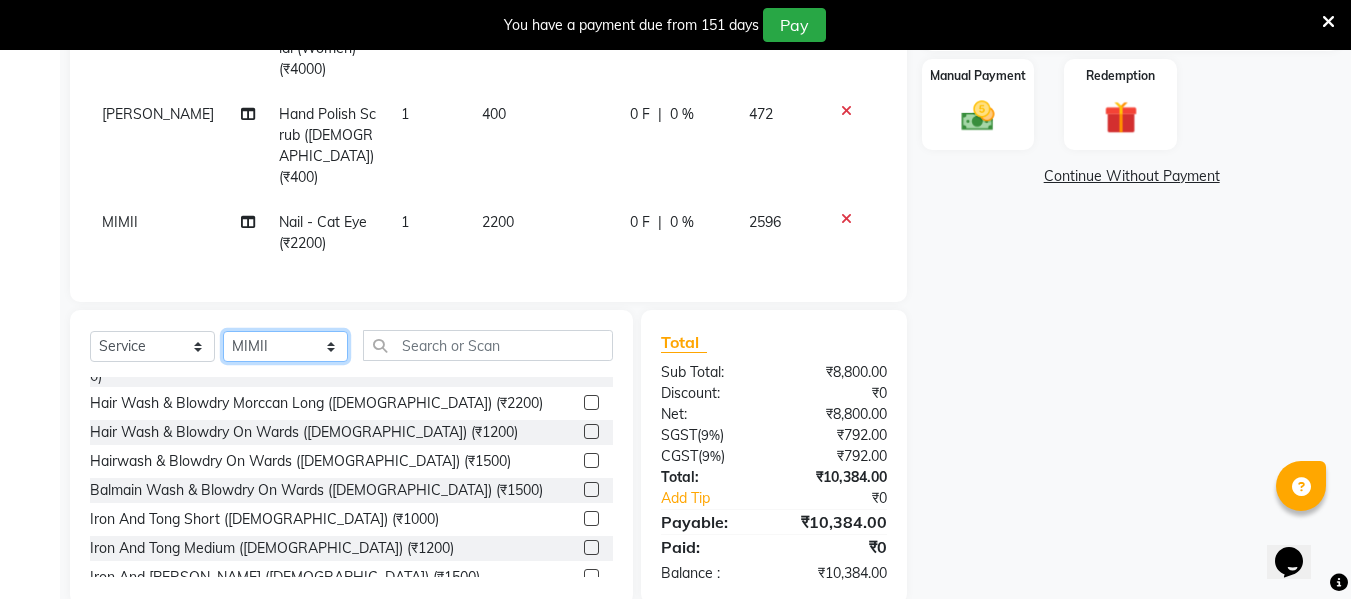 click on "Select Stylist ASHA [PERSON_NAME] [PERSON_NAME] EHATESHAM [PERSON_NAME] [PERSON_NAME] [PERSON_NAME] [PERSON_NAME] [PERSON_NAME] [PERSON_NAME]  Manager [PERSON_NAME] MD [PERSON_NAME]  MD [PERSON_NAME] MIMII [PERSON_NAME] [PERSON_NAME] [PERSON_NAME] TAK [PERSON_NAME]" 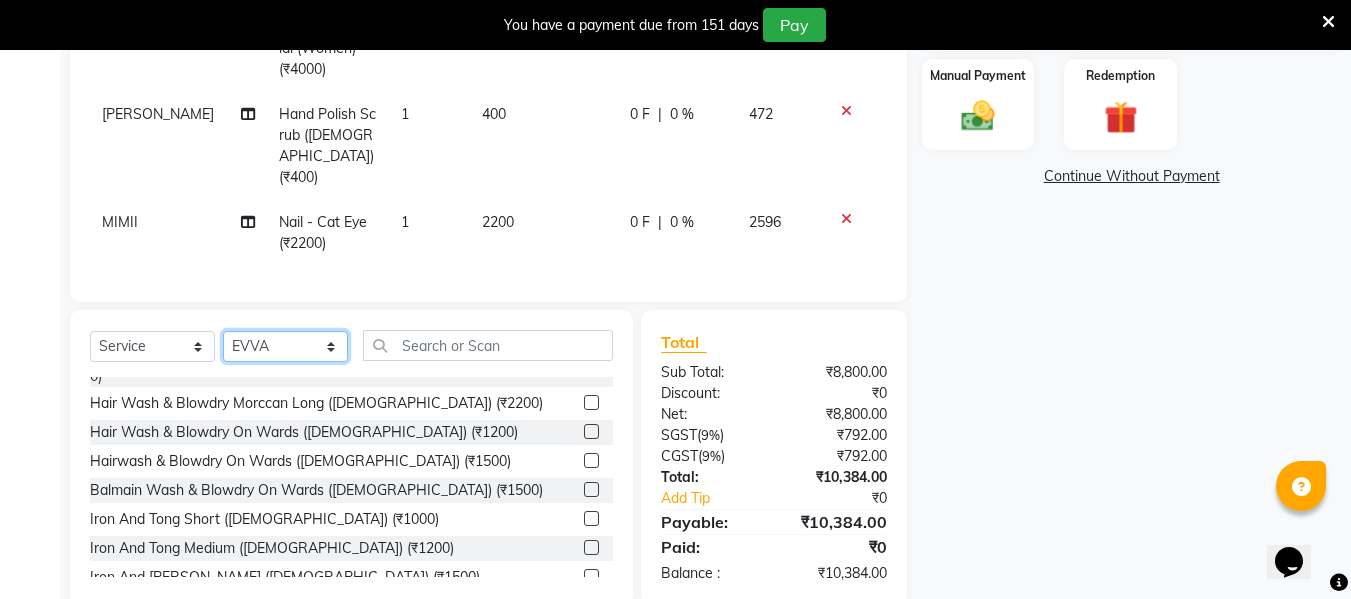 click on "Select Stylist ASHA [PERSON_NAME] [PERSON_NAME] EHATESHAM [PERSON_NAME] [PERSON_NAME] [PERSON_NAME] [PERSON_NAME] [PERSON_NAME] [PERSON_NAME]  Manager [PERSON_NAME] MD [PERSON_NAME]  MD [PERSON_NAME] MIMII [PERSON_NAME] [PERSON_NAME] [PERSON_NAME] TAK [PERSON_NAME]" 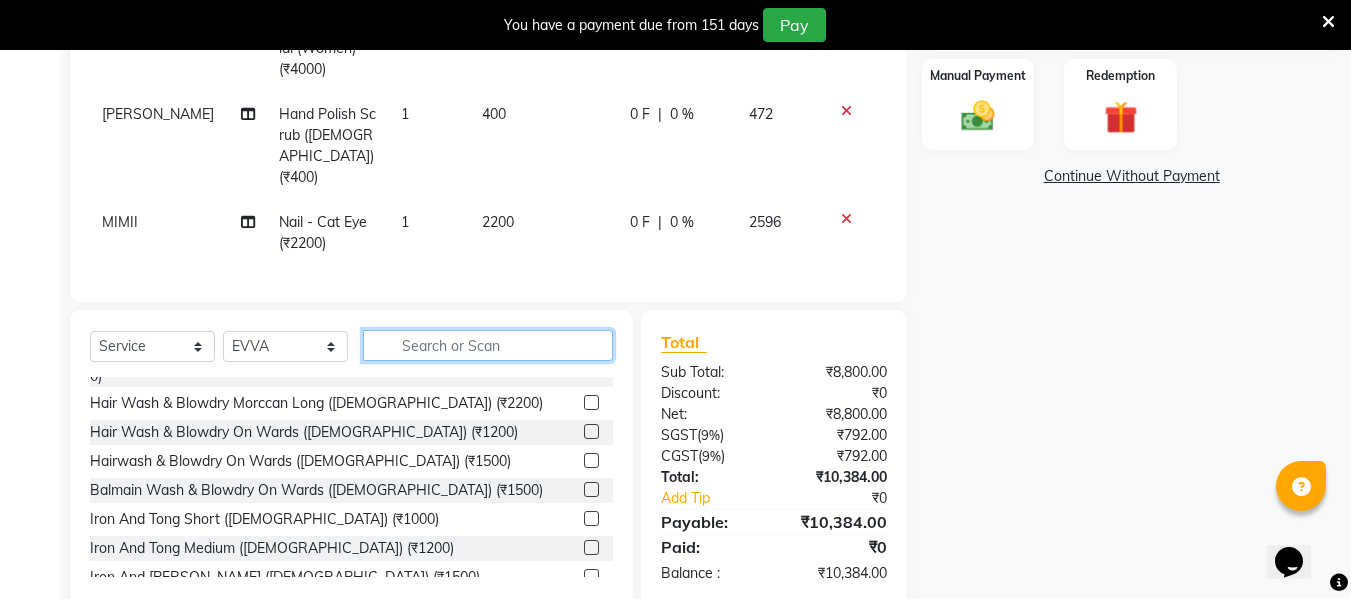 click 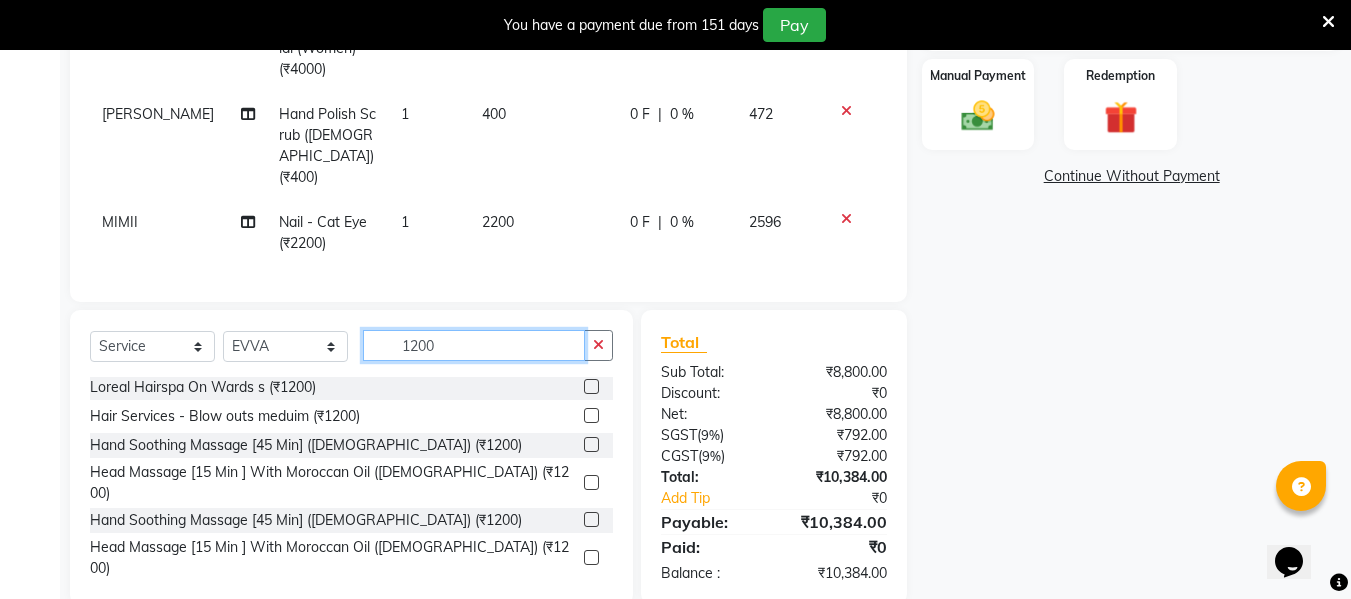 scroll, scrollTop: 115, scrollLeft: 0, axis: vertical 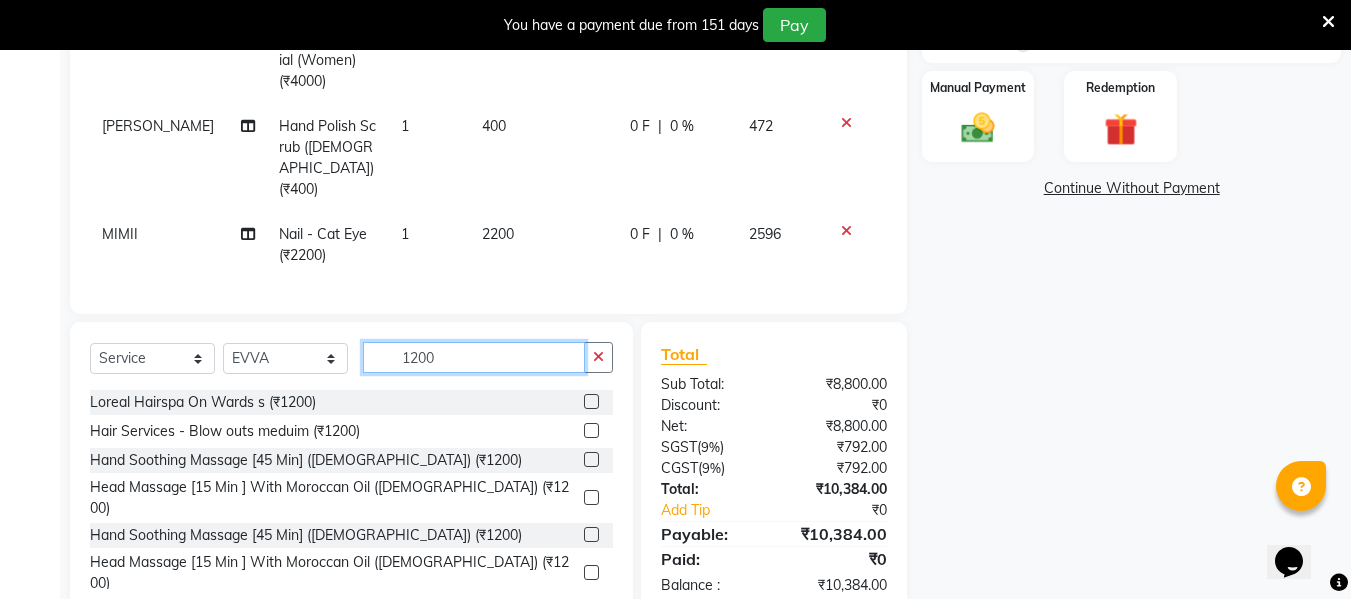 click on "1200" 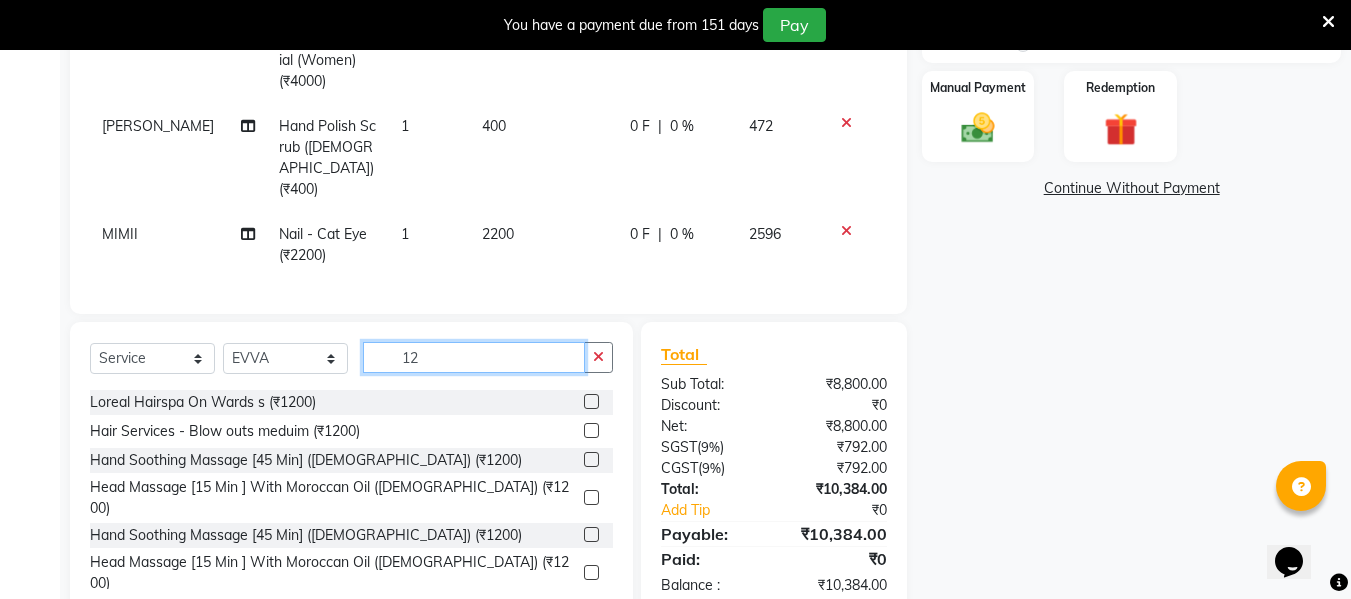 type on "1" 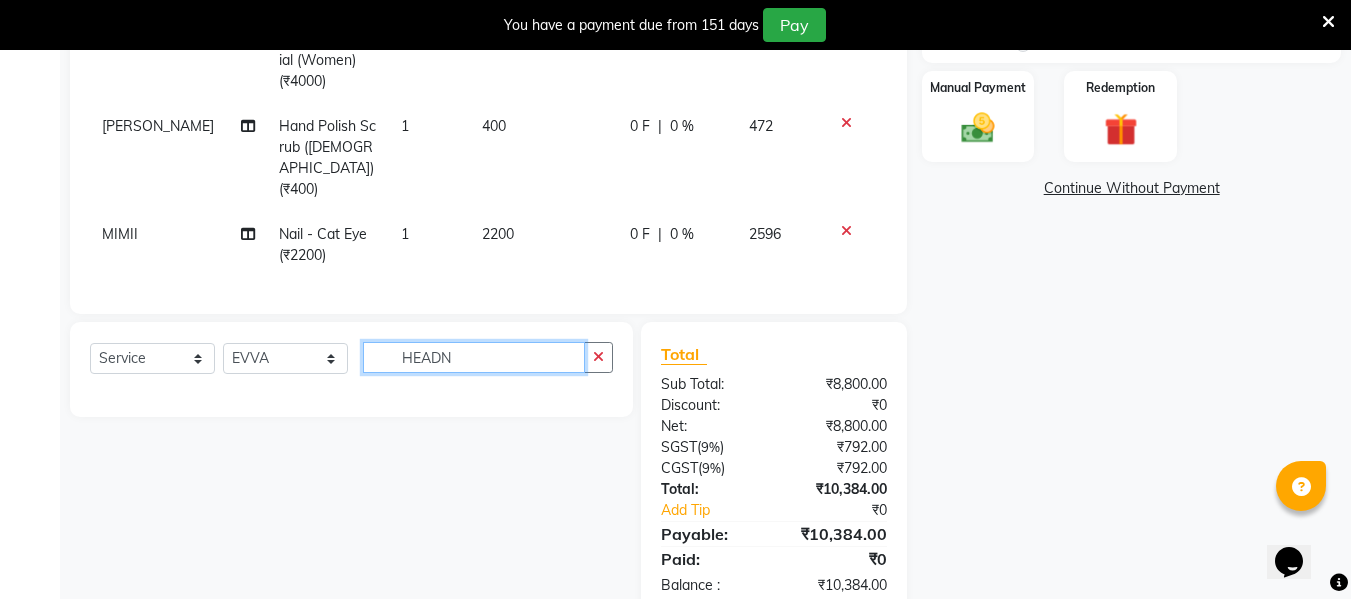 scroll, scrollTop: 0, scrollLeft: 0, axis: both 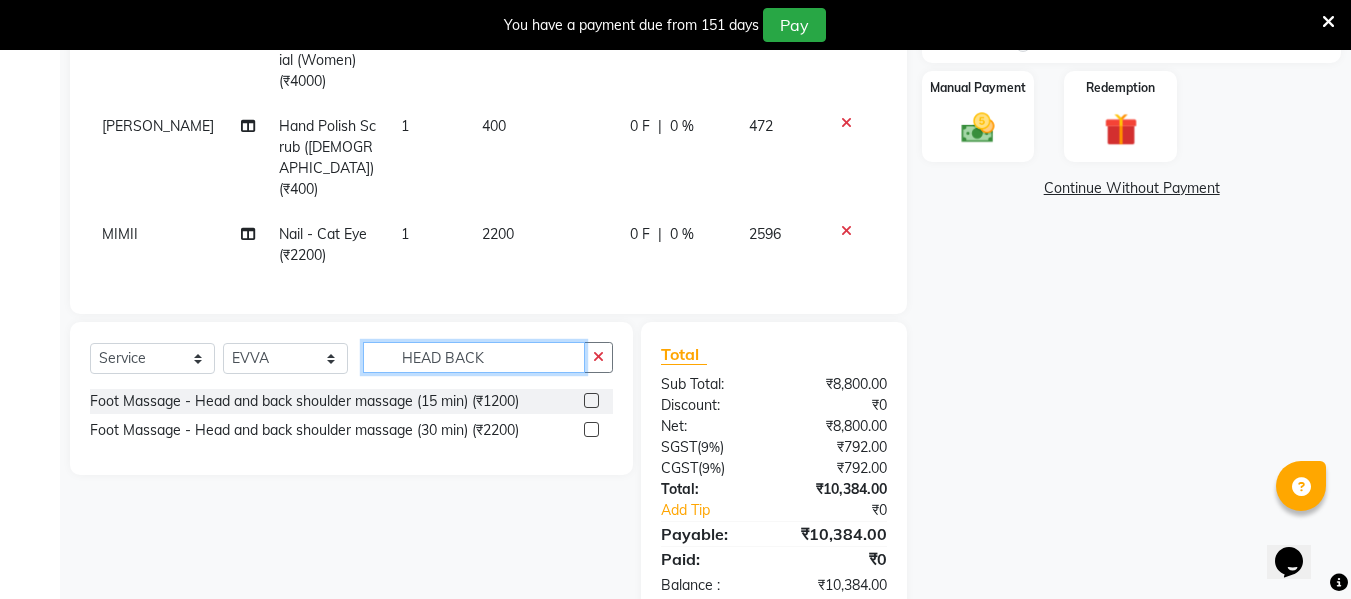 type on "HEAD BACK" 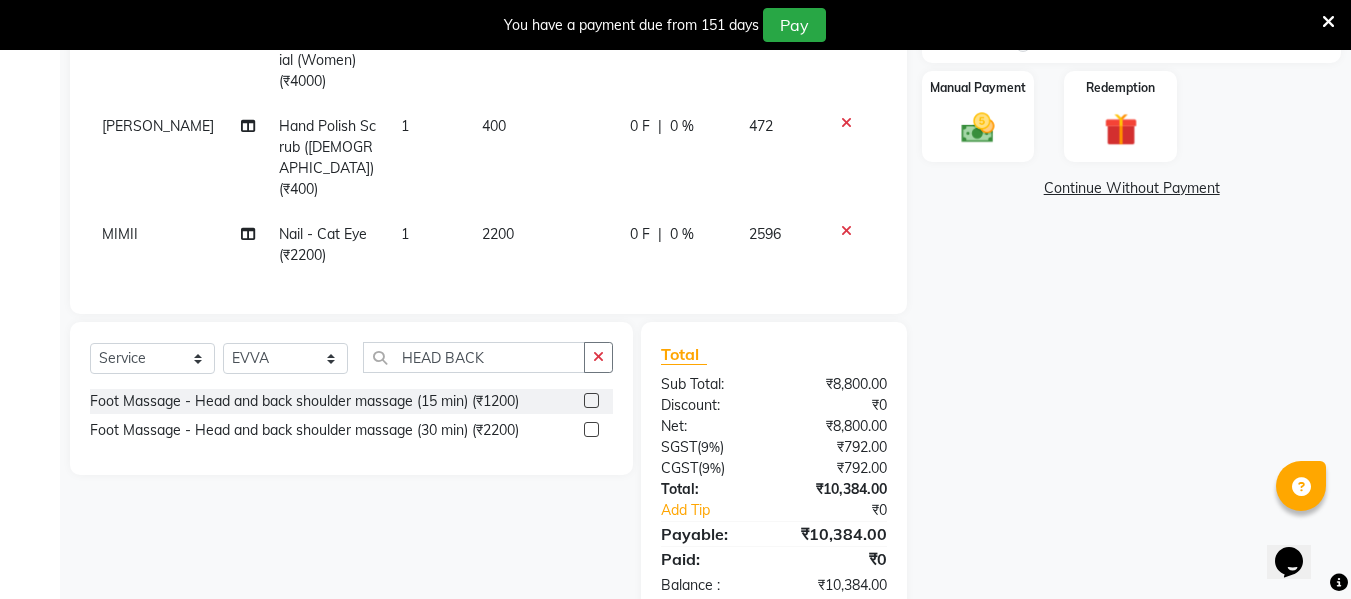 click 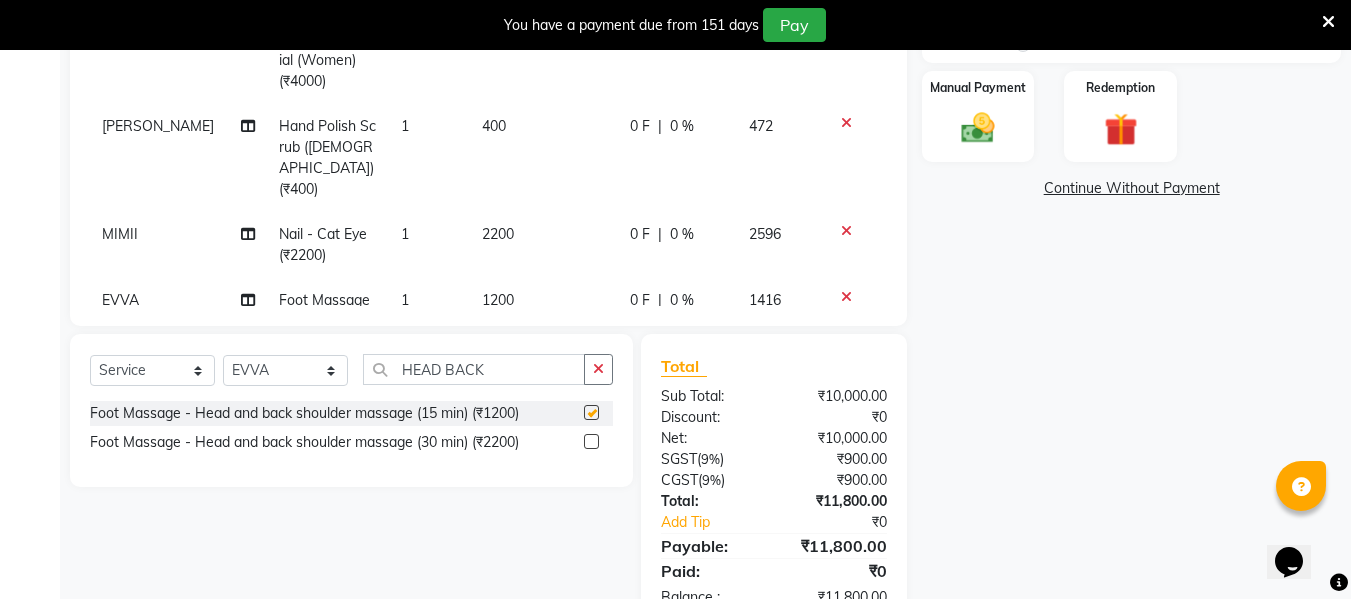 checkbox on "false" 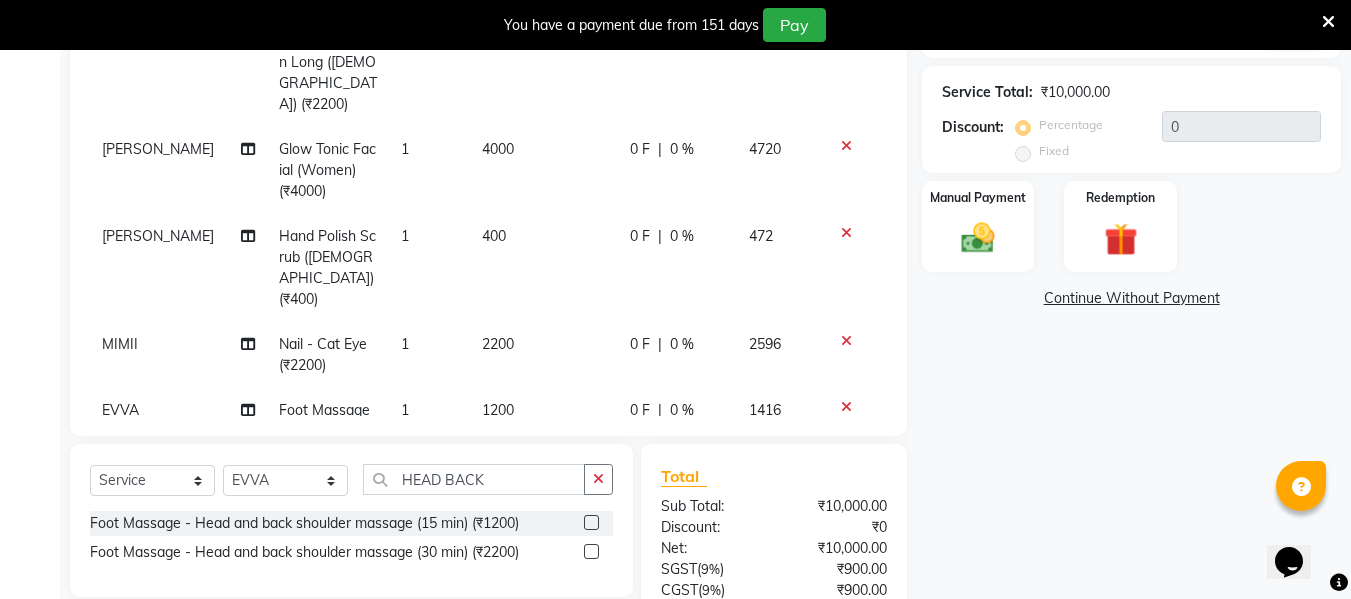 scroll, scrollTop: 381, scrollLeft: 0, axis: vertical 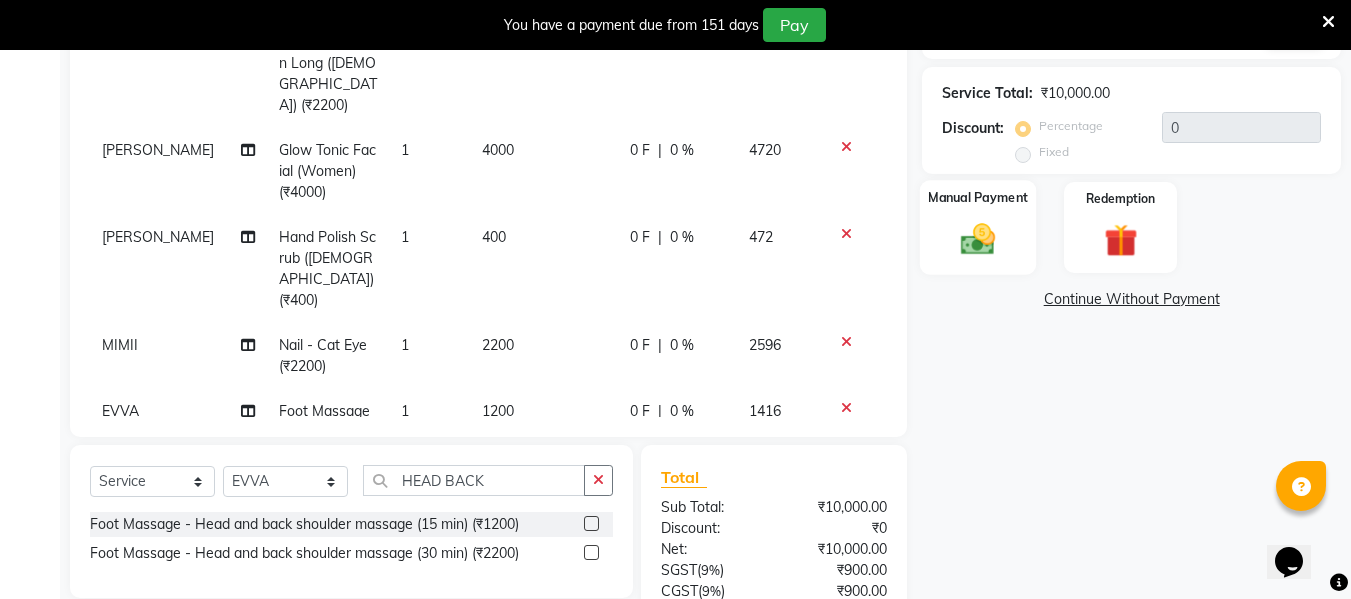 click 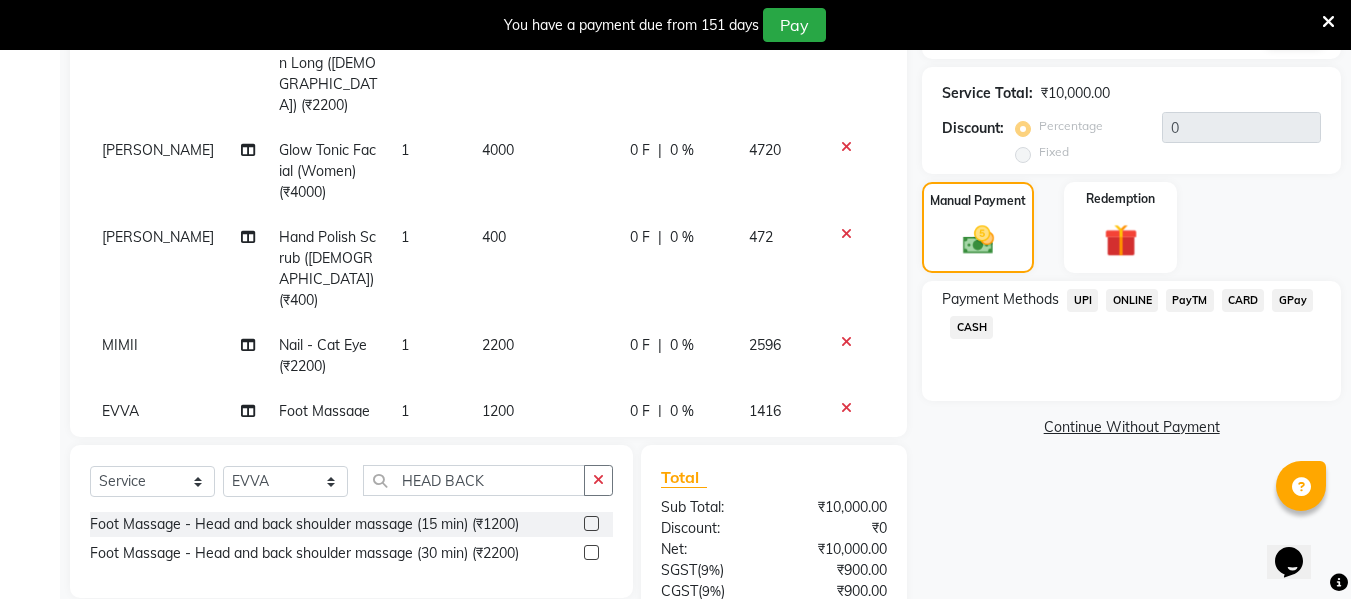 click on "CARD" 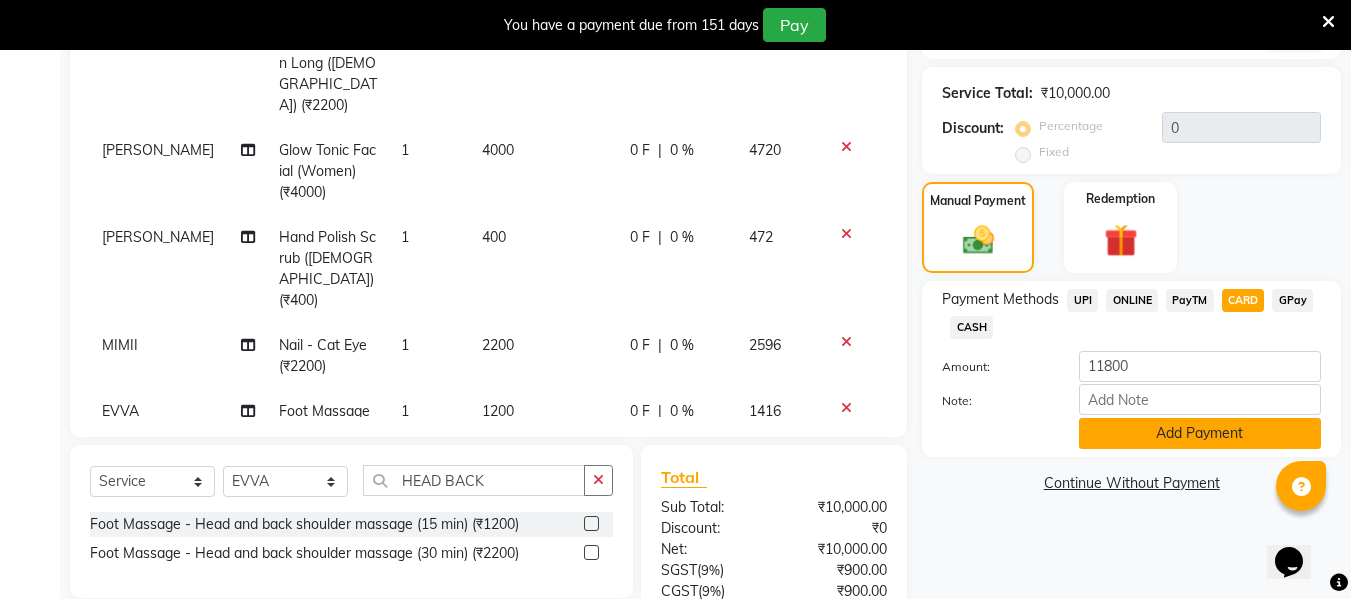 click on "Add Payment" 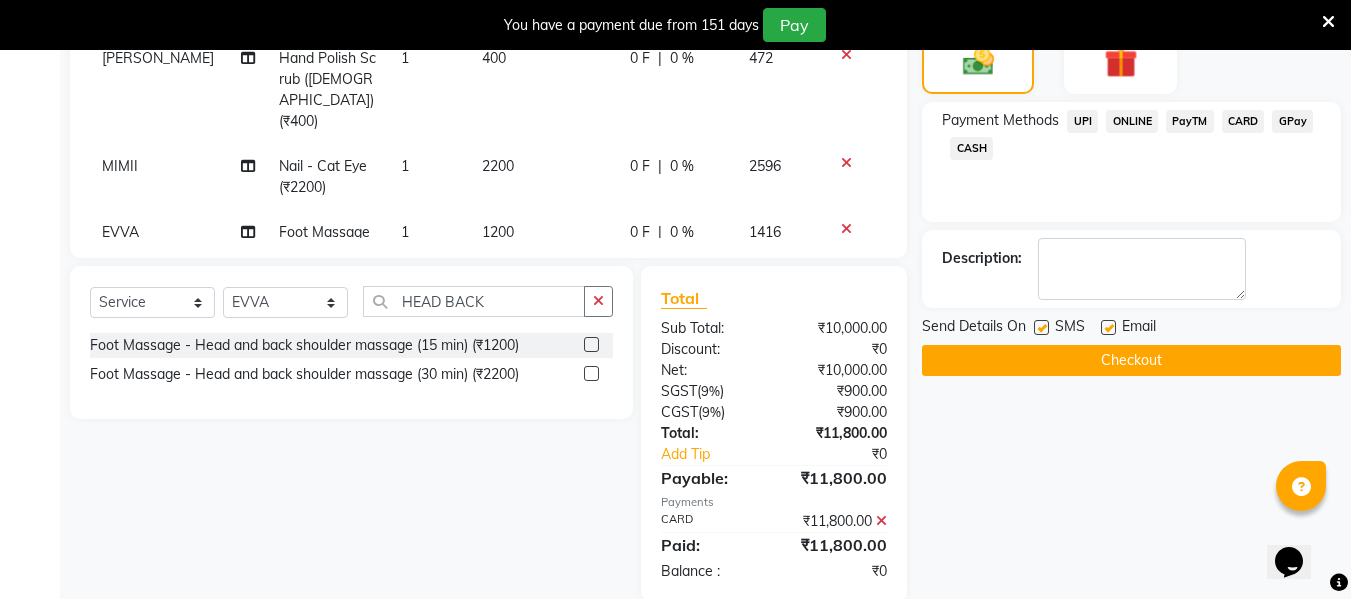 scroll, scrollTop: 593, scrollLeft: 0, axis: vertical 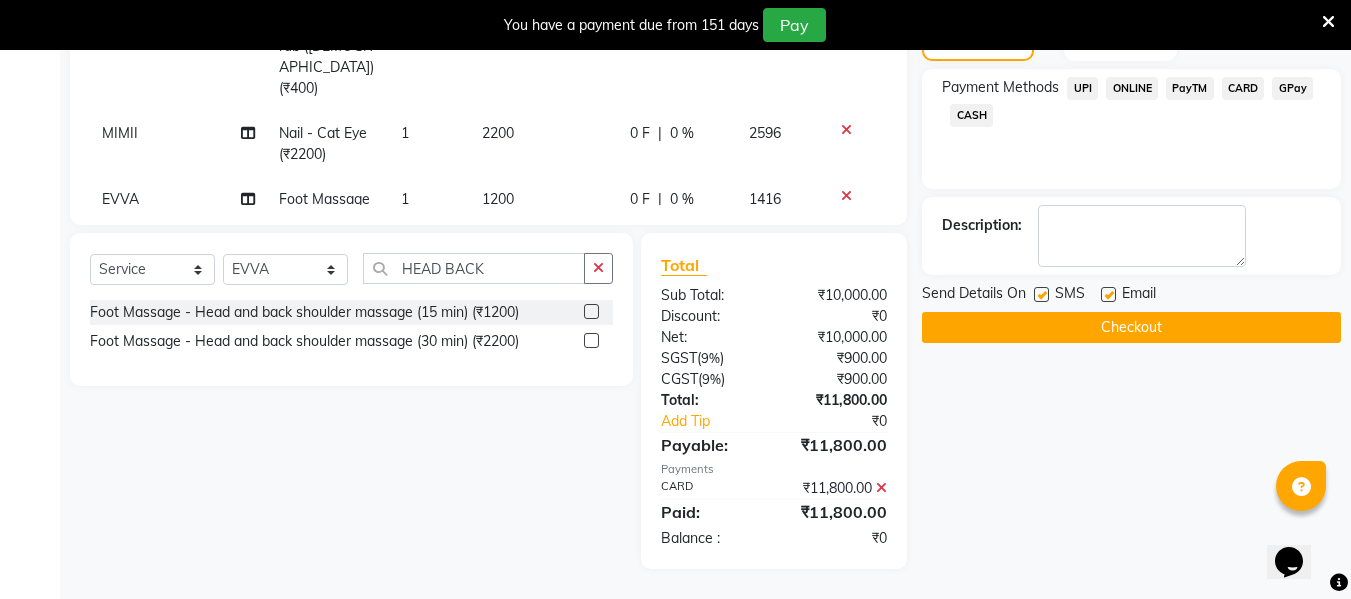 click on "Checkout" 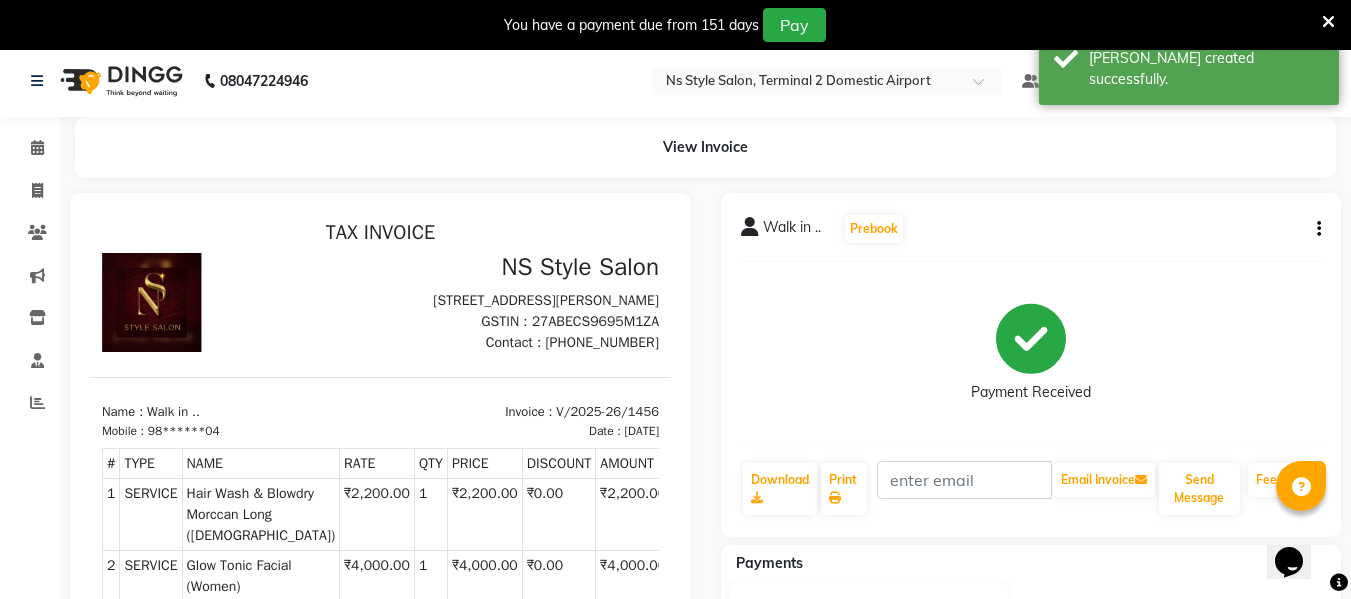 scroll, scrollTop: 4, scrollLeft: 0, axis: vertical 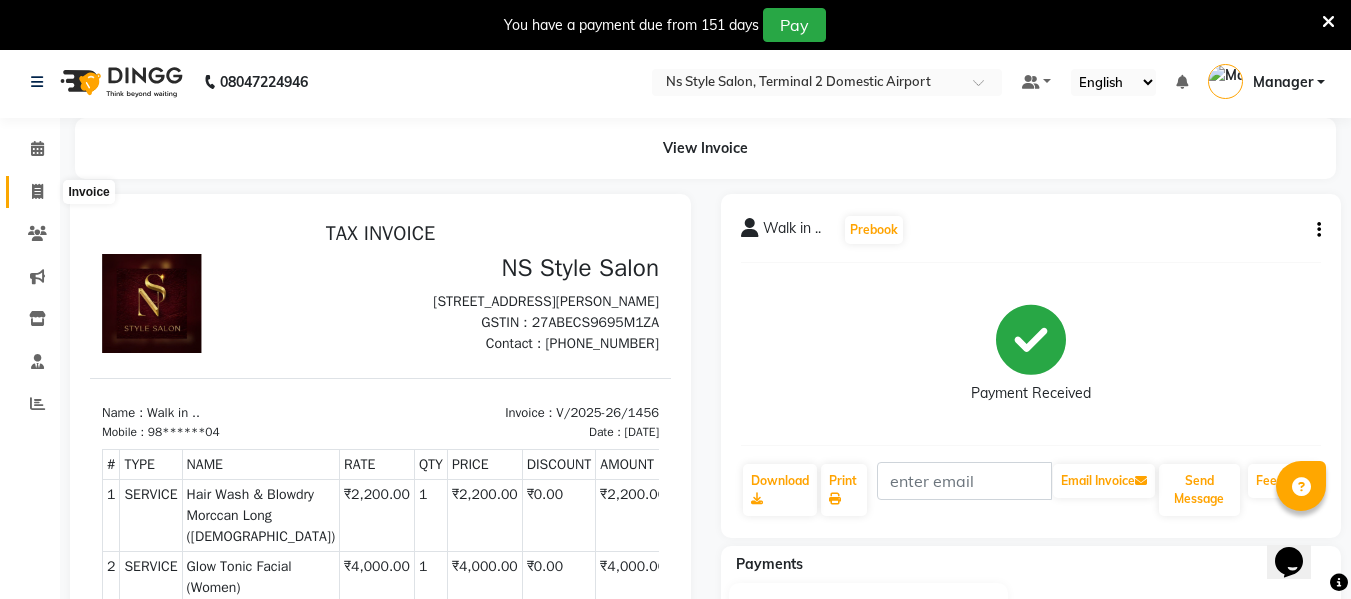 click 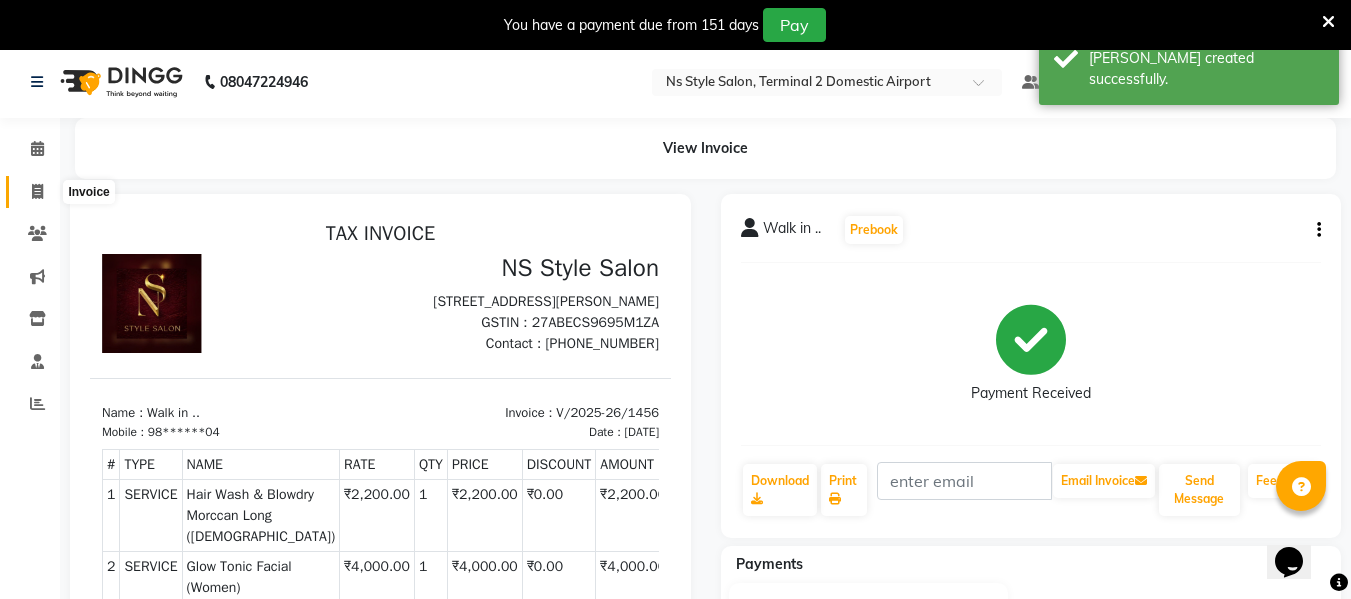 select on "service" 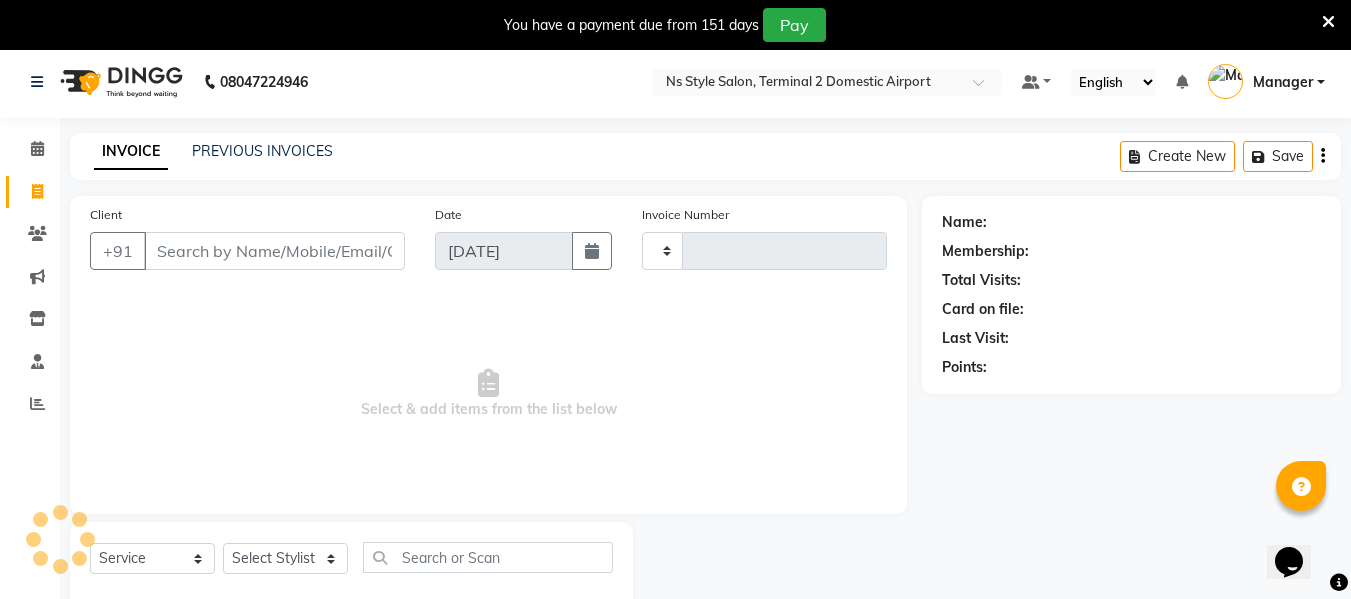 type on "1457" 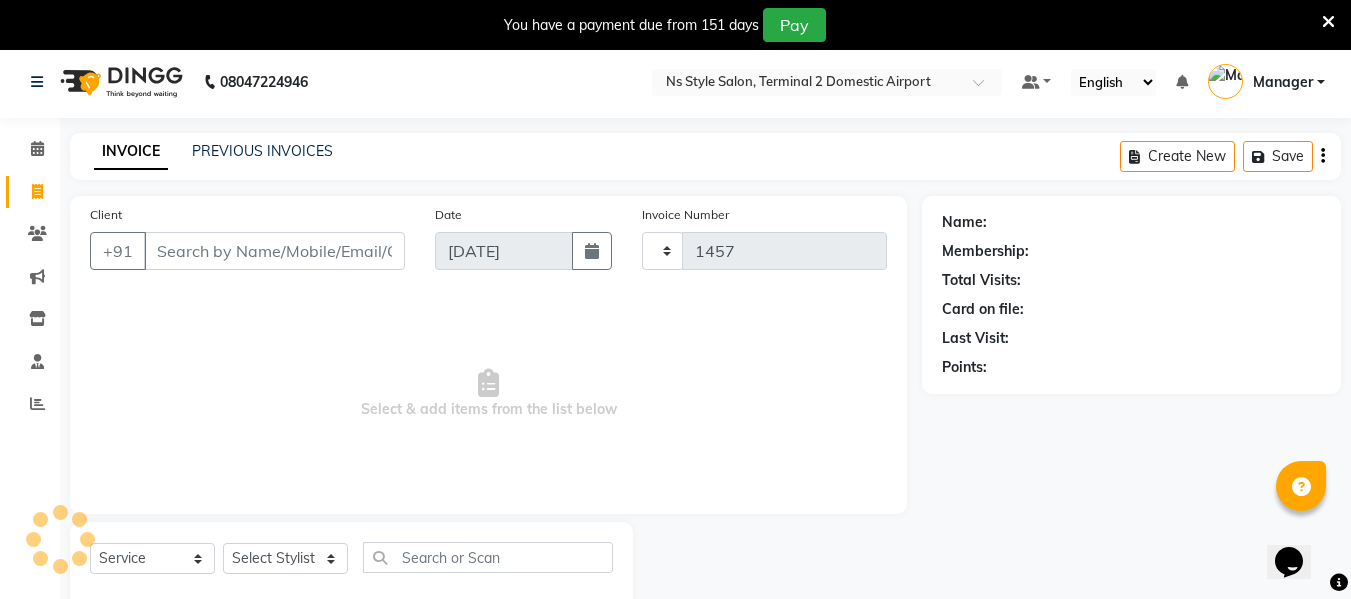scroll, scrollTop: 52, scrollLeft: 0, axis: vertical 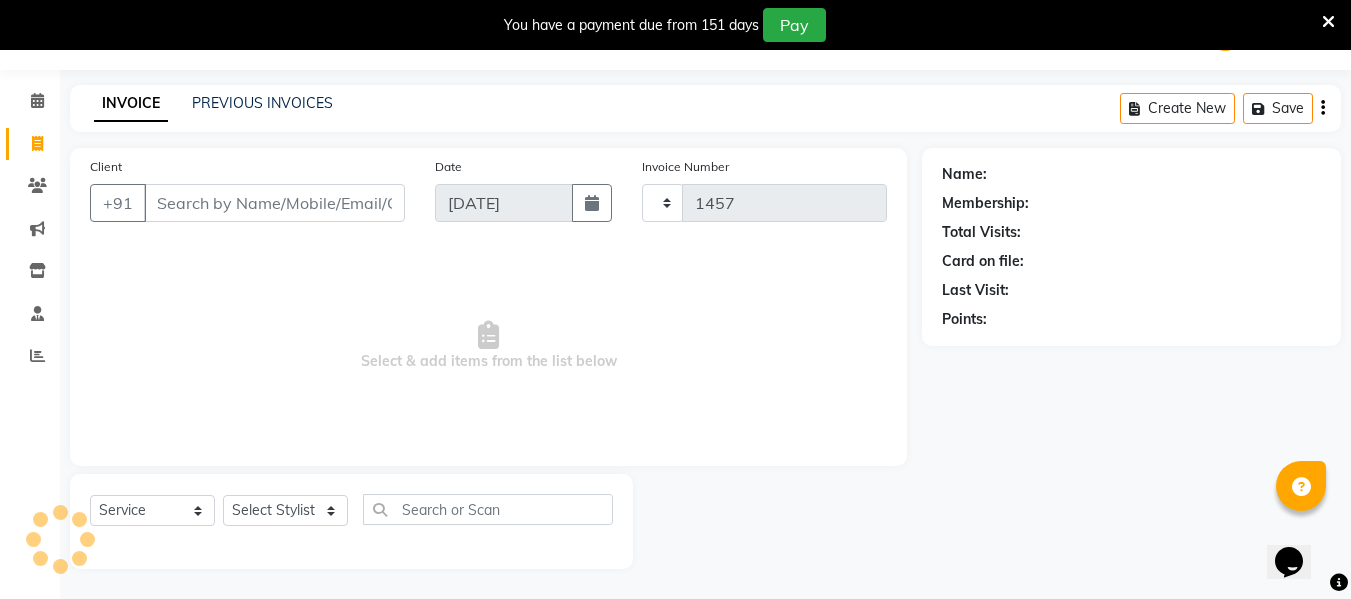 select on "5661" 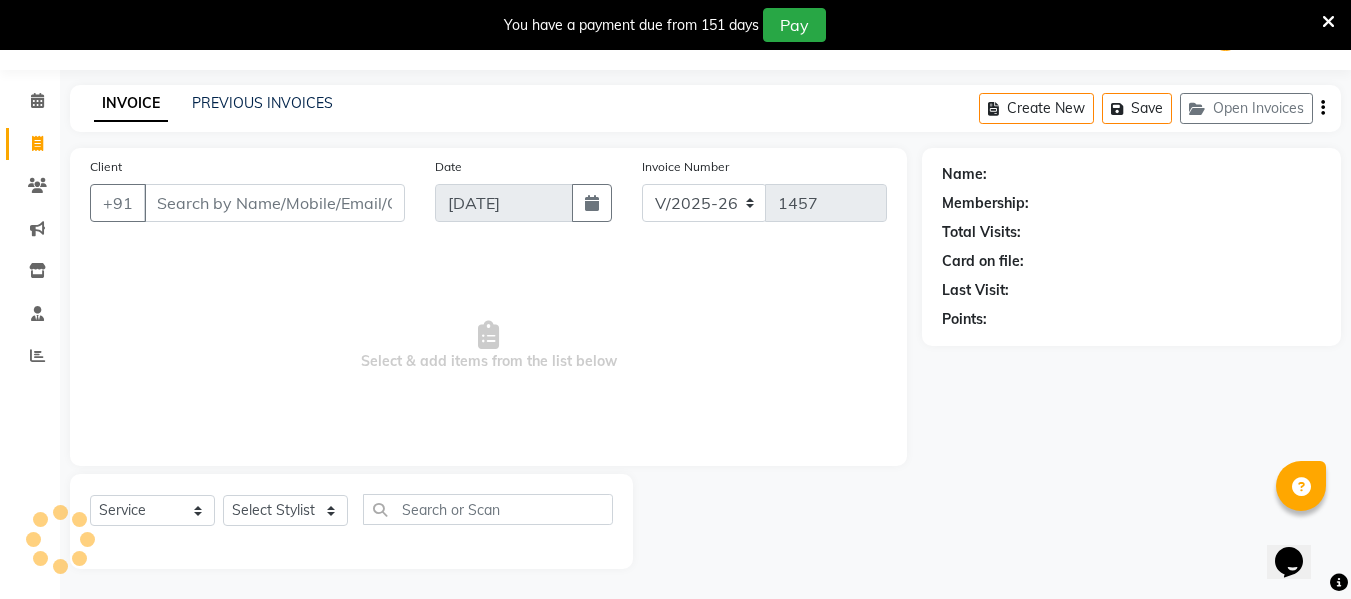 click on "Client" at bounding box center [274, 203] 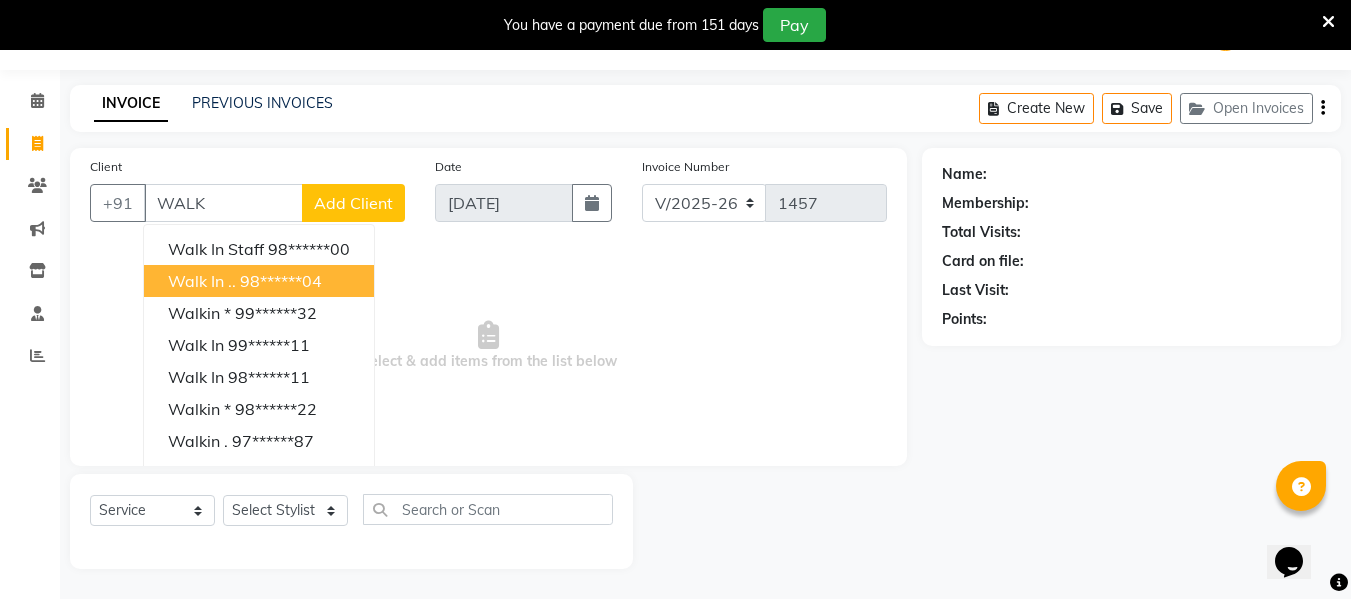 click on "Walk in ..  98******04" at bounding box center (259, 281) 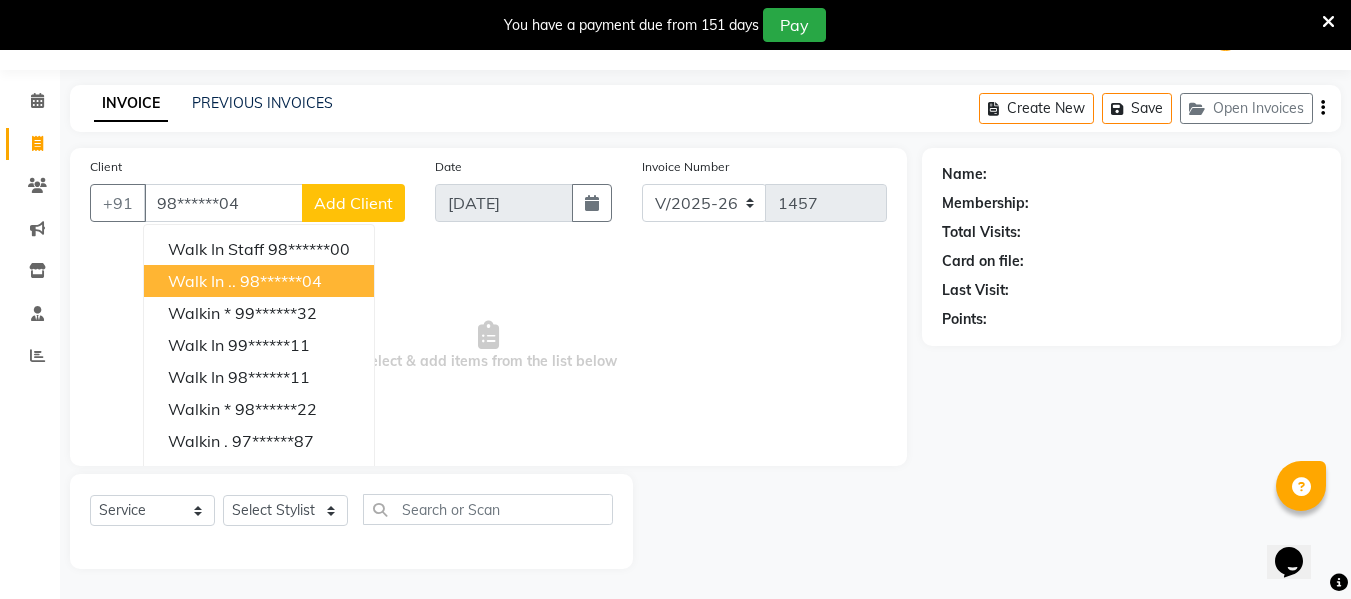 type on "98******04" 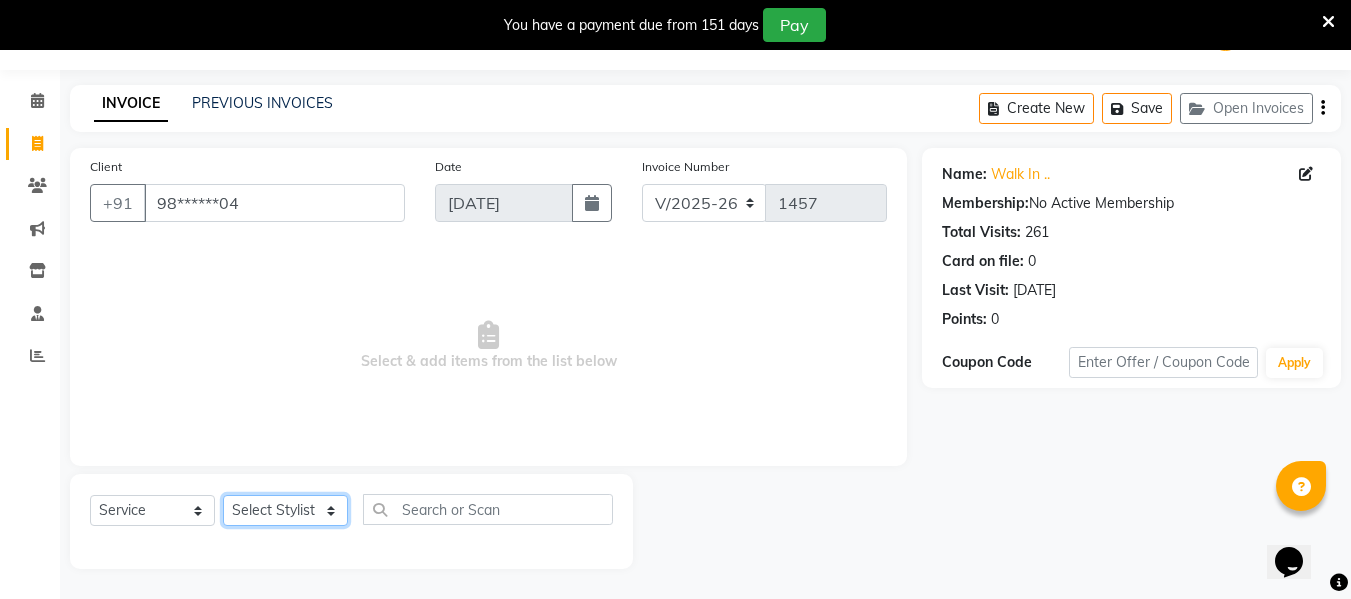 click on "Select Stylist ASHA [PERSON_NAME] [PERSON_NAME] EHATESHAM [PERSON_NAME] [PERSON_NAME] [PERSON_NAME] [PERSON_NAME] [PERSON_NAME] [PERSON_NAME]  Manager [PERSON_NAME] MD [PERSON_NAME]  MD [PERSON_NAME] MIMII [PERSON_NAME] [PERSON_NAME] [PERSON_NAME] TAK [PERSON_NAME]" 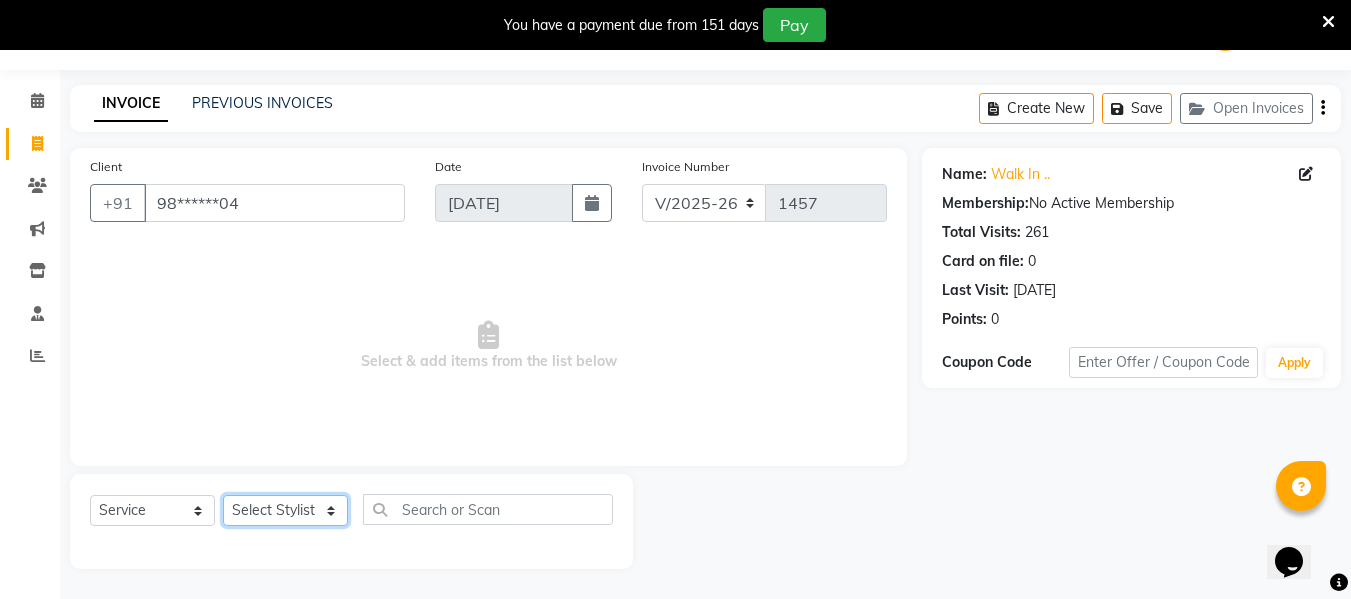 select on "39702" 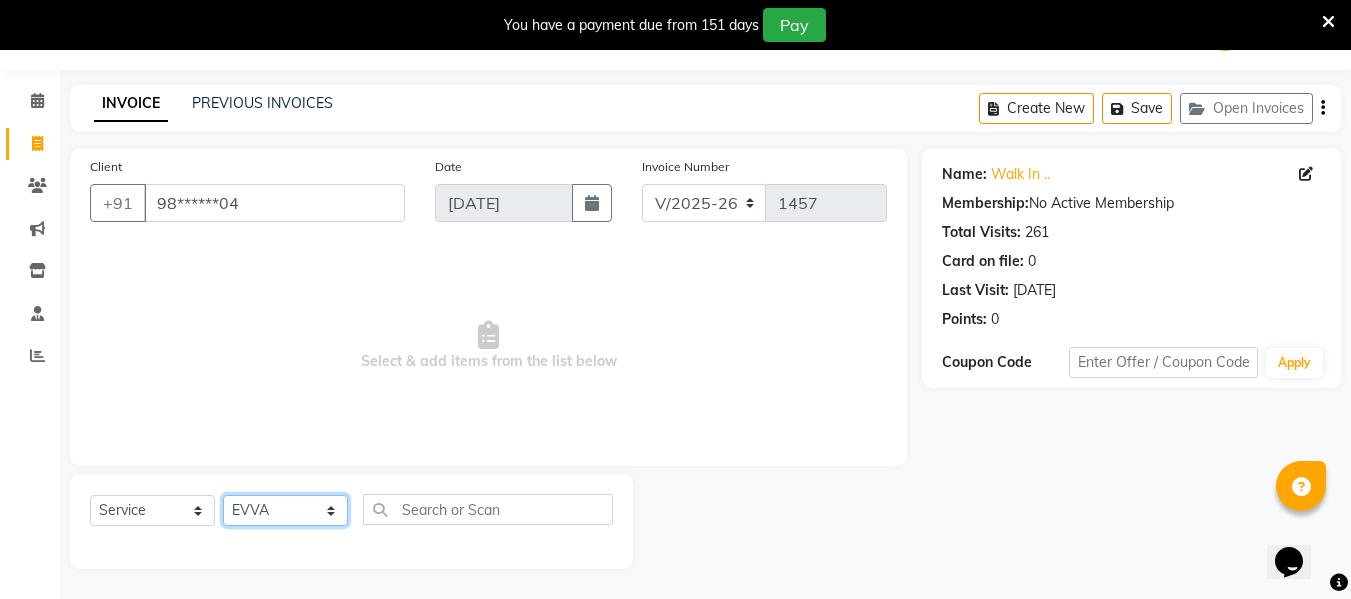 click on "Select Stylist ASHA [PERSON_NAME] [PERSON_NAME] EHATESHAM [PERSON_NAME] [PERSON_NAME] [PERSON_NAME] [PERSON_NAME] [PERSON_NAME] [PERSON_NAME]  Manager [PERSON_NAME] MD [PERSON_NAME]  MD [PERSON_NAME] MIMII [PERSON_NAME] [PERSON_NAME] [PERSON_NAME] TAK [PERSON_NAME]" 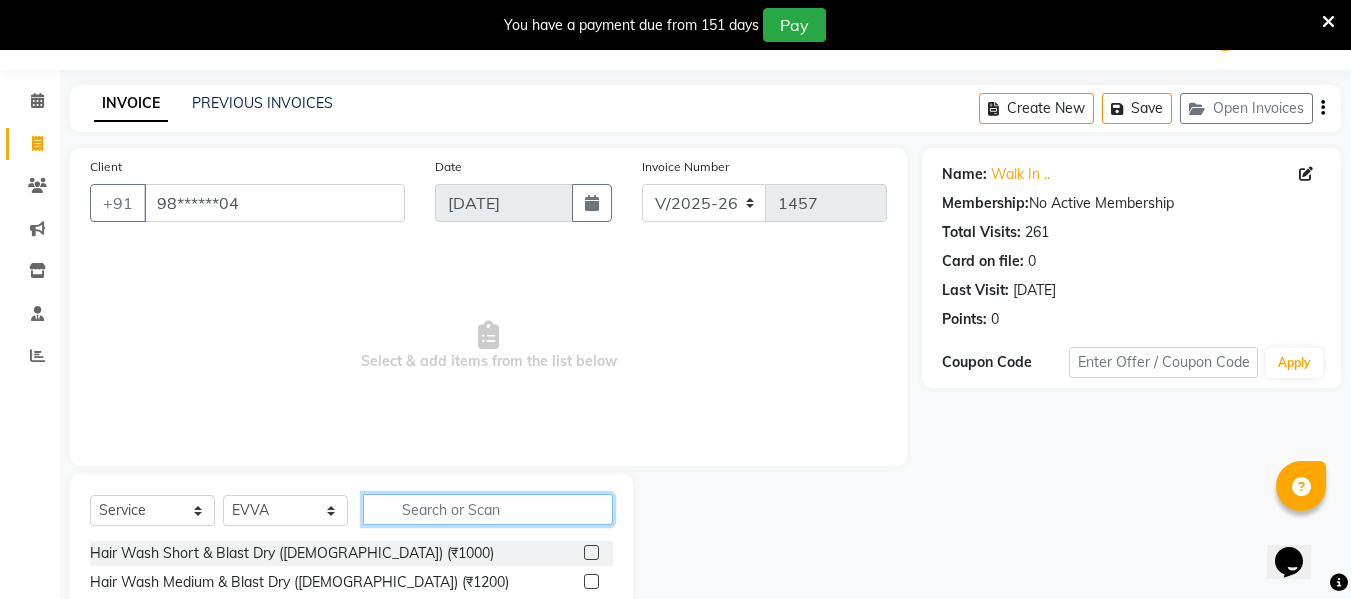 click 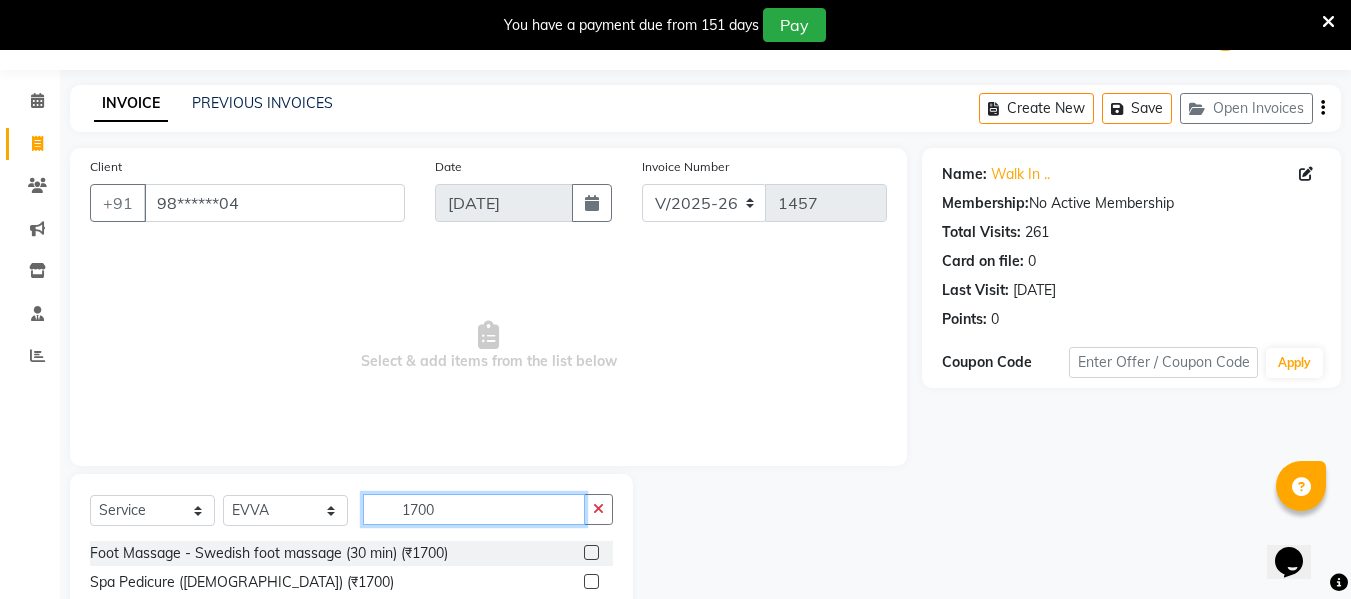 scroll, scrollTop: 197, scrollLeft: 0, axis: vertical 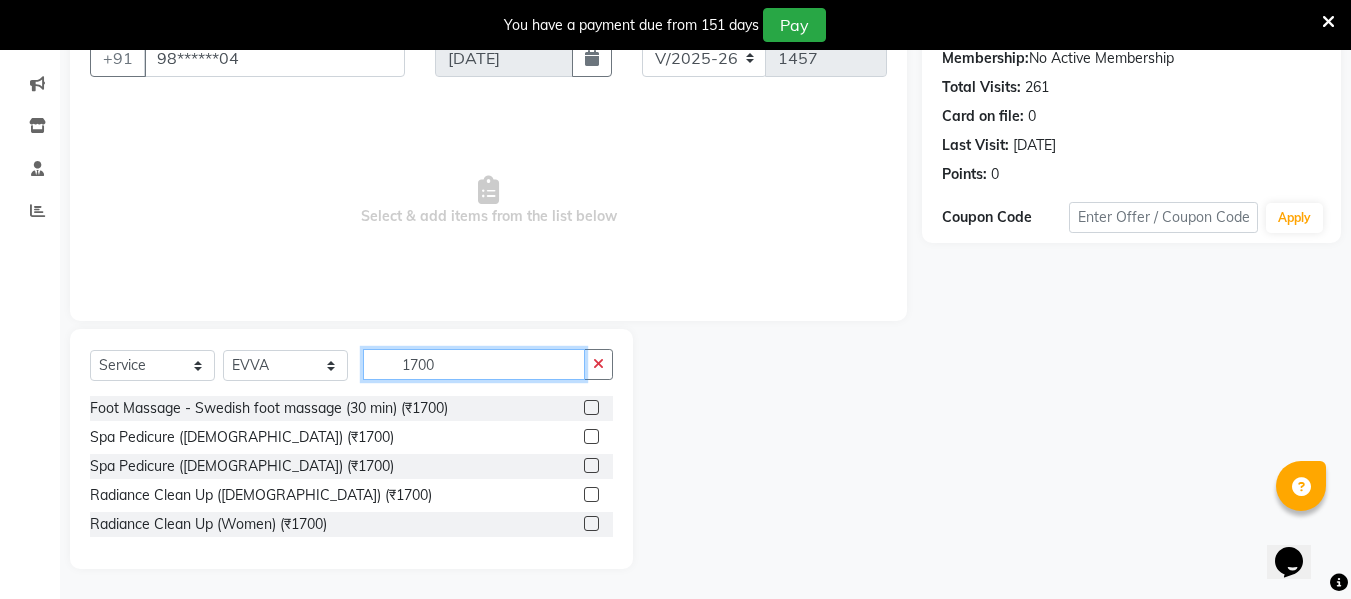 type on "1700" 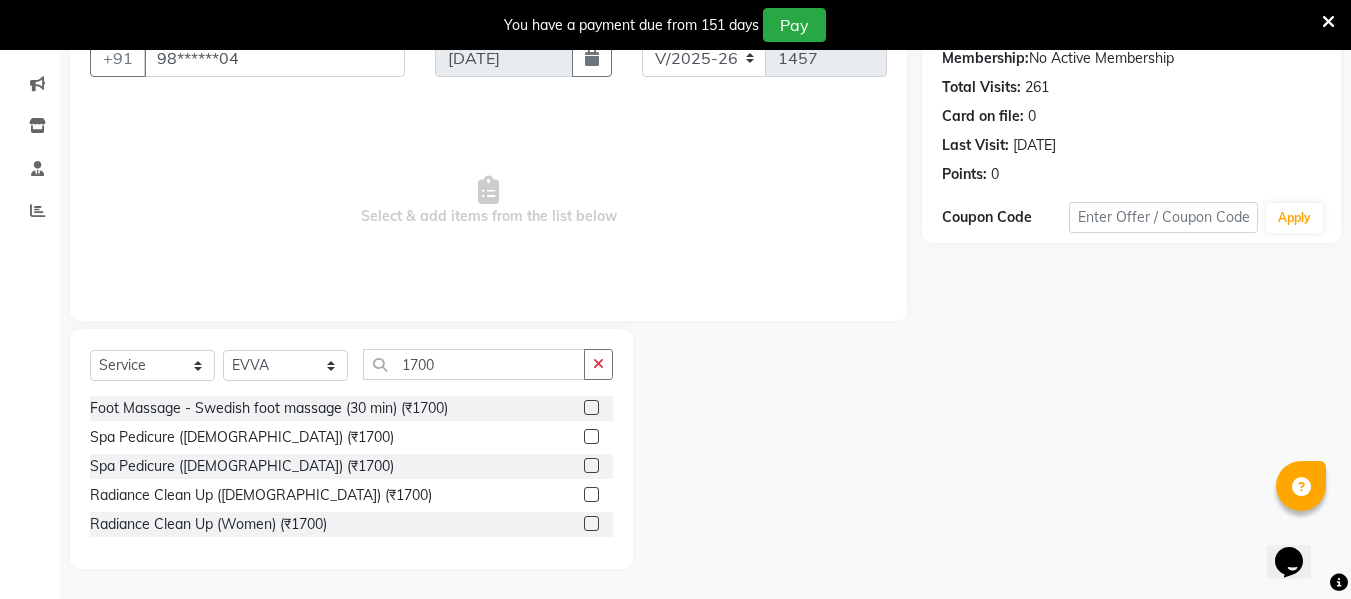 click 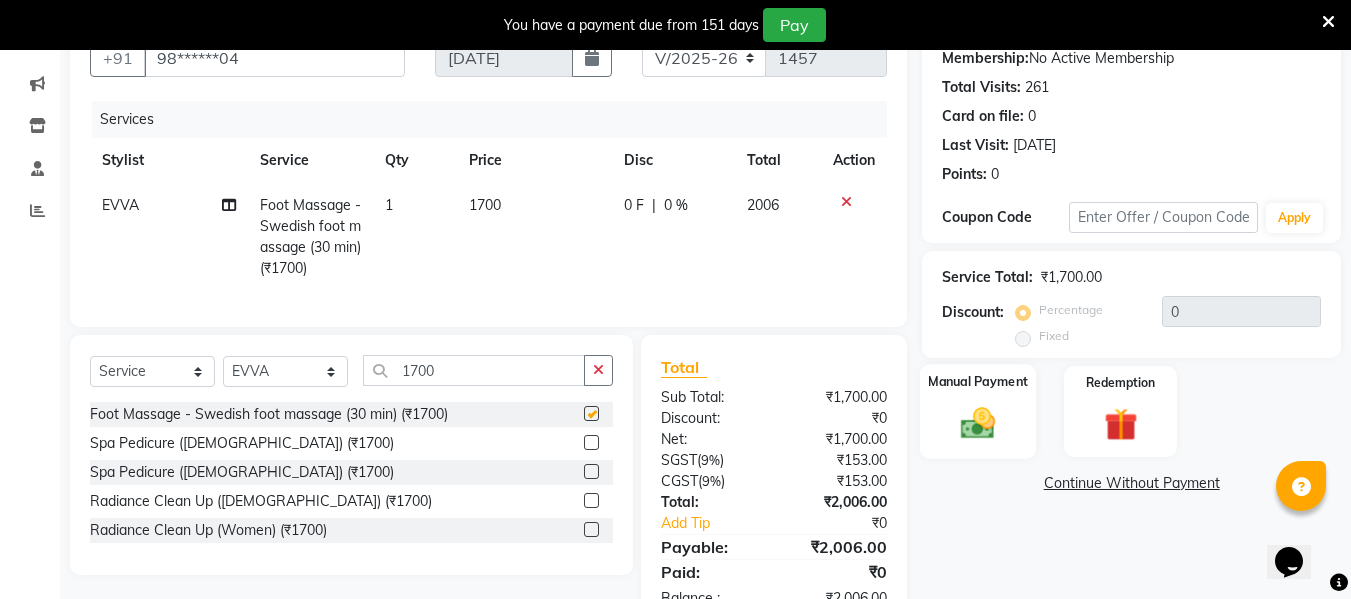 checkbox on "false" 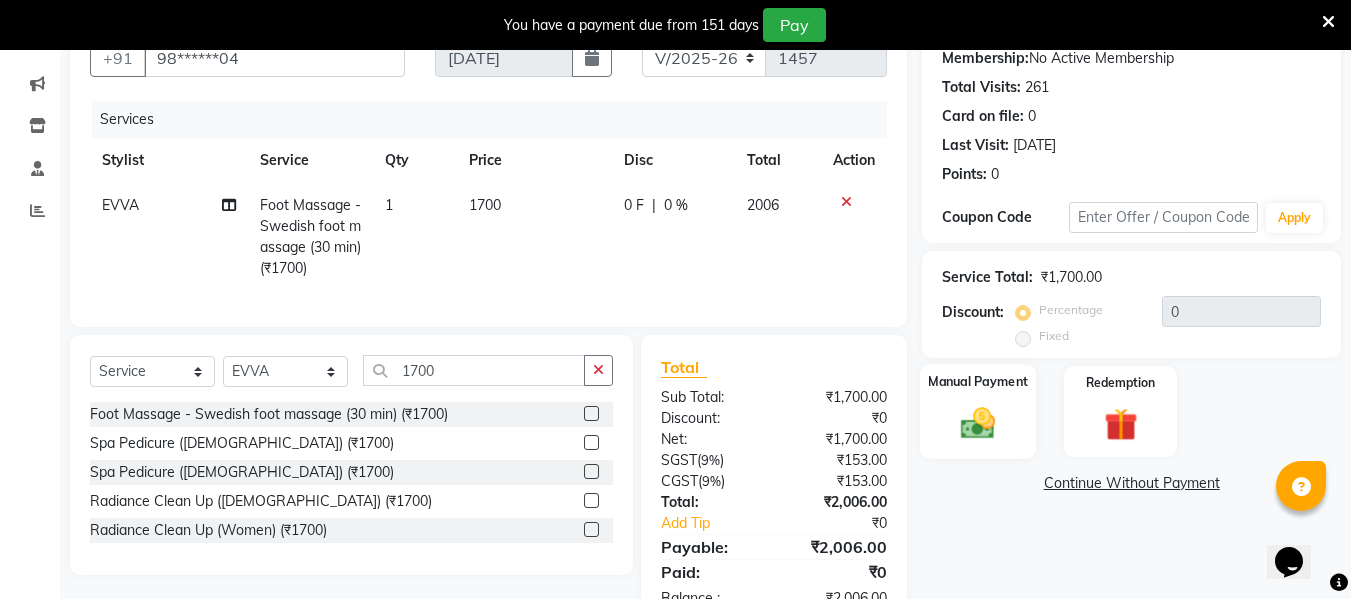 click 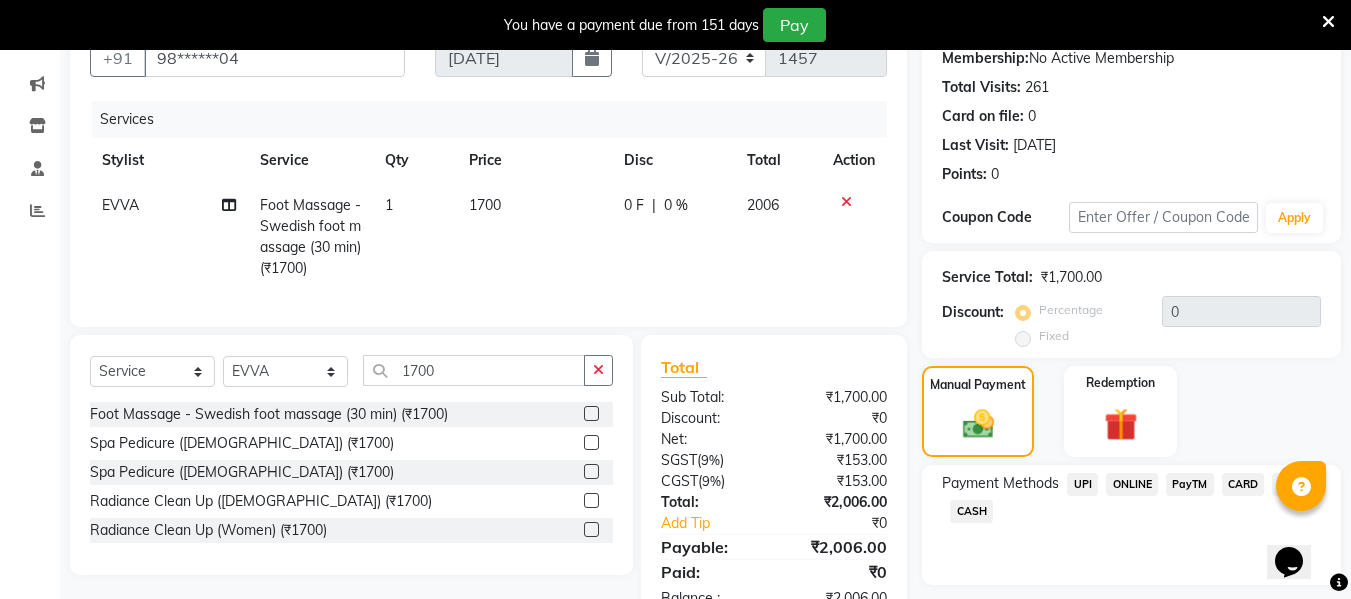 scroll, scrollTop: 272, scrollLeft: 0, axis: vertical 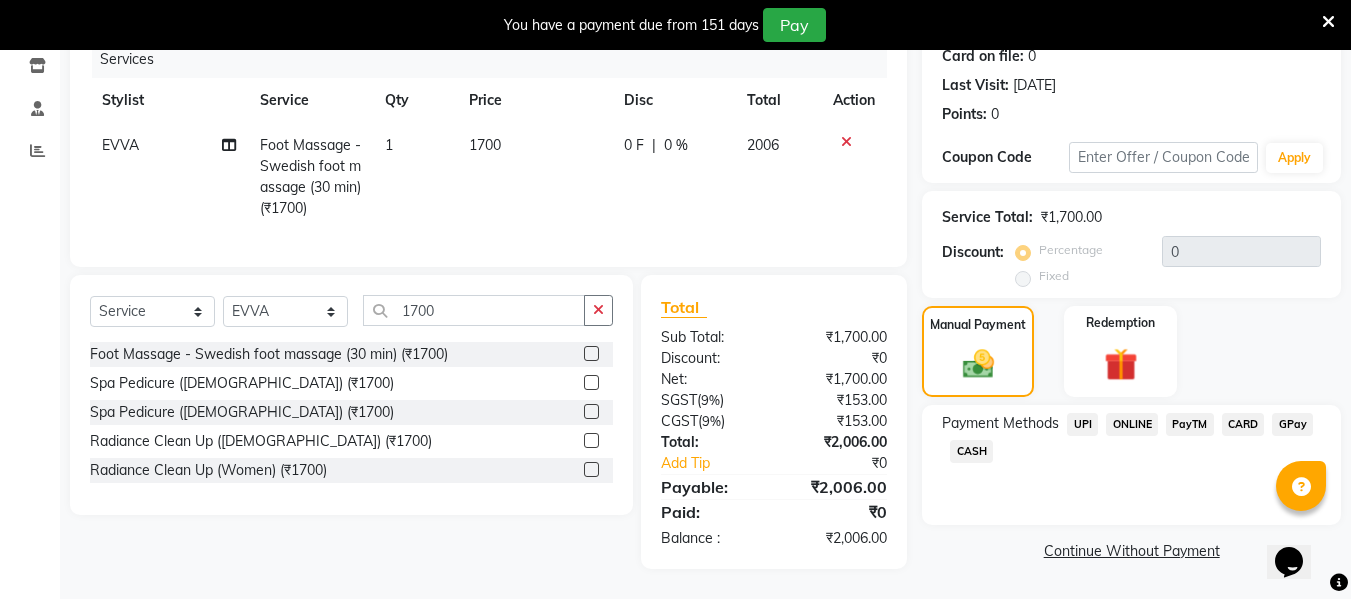 click on "CARD" 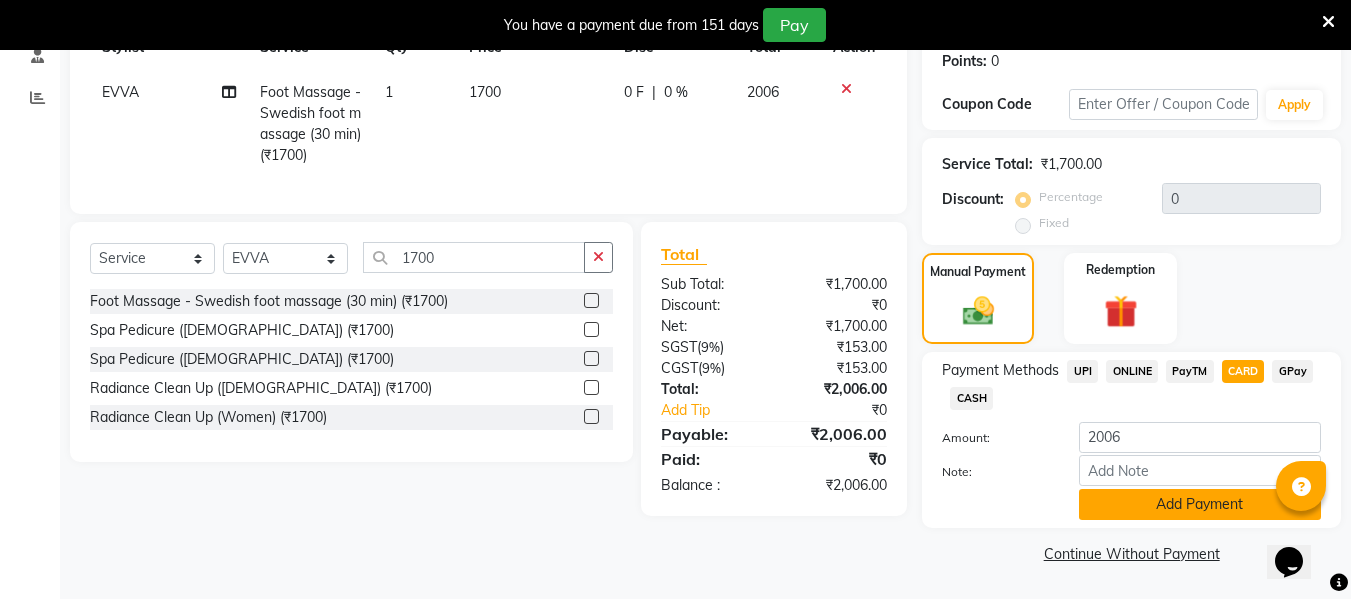 click on "Add Payment" 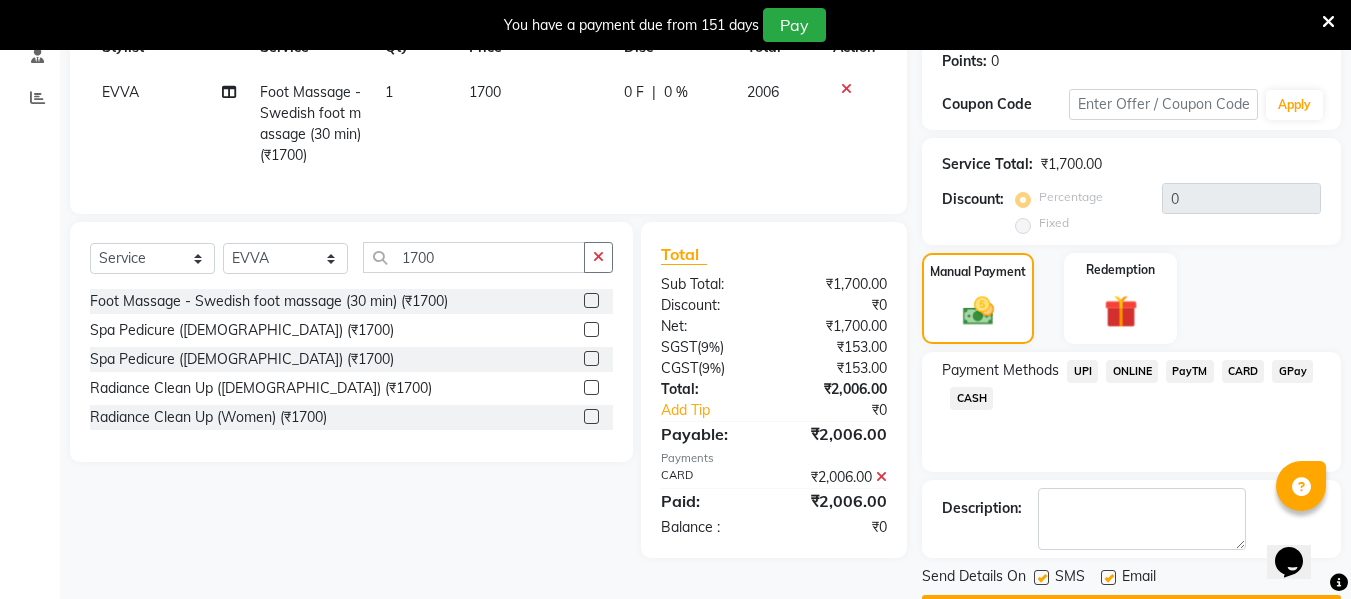 scroll, scrollTop: 367, scrollLeft: 0, axis: vertical 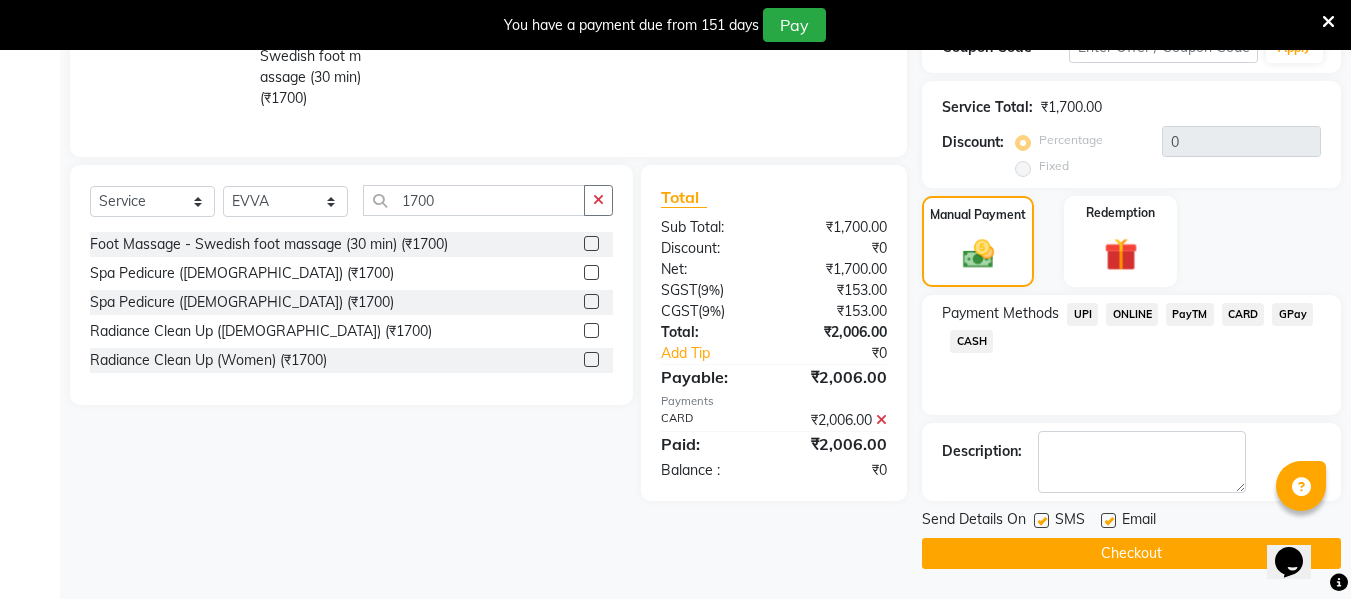 click on "Checkout" 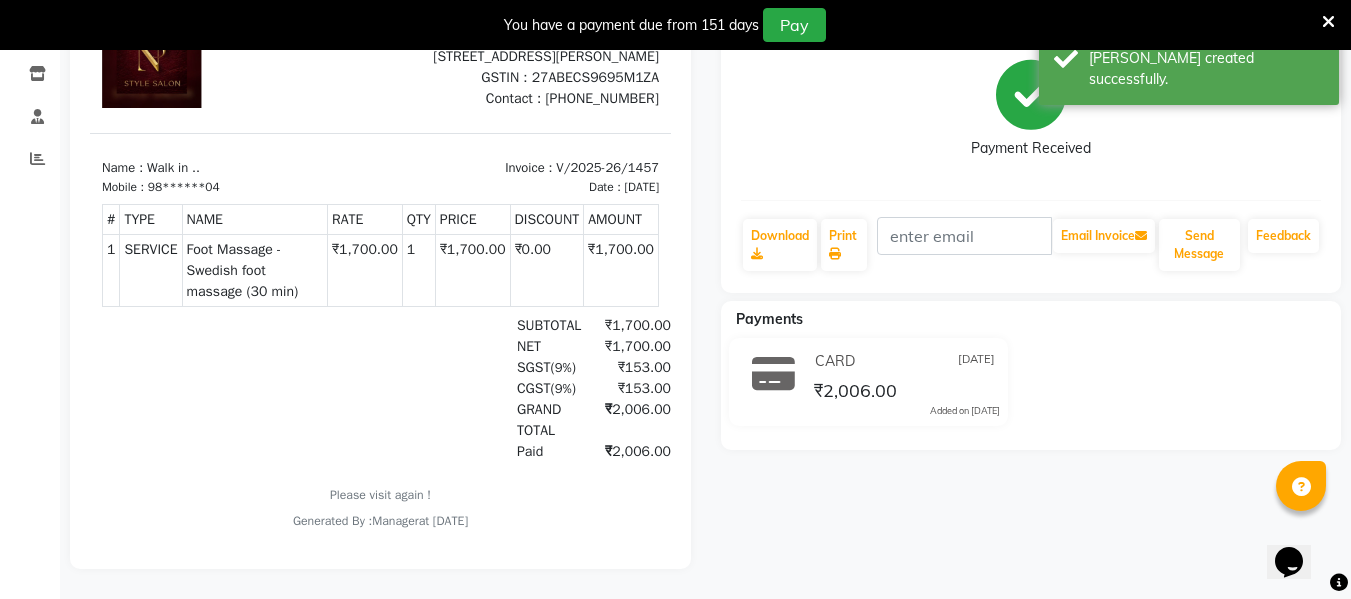 scroll, scrollTop: 0, scrollLeft: 0, axis: both 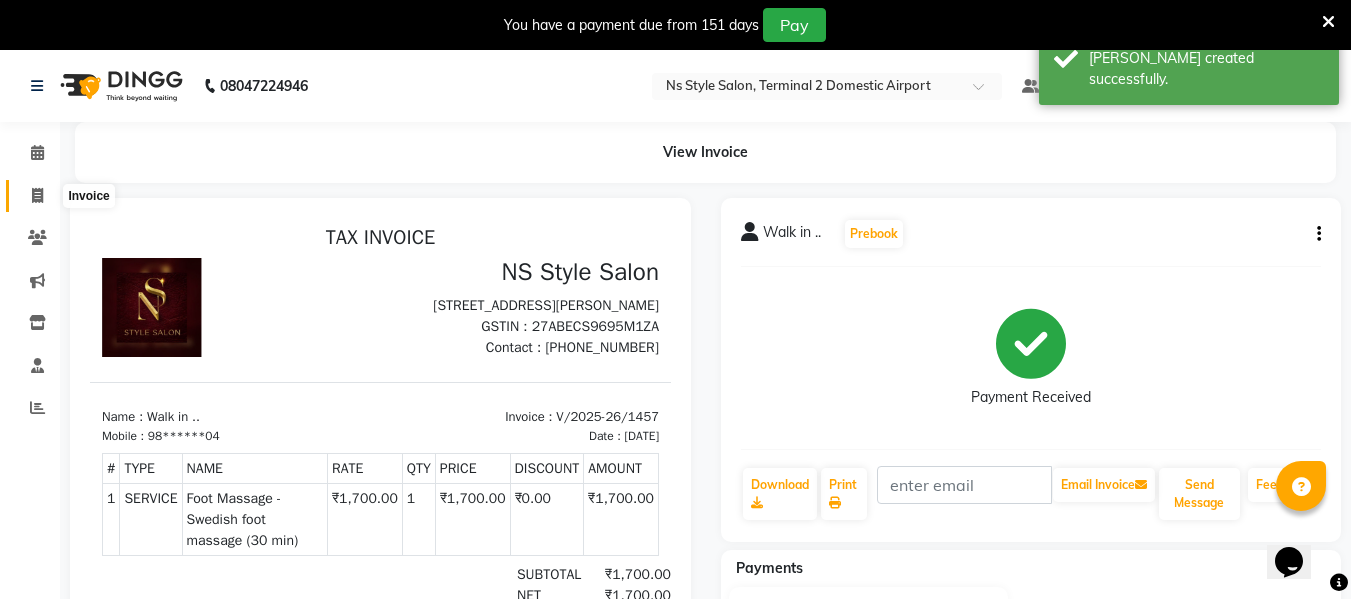 click 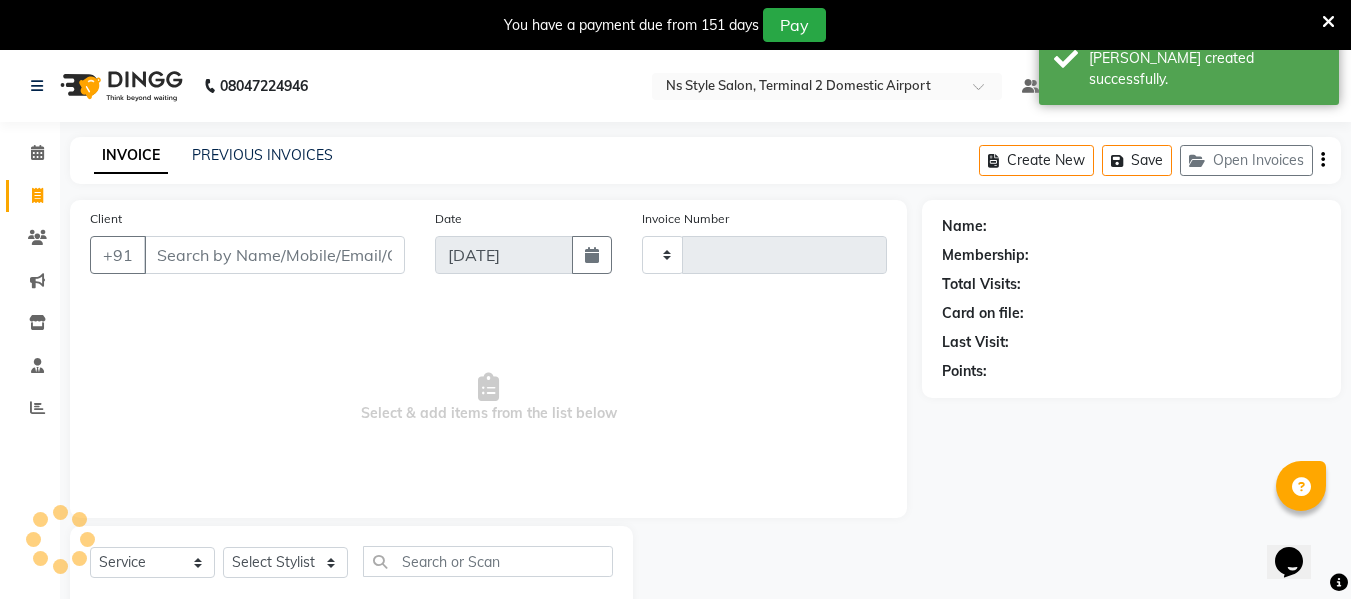 scroll, scrollTop: 52, scrollLeft: 0, axis: vertical 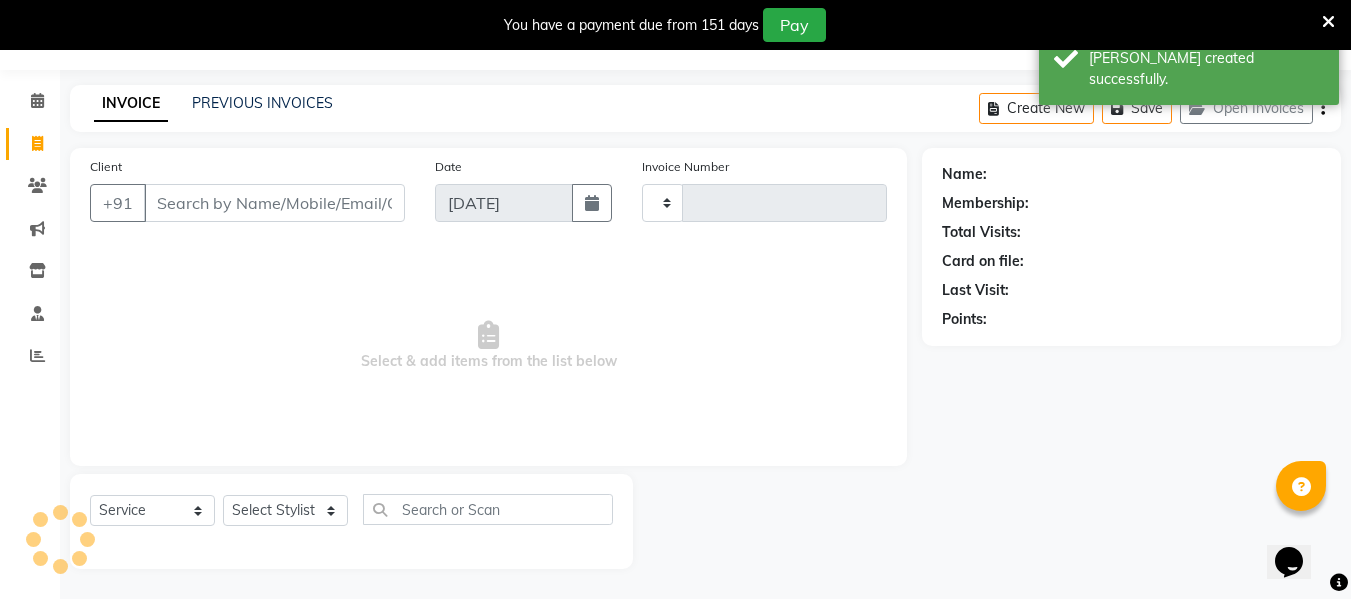type on "1458" 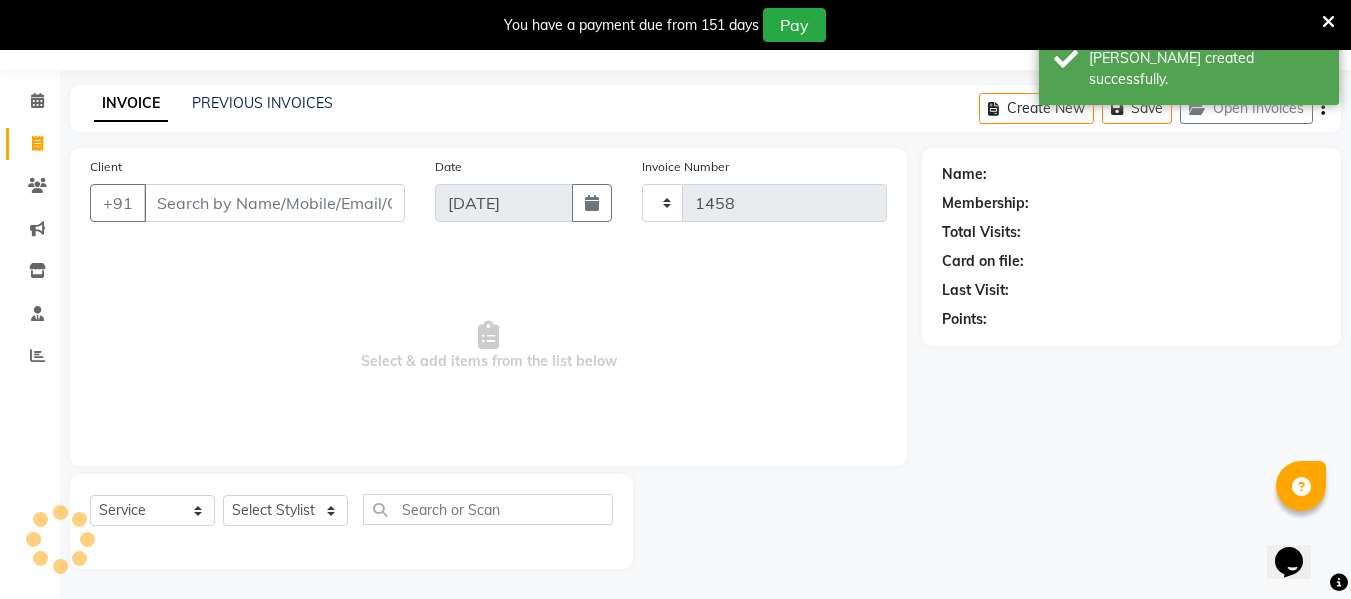 select on "5661" 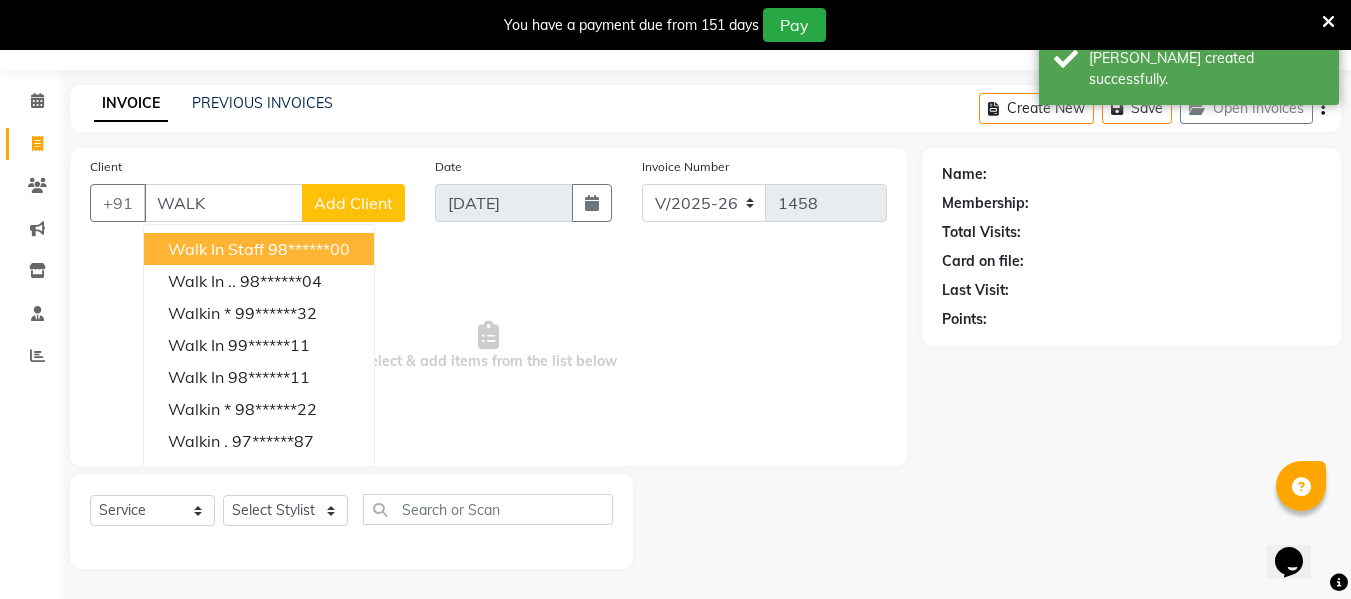 click on "WALK" at bounding box center [223, 203] 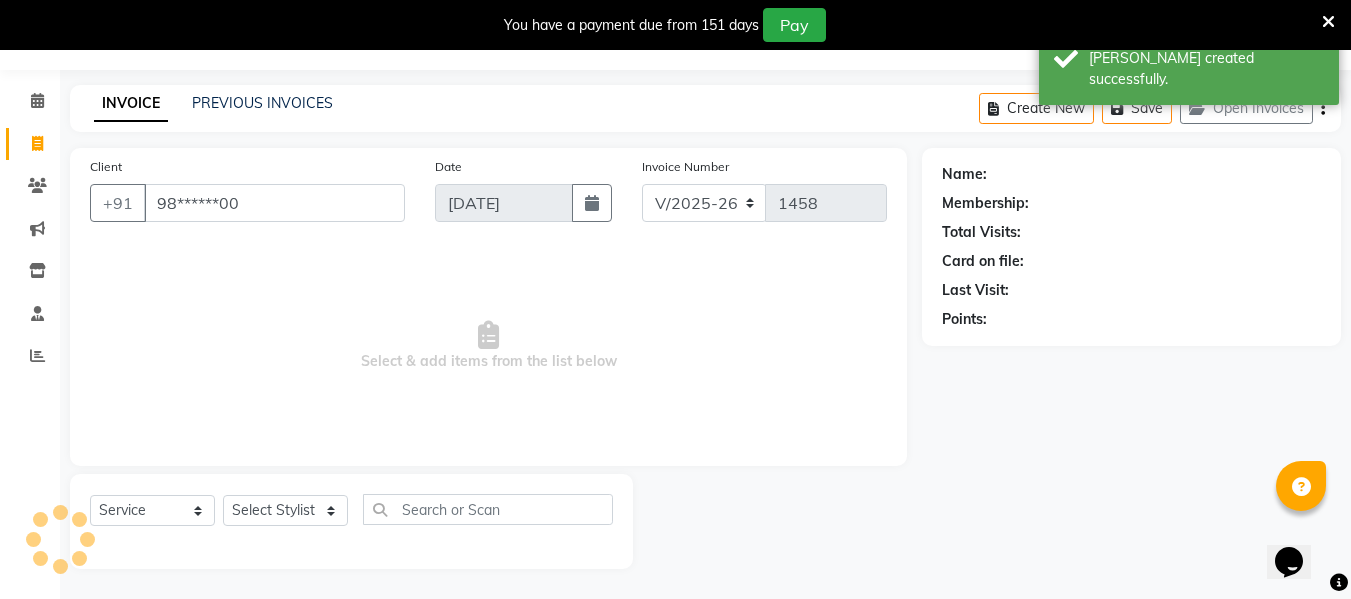 type on "98******00" 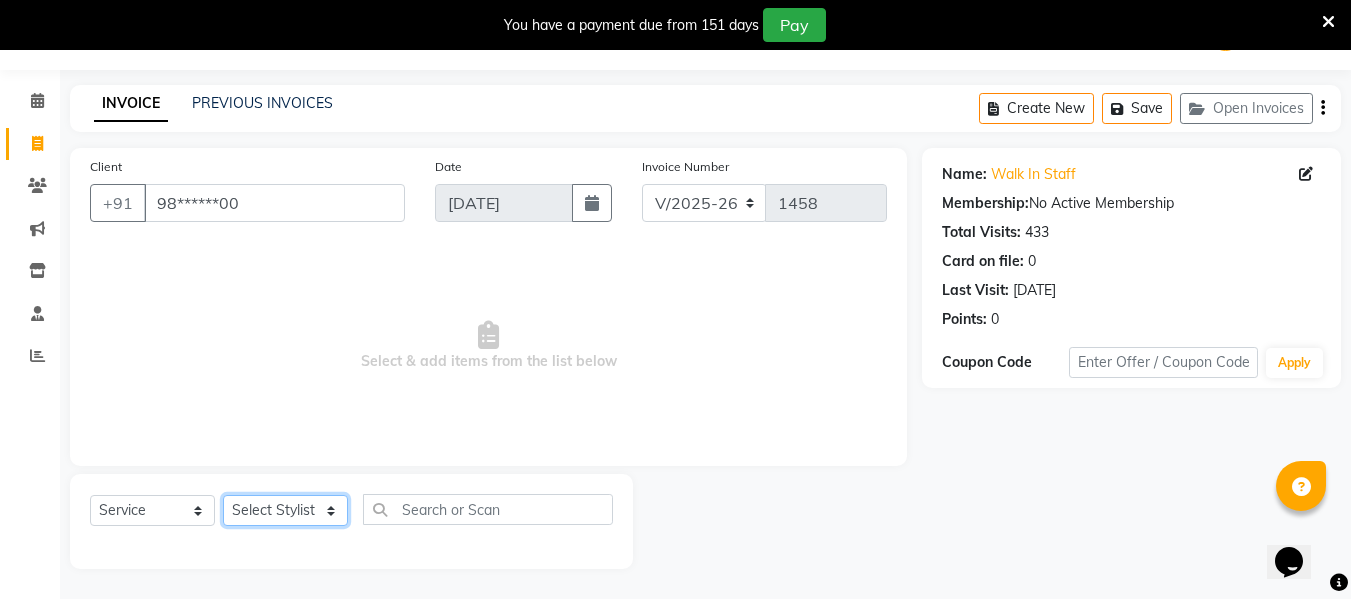 click on "Select Stylist ASHA [PERSON_NAME] [PERSON_NAME] EHATESHAM [PERSON_NAME] [PERSON_NAME] [PERSON_NAME] [PERSON_NAME] [PERSON_NAME] [PERSON_NAME]  Manager [PERSON_NAME] MD [PERSON_NAME]  MD [PERSON_NAME] MIMII [PERSON_NAME] [PERSON_NAME] [PERSON_NAME] TAK [PERSON_NAME]" 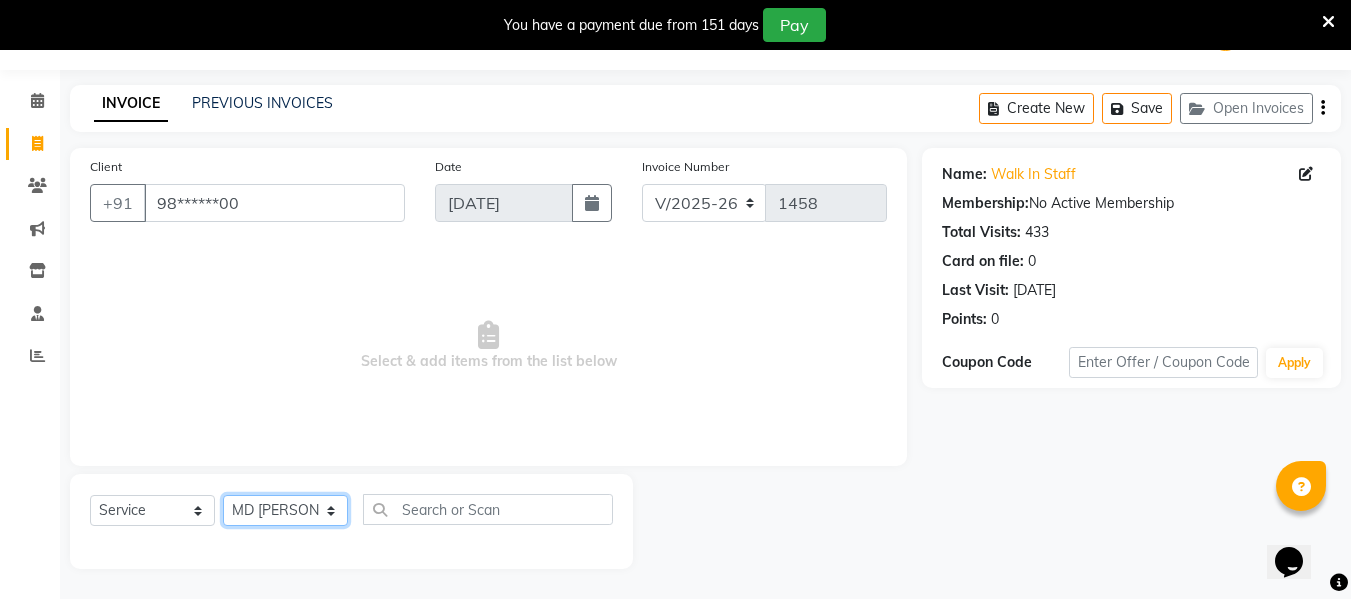 click on "Select Stylist ASHA [PERSON_NAME] [PERSON_NAME] EHATESHAM [PERSON_NAME] [PERSON_NAME] [PERSON_NAME] [PERSON_NAME] [PERSON_NAME] [PERSON_NAME]  Manager [PERSON_NAME] MD [PERSON_NAME]  MD [PERSON_NAME] MIMII [PERSON_NAME] [PERSON_NAME] [PERSON_NAME] TAK [PERSON_NAME]" 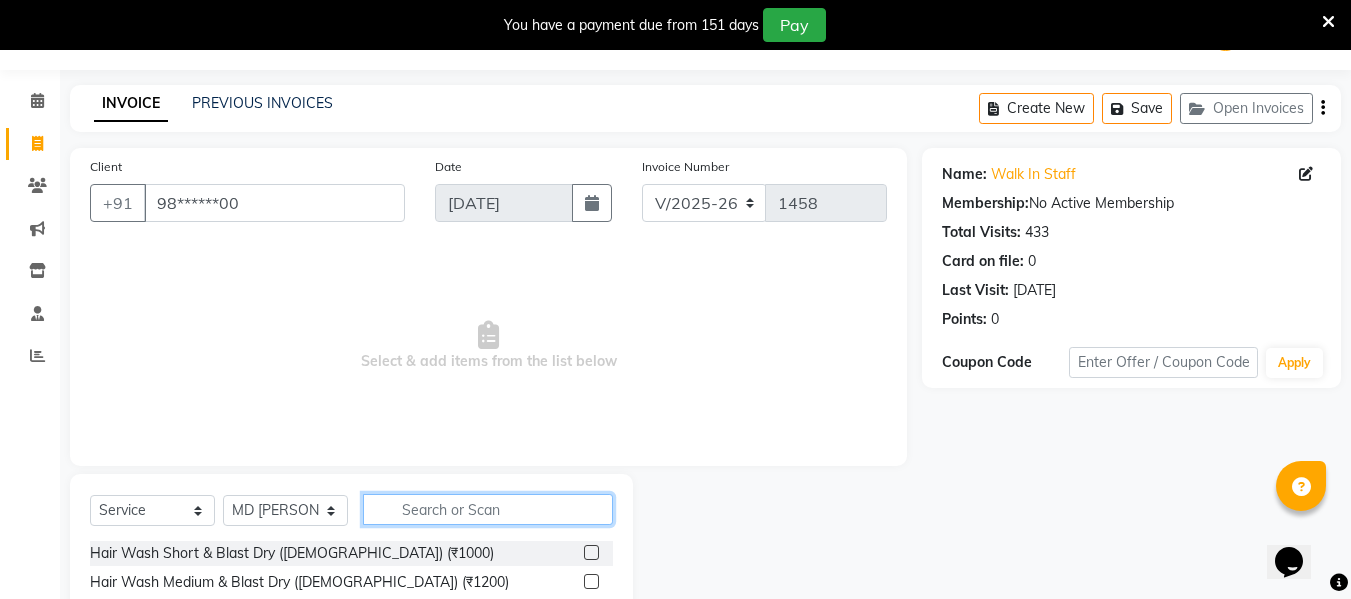 click 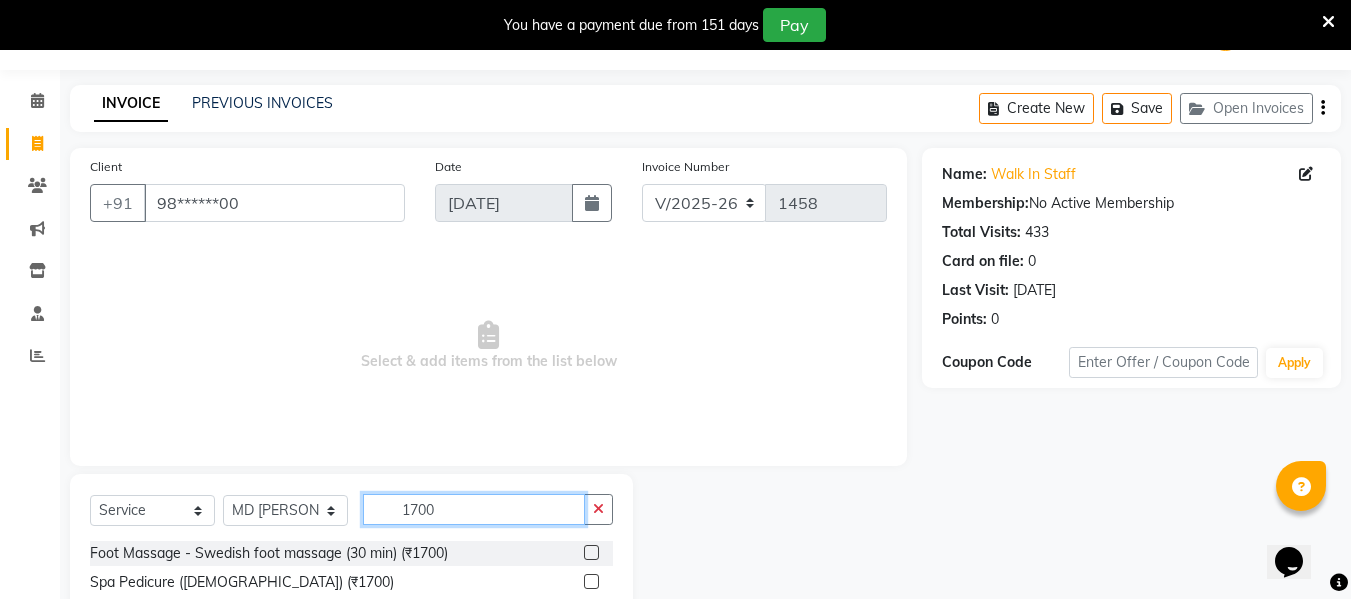 type on "1700" 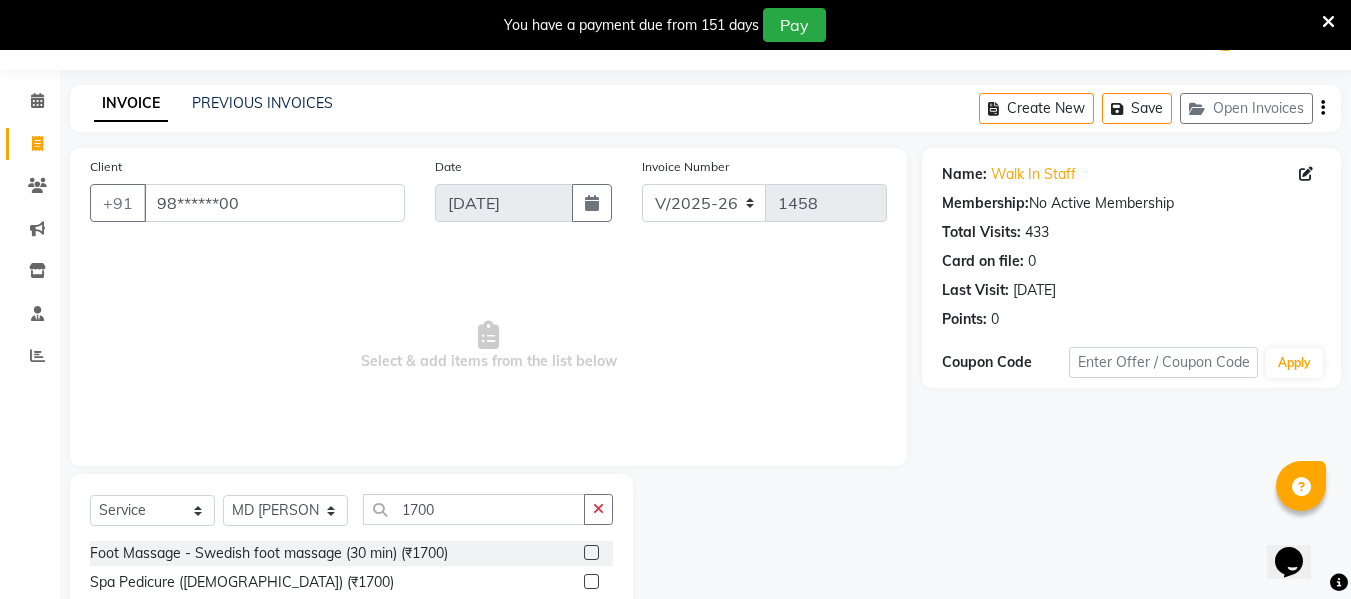 click 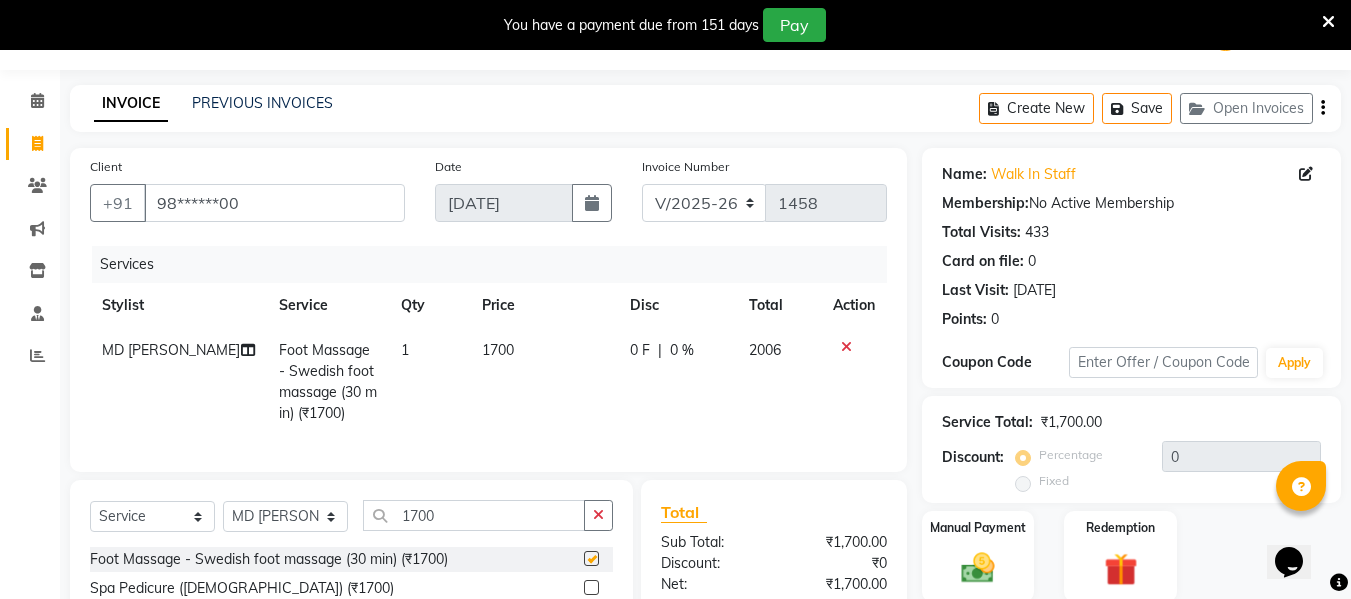 checkbox on "false" 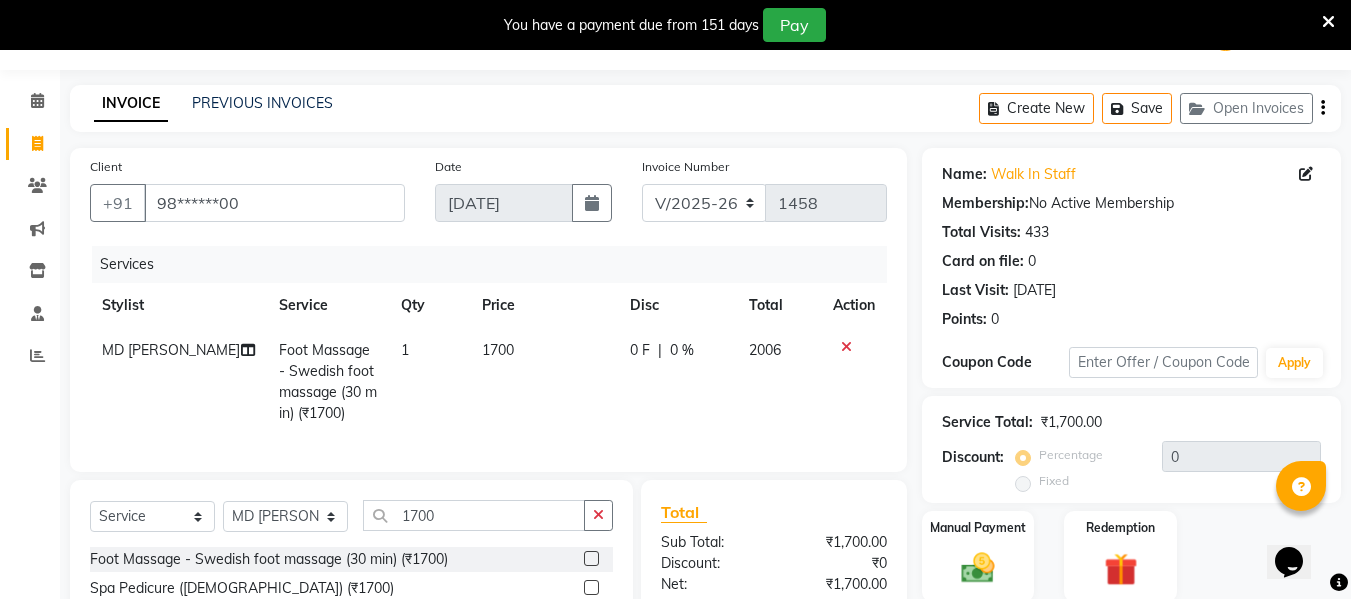 scroll, scrollTop: 272, scrollLeft: 0, axis: vertical 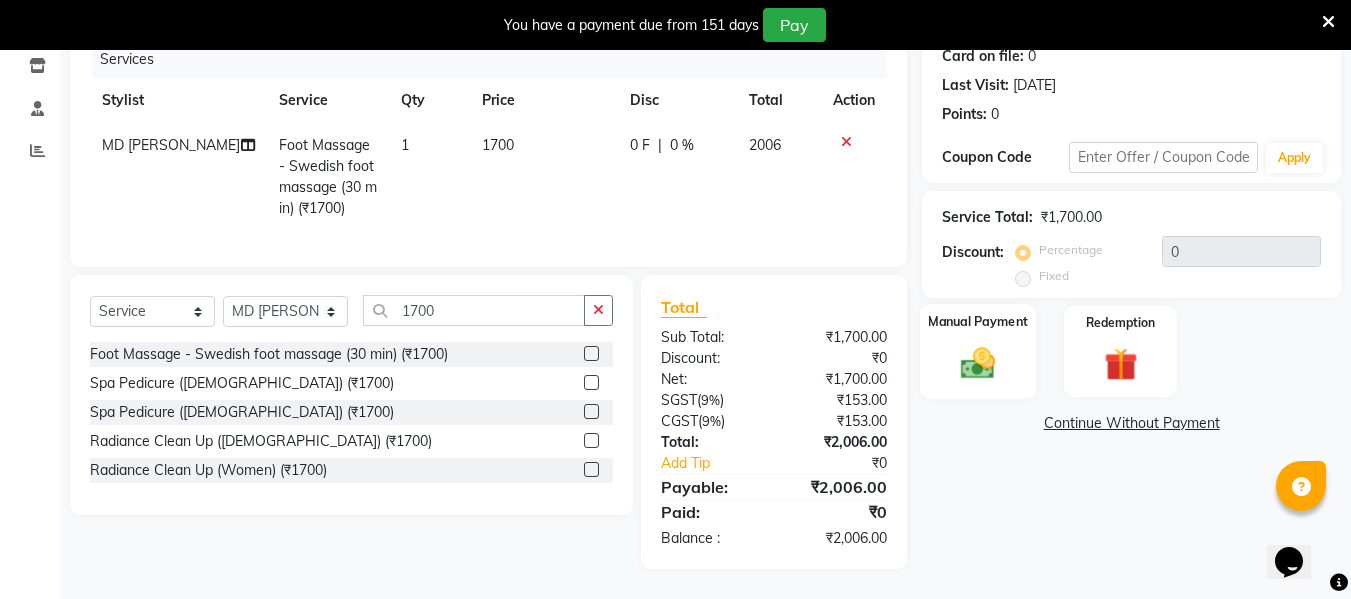 click 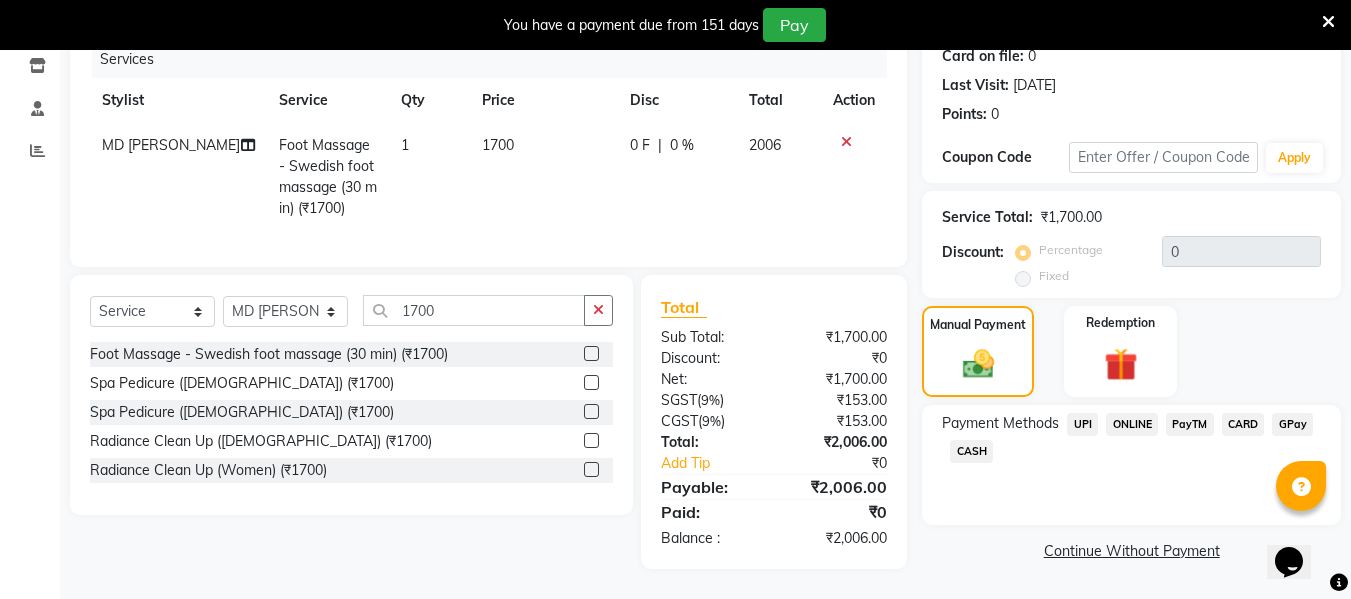 click on "CARD" 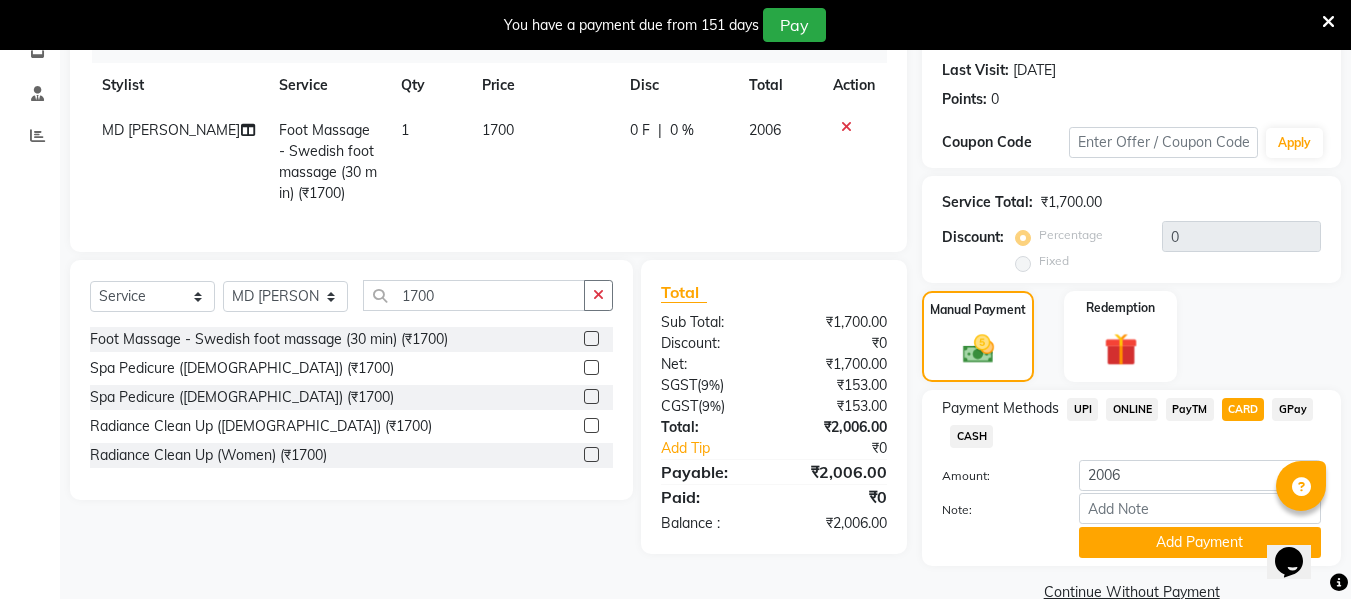 scroll, scrollTop: 310, scrollLeft: 0, axis: vertical 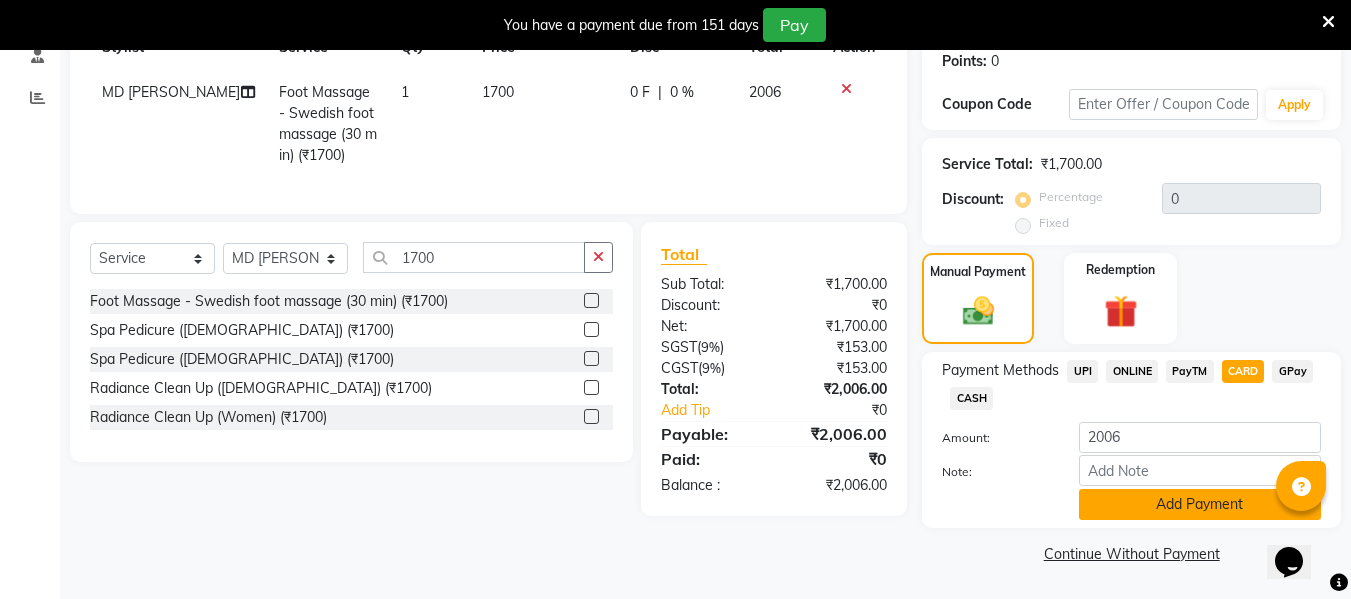 click on "Add Payment" 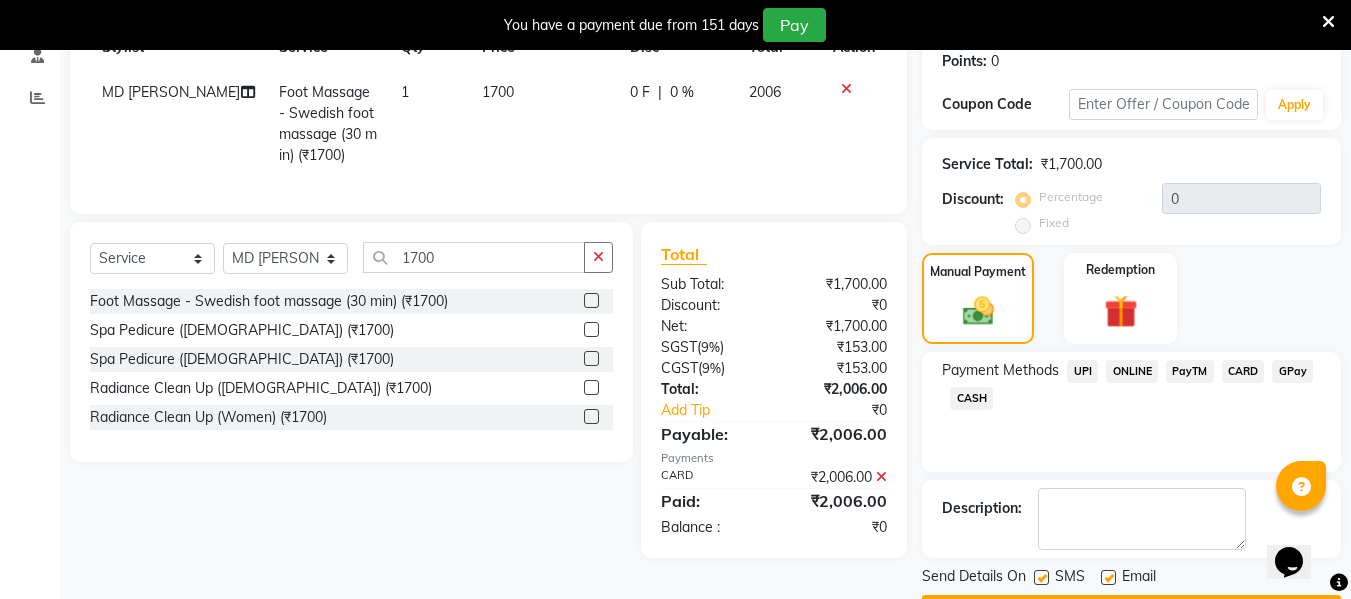 scroll, scrollTop: 367, scrollLeft: 0, axis: vertical 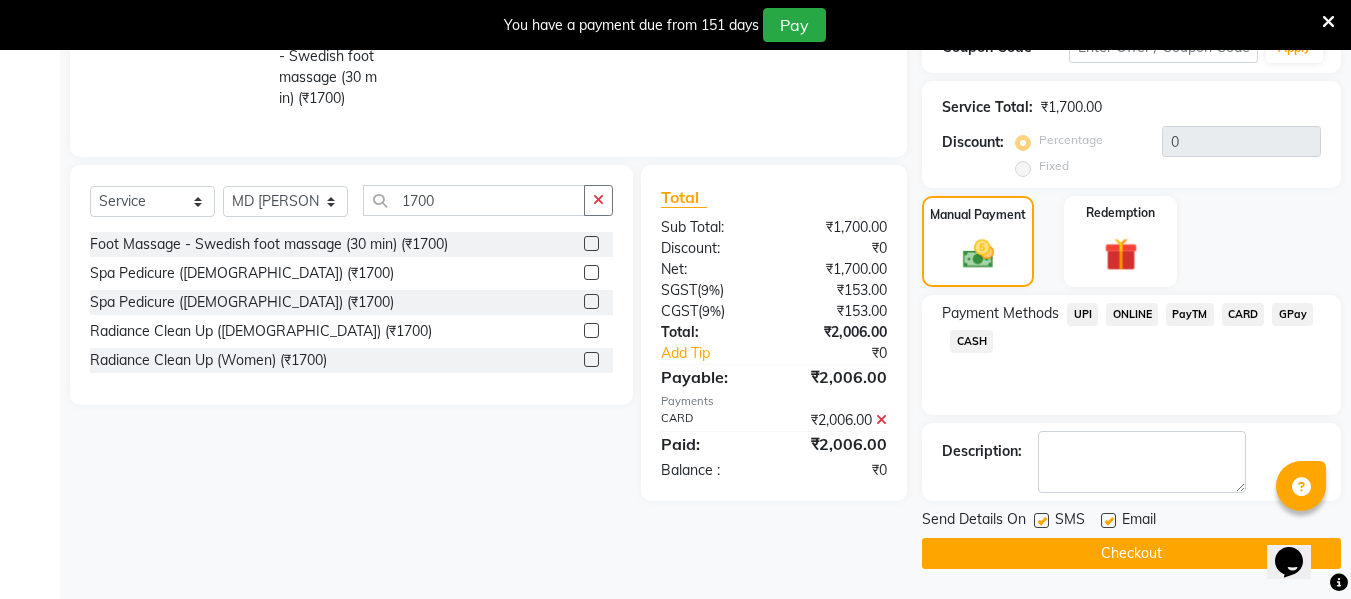 click on "Checkout" 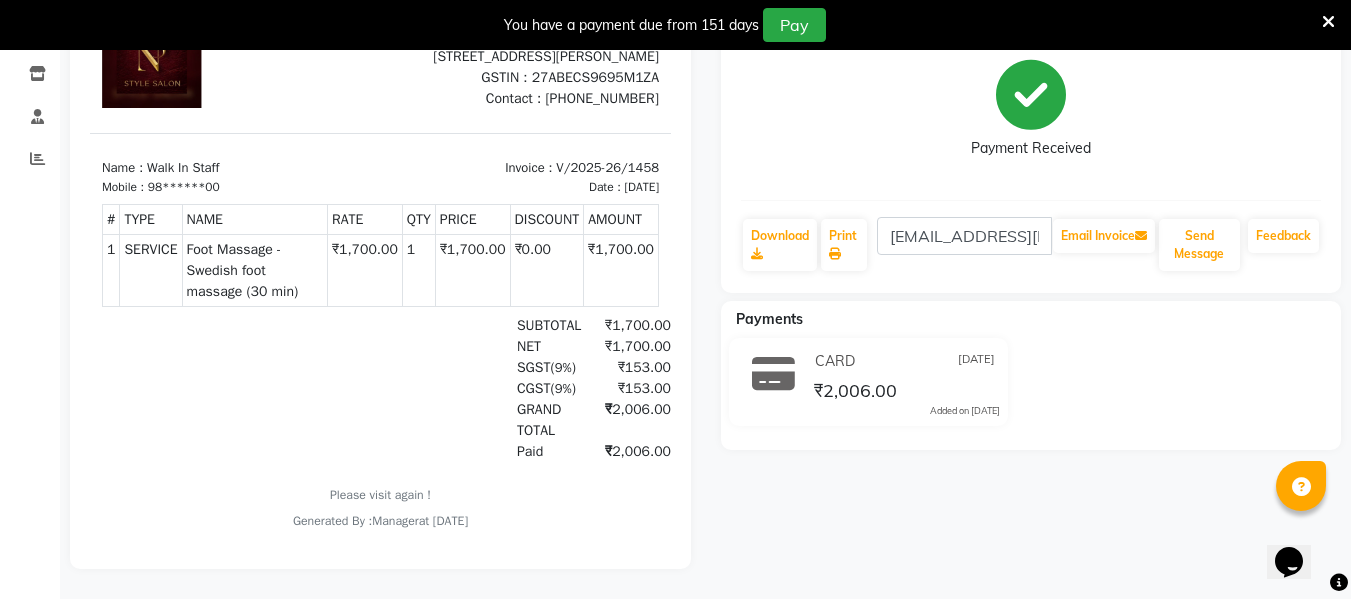 scroll, scrollTop: 0, scrollLeft: 0, axis: both 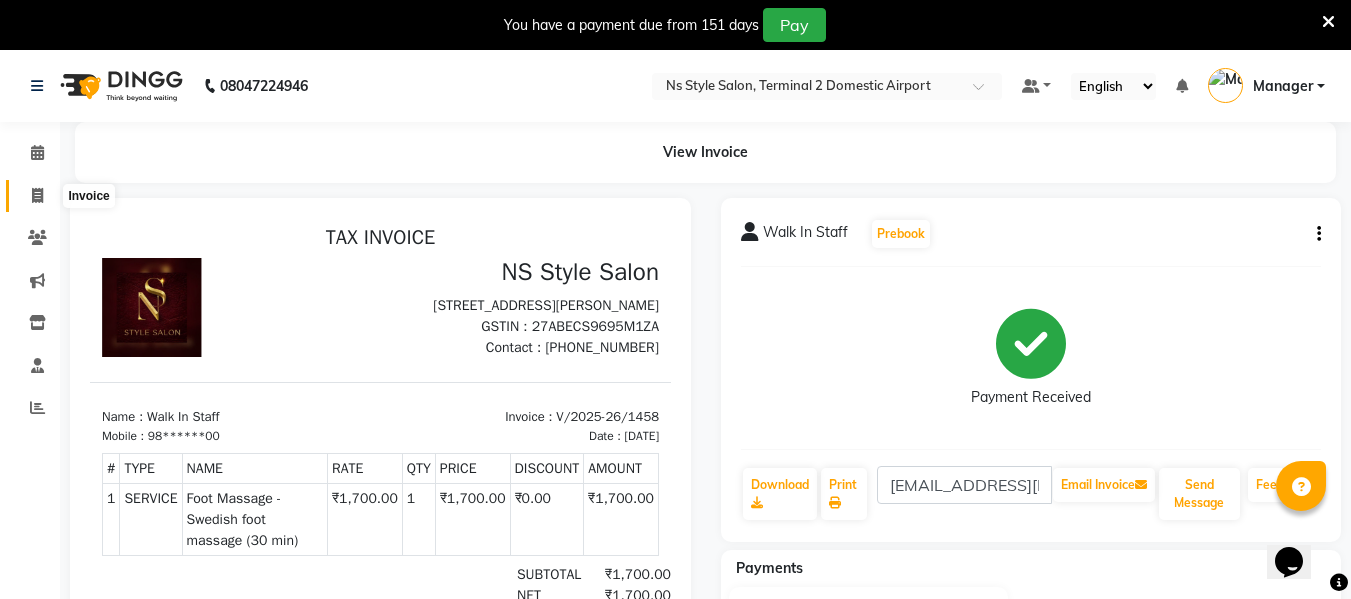 click 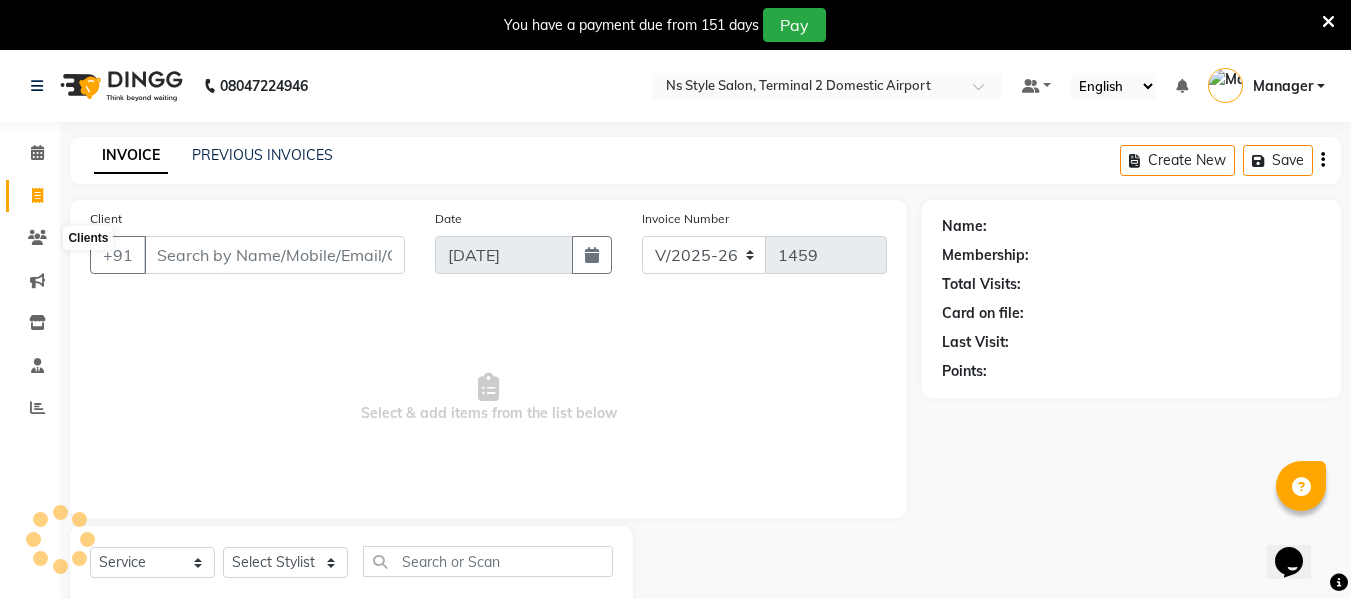 scroll, scrollTop: 52, scrollLeft: 0, axis: vertical 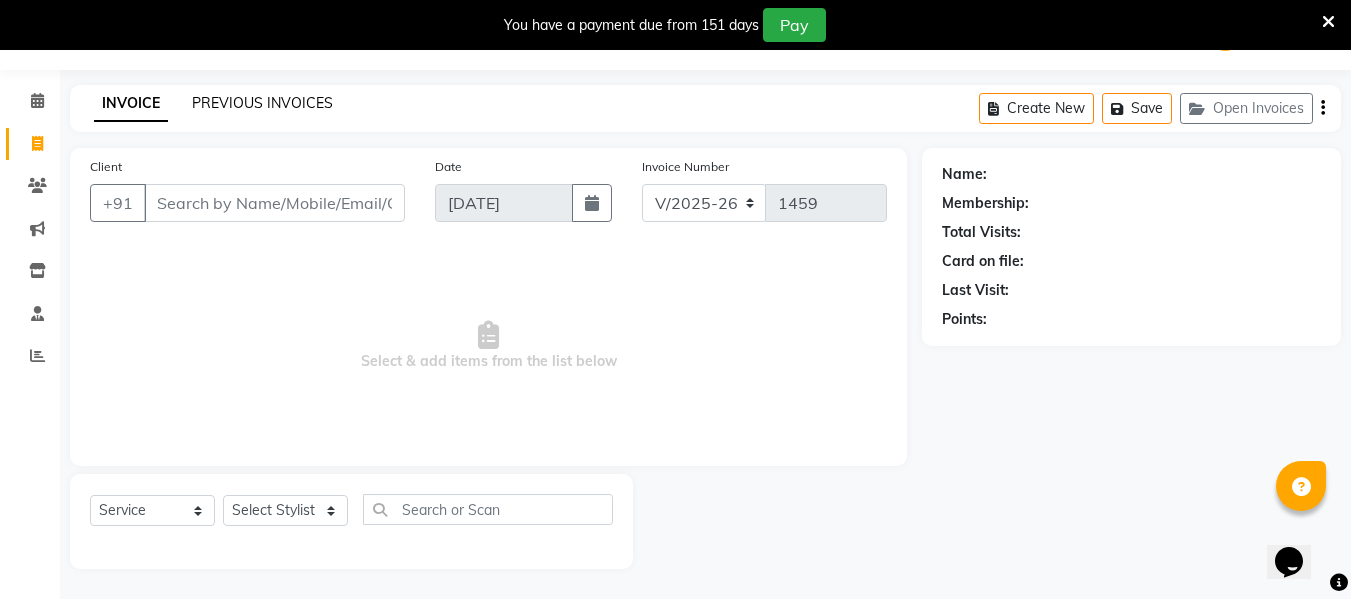 click on "PREVIOUS INVOICES" 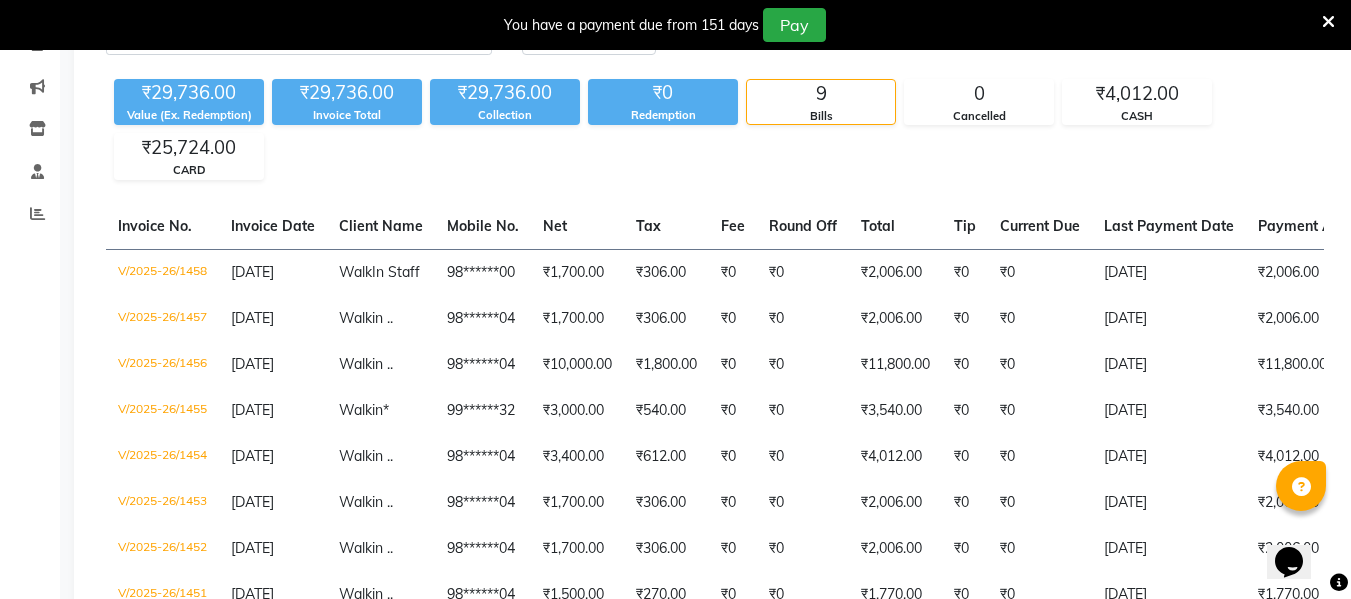 scroll, scrollTop: 0, scrollLeft: 0, axis: both 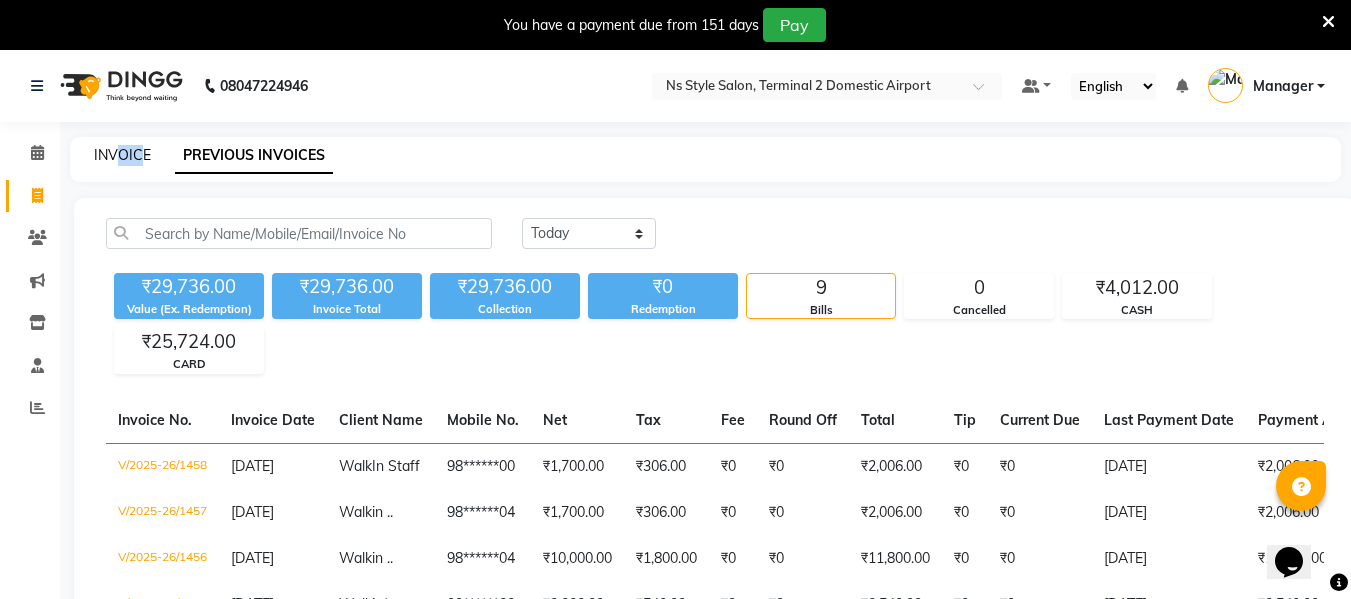 drag, startPoint x: 141, startPoint y: 142, endPoint x: 120, endPoint y: 156, distance: 25.23886 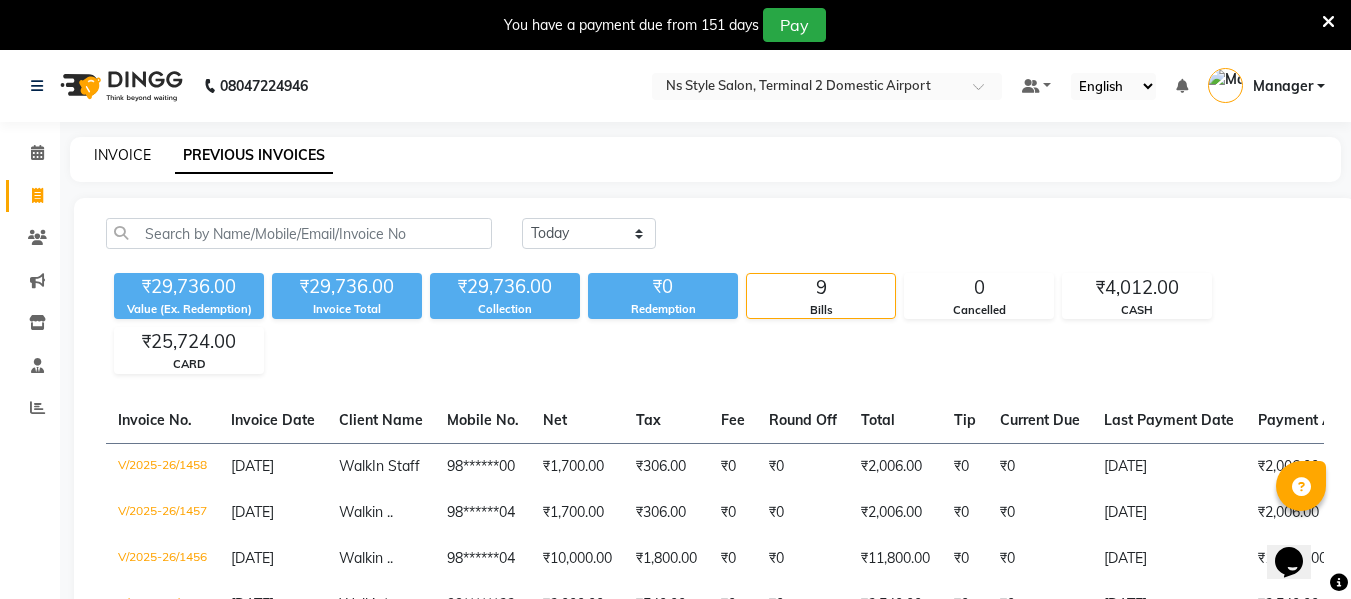 select on "5661" 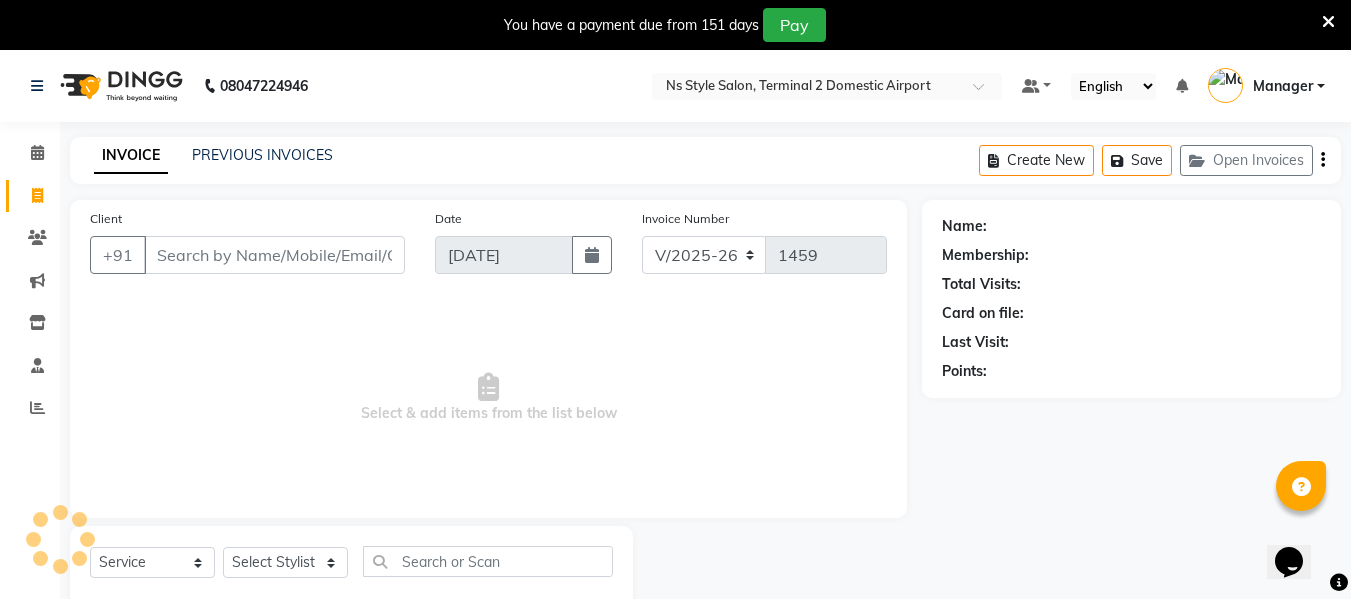 scroll, scrollTop: 52, scrollLeft: 0, axis: vertical 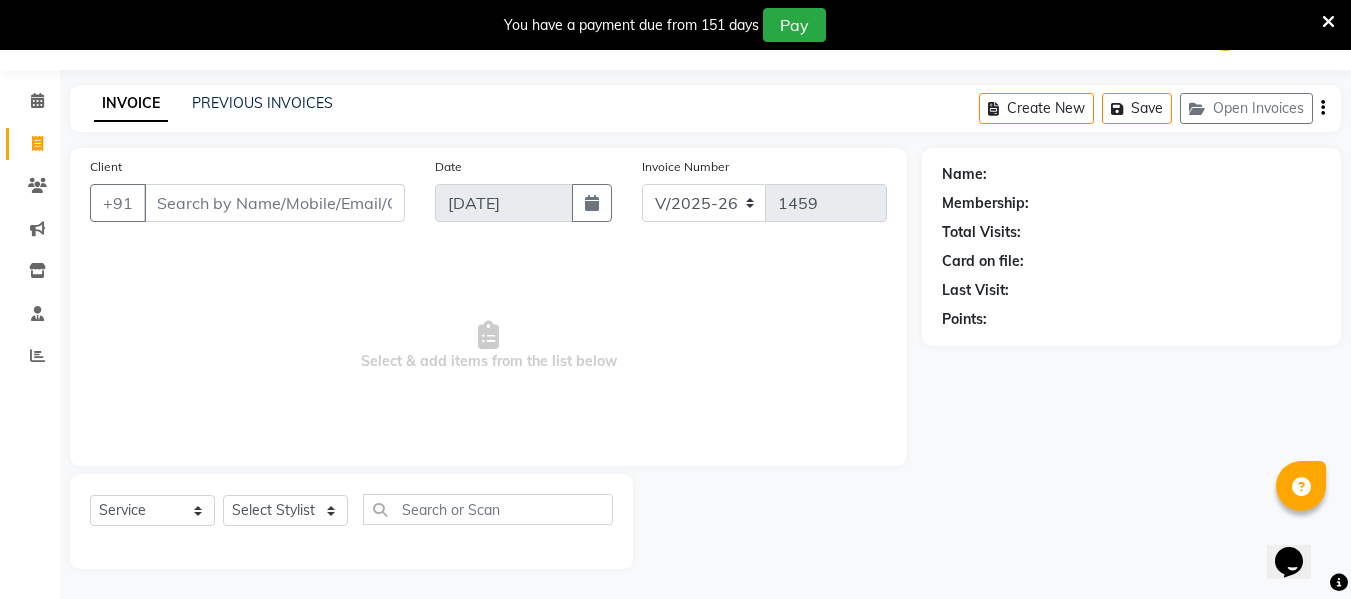 click on "Client" at bounding box center (274, 203) 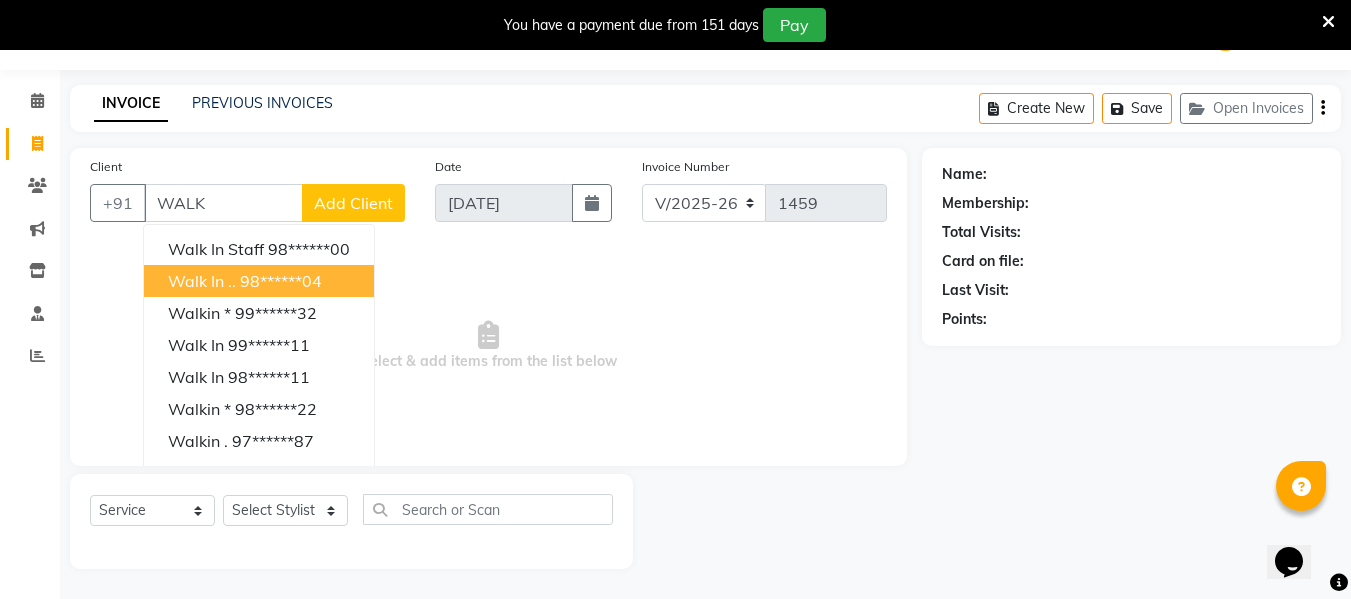 click on "98******04" at bounding box center (281, 281) 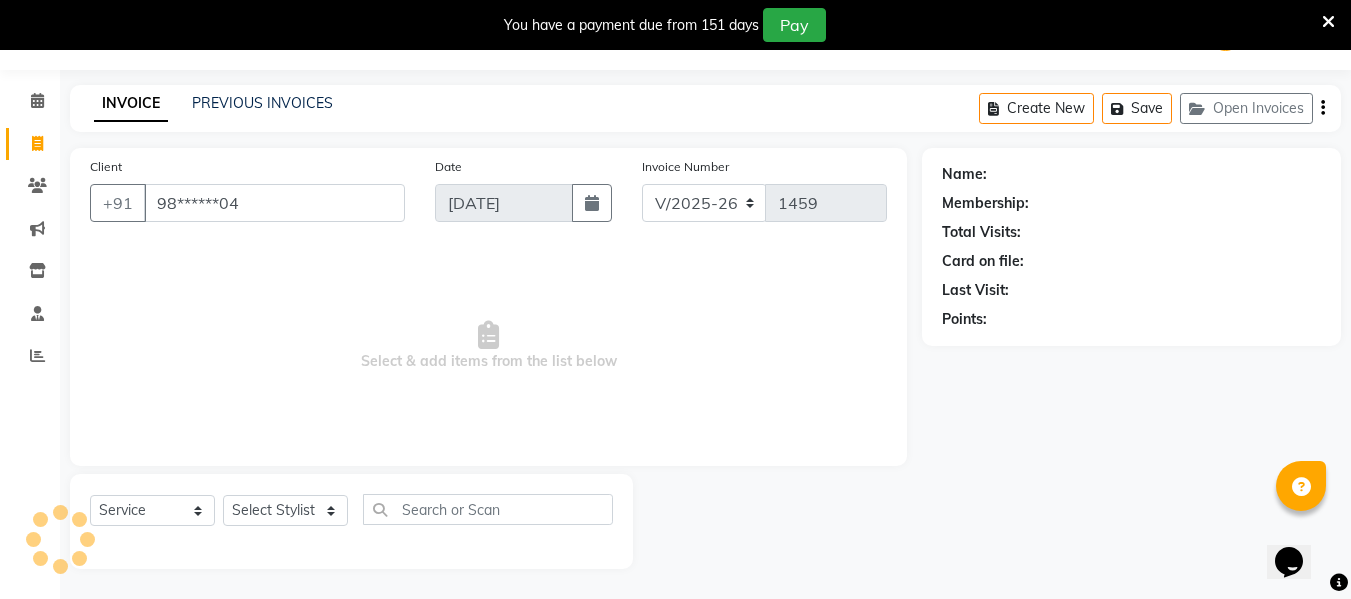 type on "98******04" 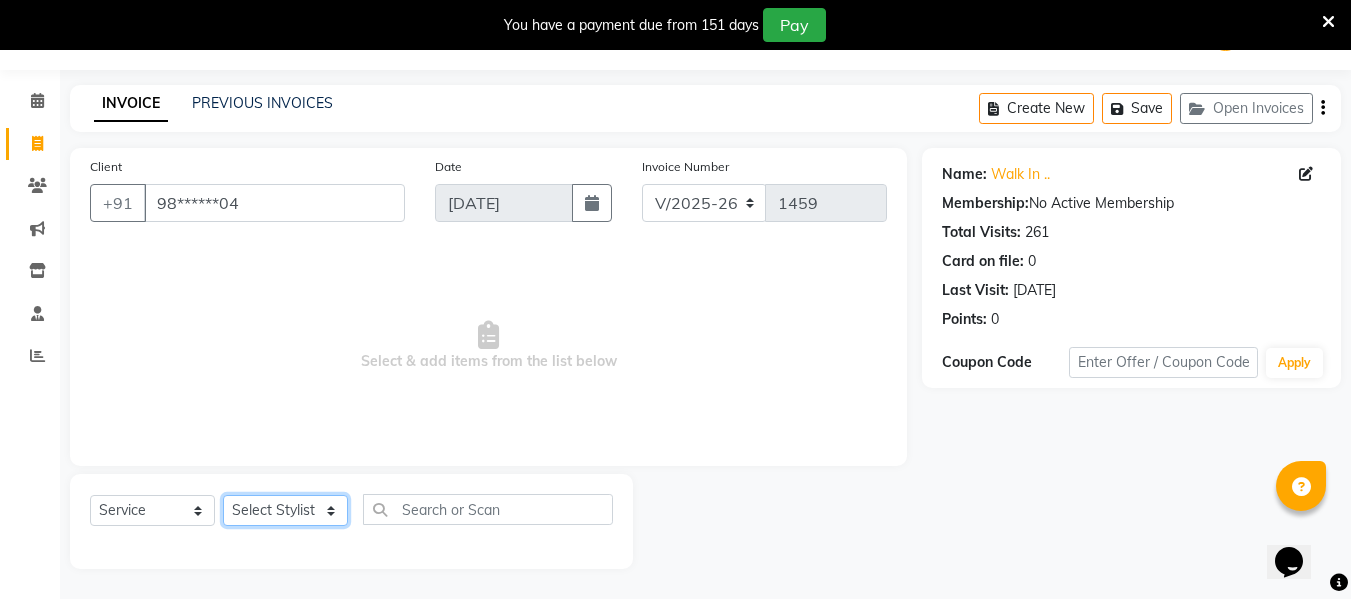 click on "Select Stylist ASHA [PERSON_NAME] [PERSON_NAME] EHATESHAM [PERSON_NAME] [PERSON_NAME] [PERSON_NAME] [PERSON_NAME] [PERSON_NAME] [PERSON_NAME]  Manager [PERSON_NAME] MD [PERSON_NAME]  MD [PERSON_NAME] MIMII [PERSON_NAME] [PERSON_NAME] [PERSON_NAME] TAK [PERSON_NAME]" 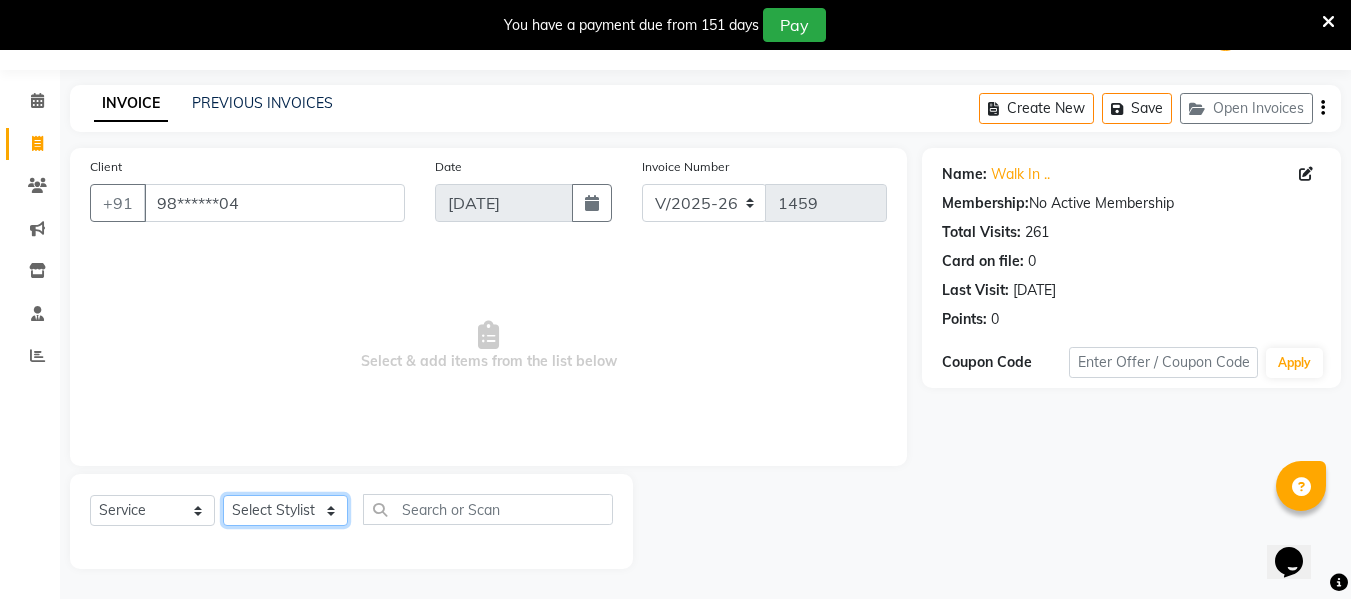 click on "Select Stylist ASHA [PERSON_NAME] [PERSON_NAME] EHATESHAM [PERSON_NAME] [PERSON_NAME] [PERSON_NAME] [PERSON_NAME] [PERSON_NAME] [PERSON_NAME]  Manager [PERSON_NAME] MD [PERSON_NAME]  MD [PERSON_NAME] MIMII [PERSON_NAME] [PERSON_NAME] [PERSON_NAME] TAK [PERSON_NAME]" 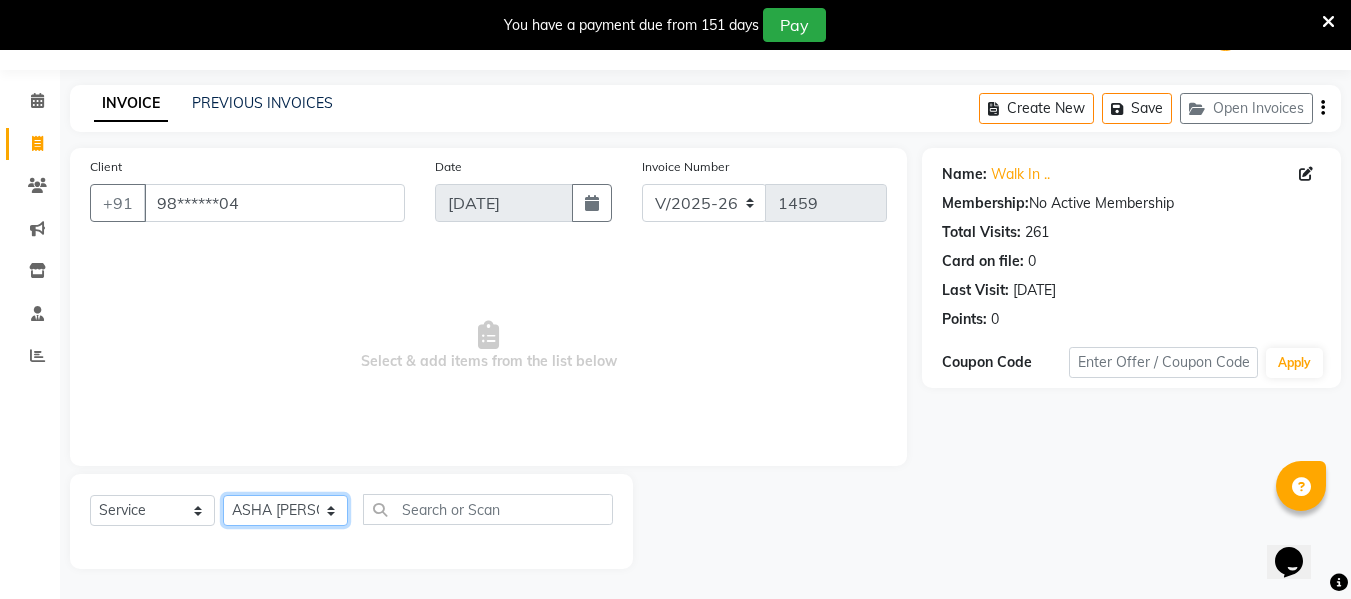 click on "Select Stylist ASHA [PERSON_NAME] [PERSON_NAME] EHATESHAM [PERSON_NAME] [PERSON_NAME] [PERSON_NAME] [PERSON_NAME] [PERSON_NAME] [PERSON_NAME]  Manager [PERSON_NAME] MD [PERSON_NAME]  MD [PERSON_NAME] MIMII [PERSON_NAME] [PERSON_NAME] [PERSON_NAME] TAK [PERSON_NAME]" 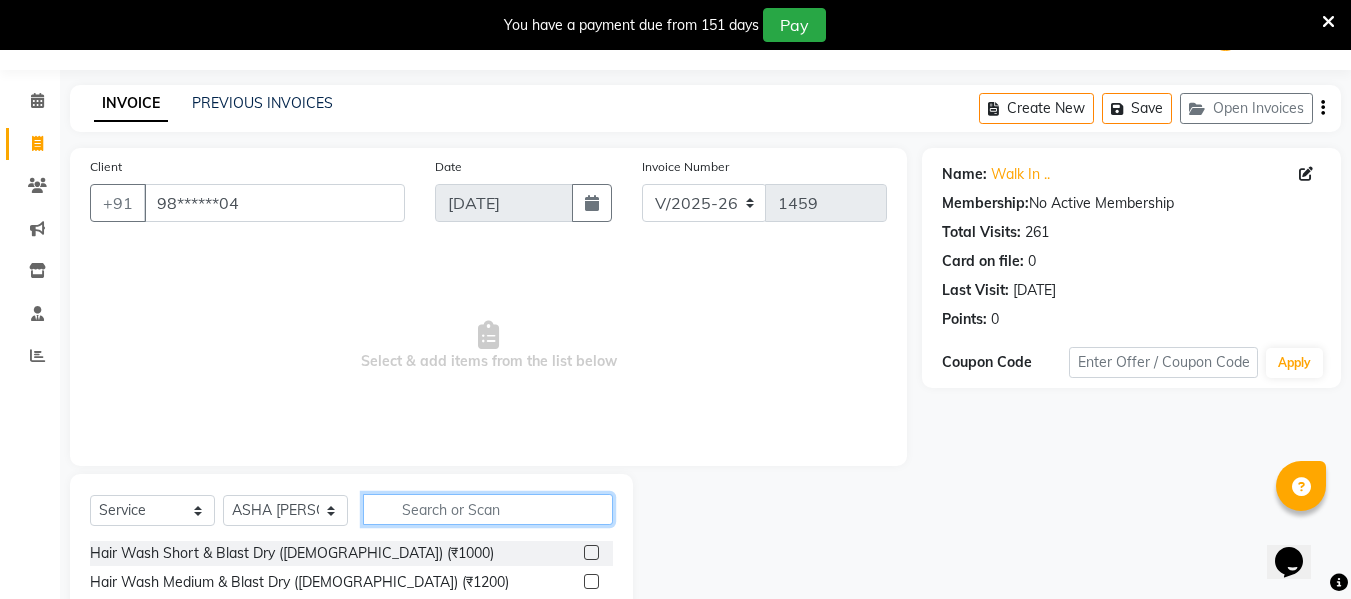 click 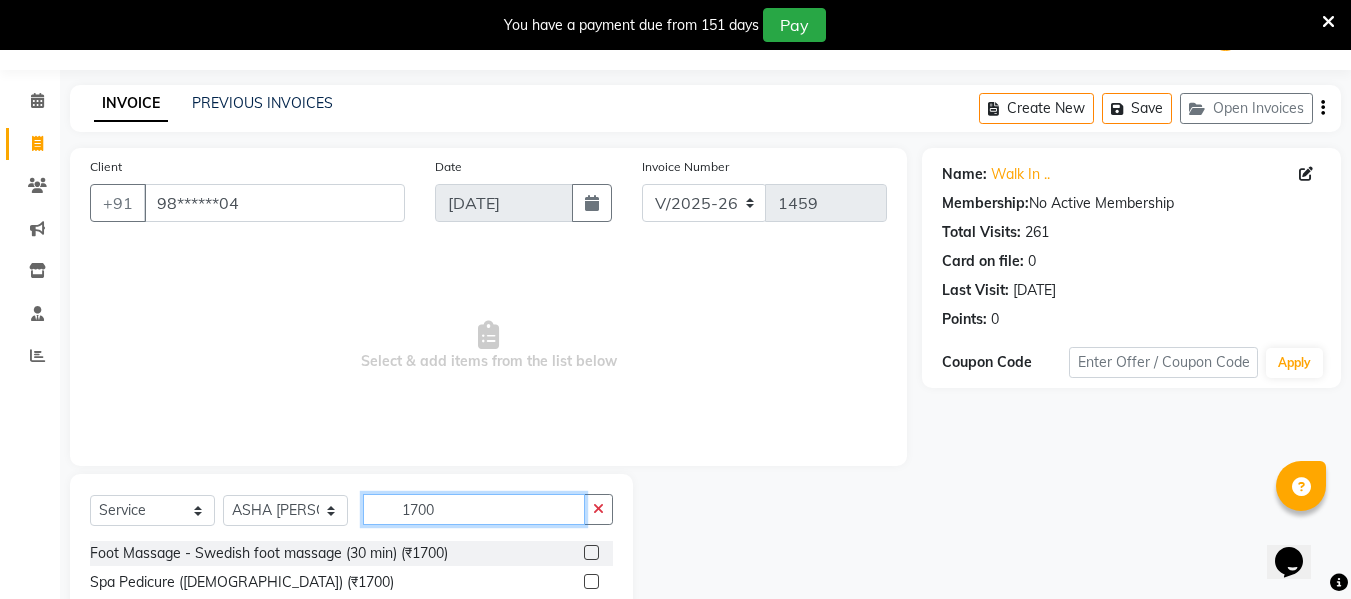 type on "1700" 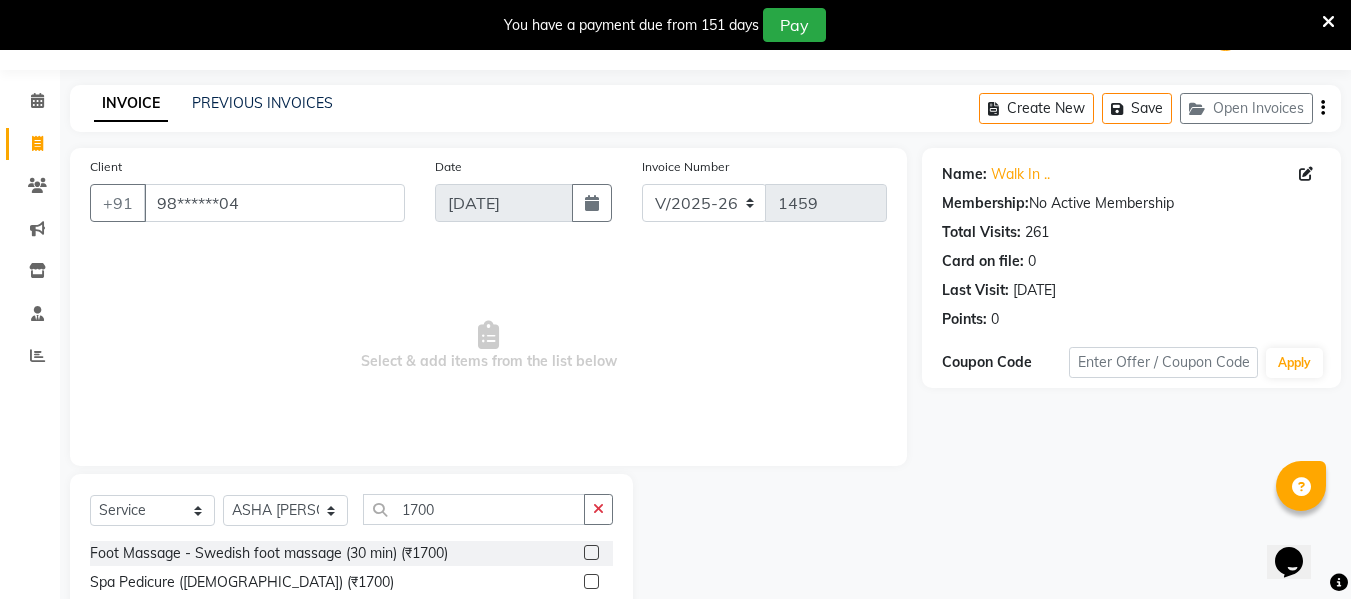 click 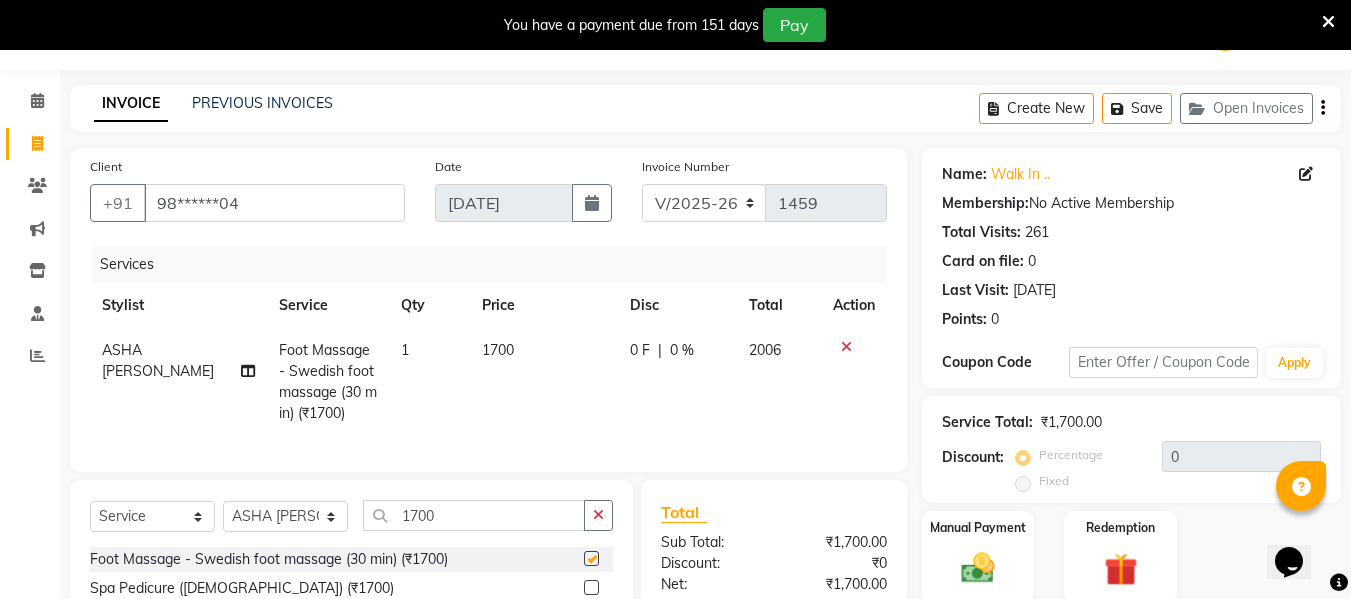 checkbox on "false" 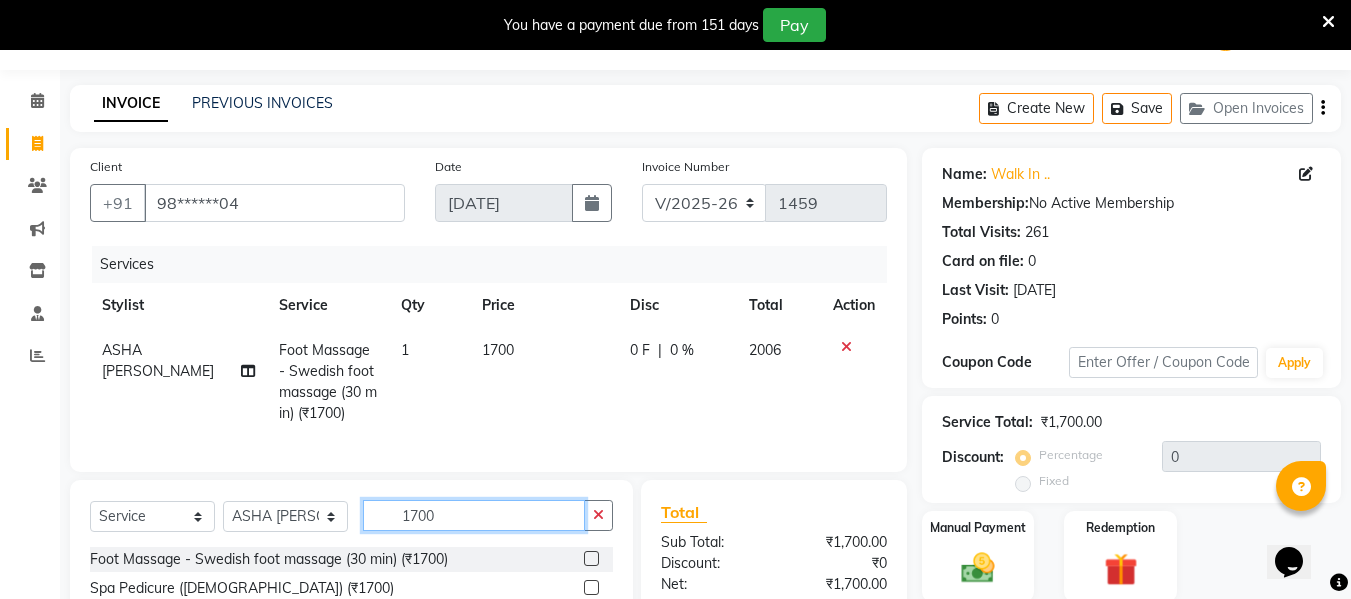 click on "1700" 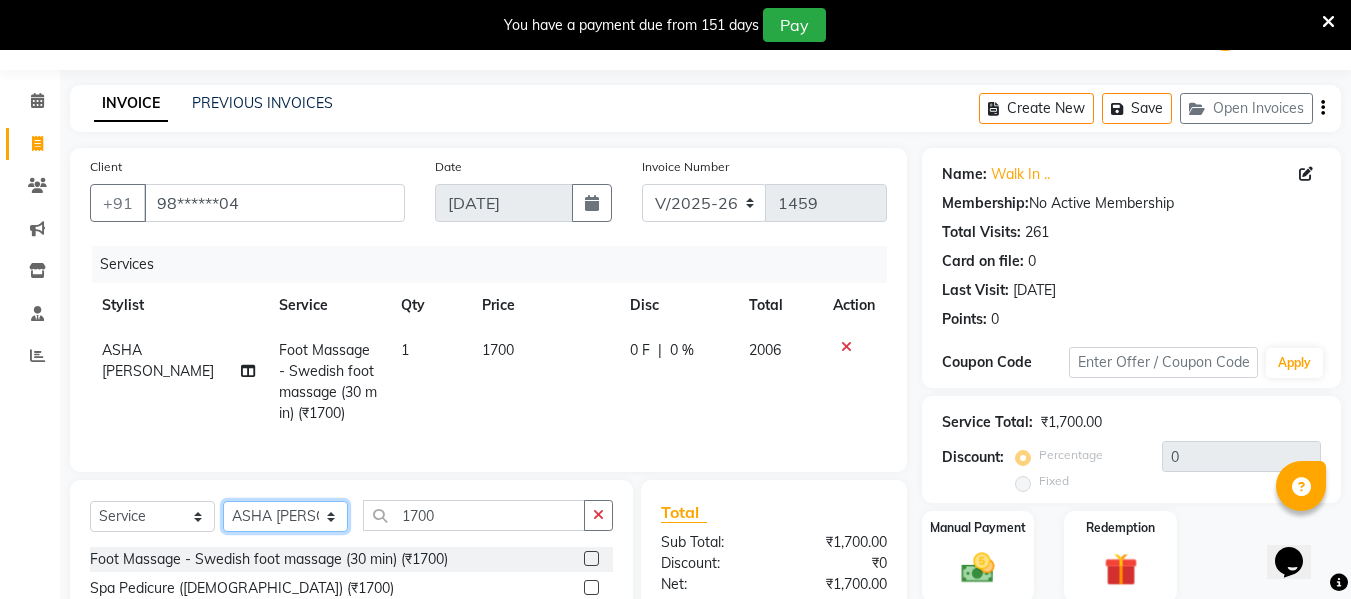 click on "Select Stylist ASHA [PERSON_NAME] [PERSON_NAME] EHATESHAM [PERSON_NAME] [PERSON_NAME] [PERSON_NAME] [PERSON_NAME] [PERSON_NAME] [PERSON_NAME]  Manager [PERSON_NAME] MD [PERSON_NAME]  MD [PERSON_NAME] MIMII [PERSON_NAME] [PERSON_NAME] [PERSON_NAME] TAK [PERSON_NAME]" 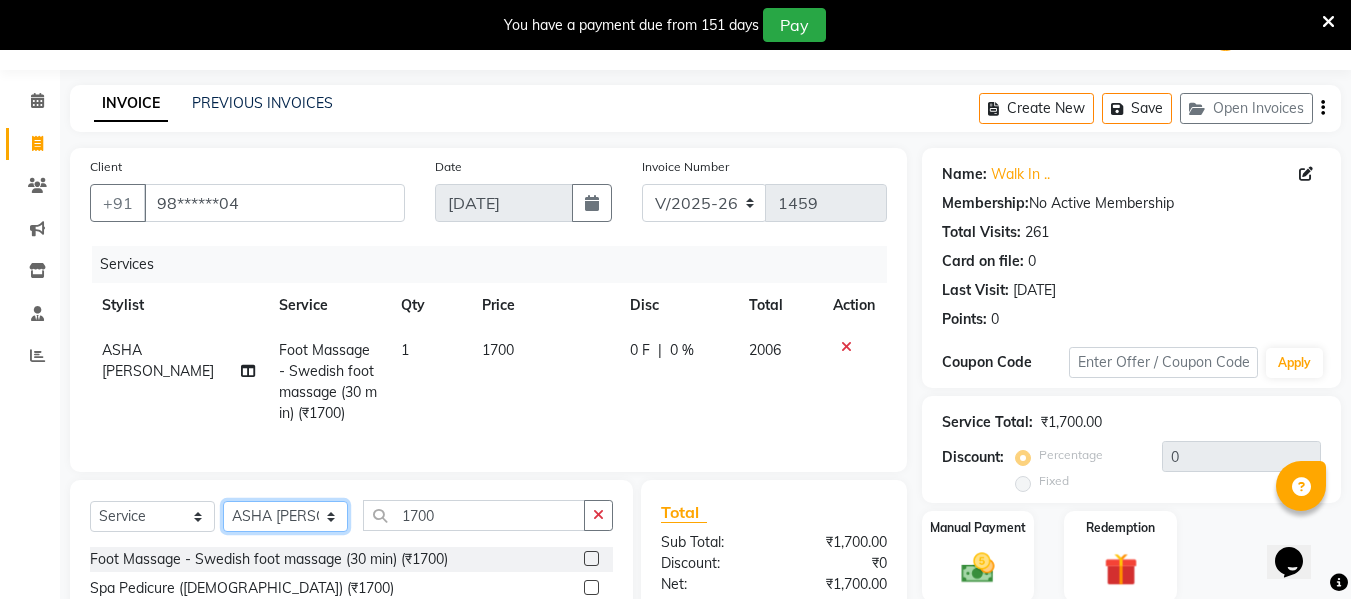 select on "45698" 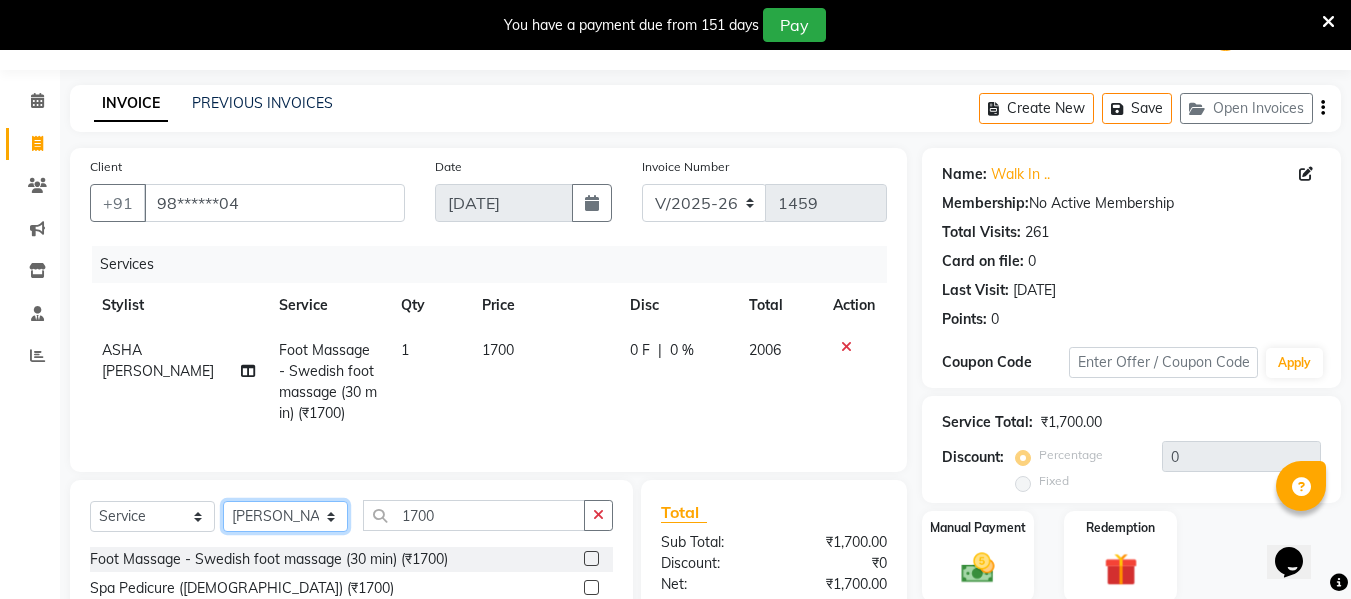 click on "Select Stylist ASHA [PERSON_NAME] [PERSON_NAME] EHATESHAM [PERSON_NAME] [PERSON_NAME] [PERSON_NAME] [PERSON_NAME] [PERSON_NAME] [PERSON_NAME]  Manager [PERSON_NAME] MD [PERSON_NAME]  MD [PERSON_NAME] MIMII [PERSON_NAME] [PERSON_NAME] [PERSON_NAME] TAK [PERSON_NAME]" 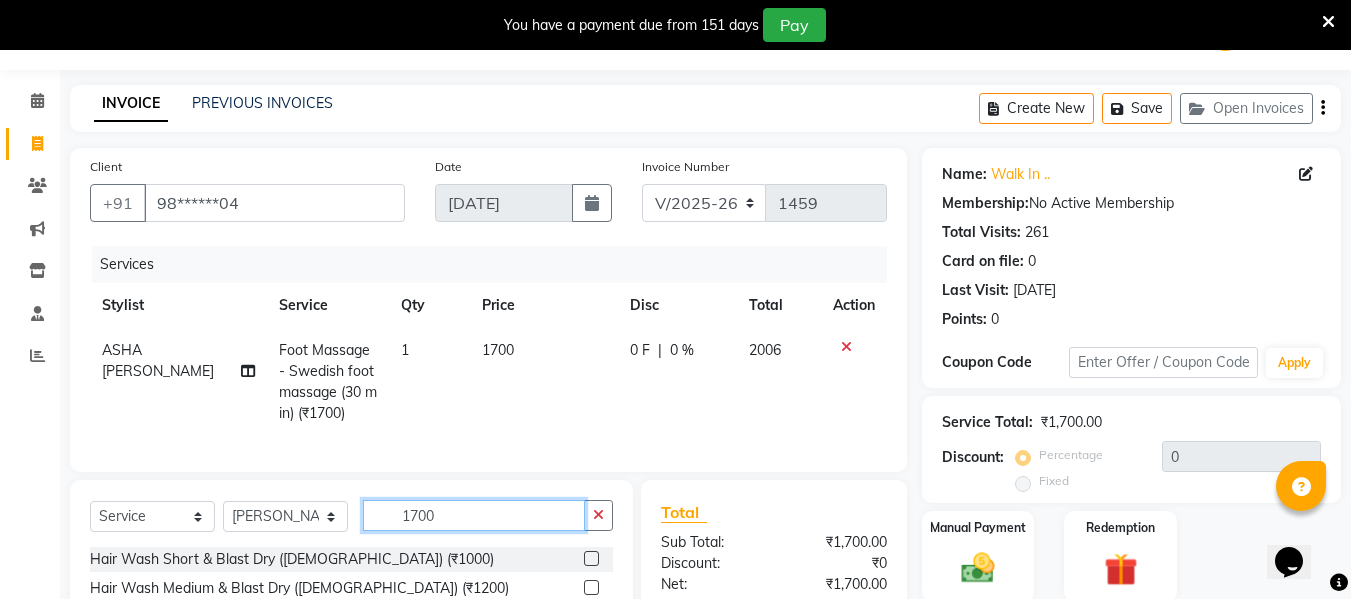 click on "1700" 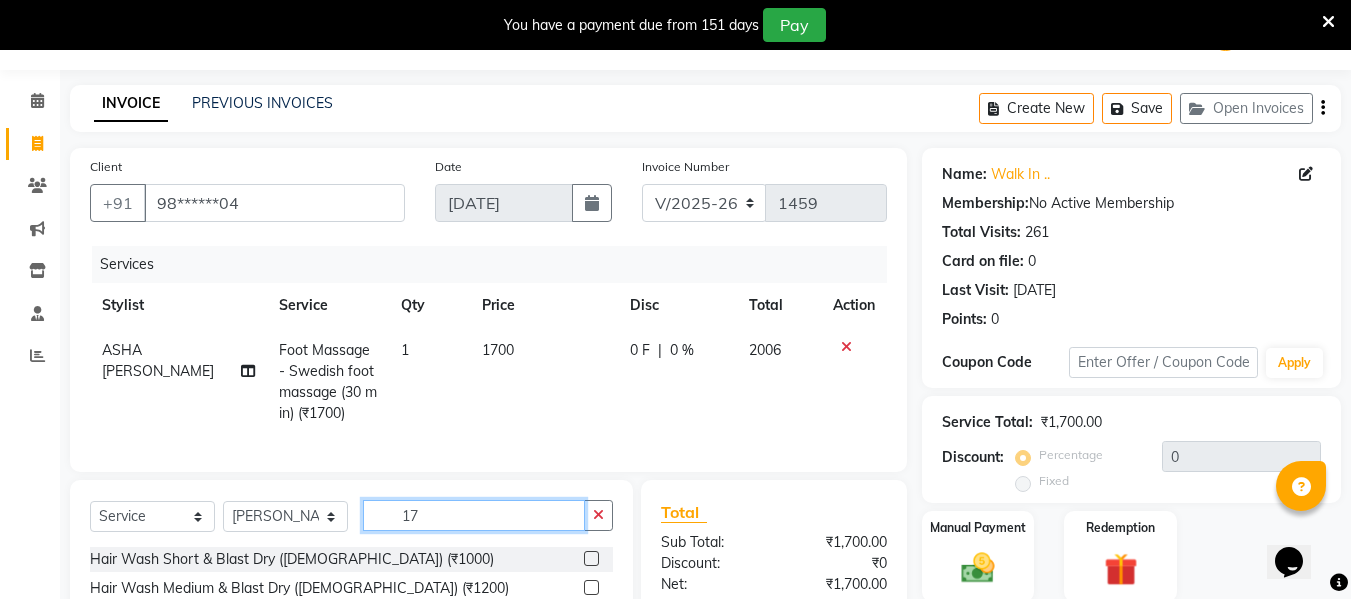 type on "1" 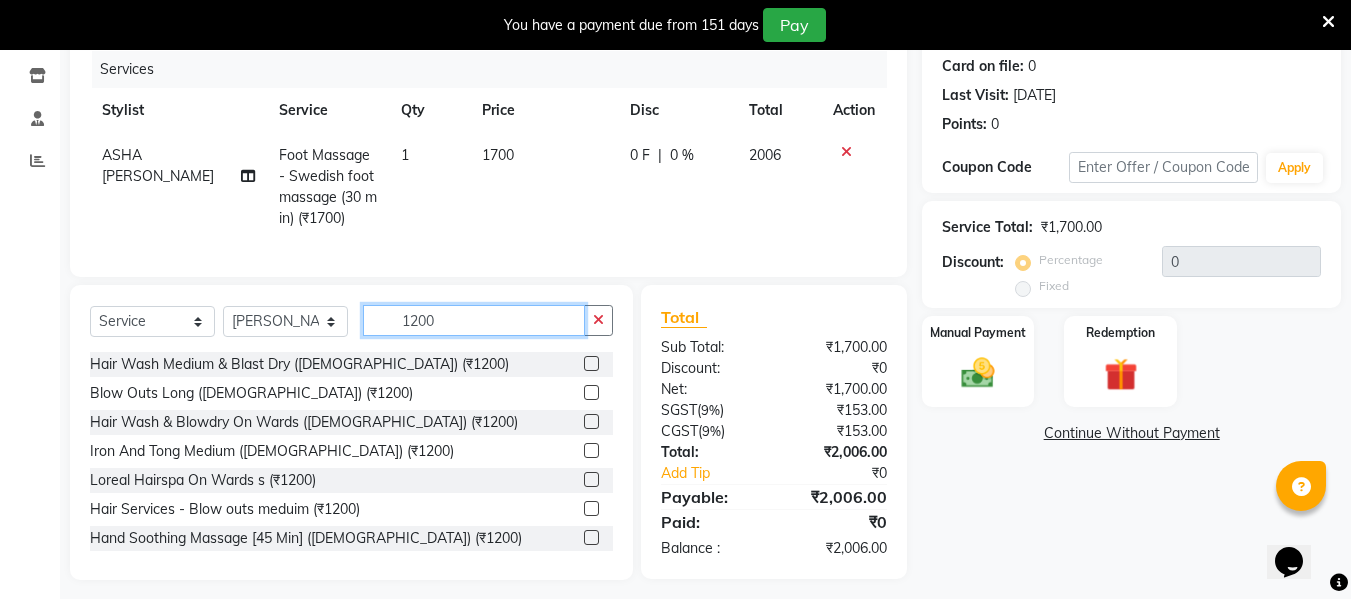 scroll, scrollTop: 250, scrollLeft: 0, axis: vertical 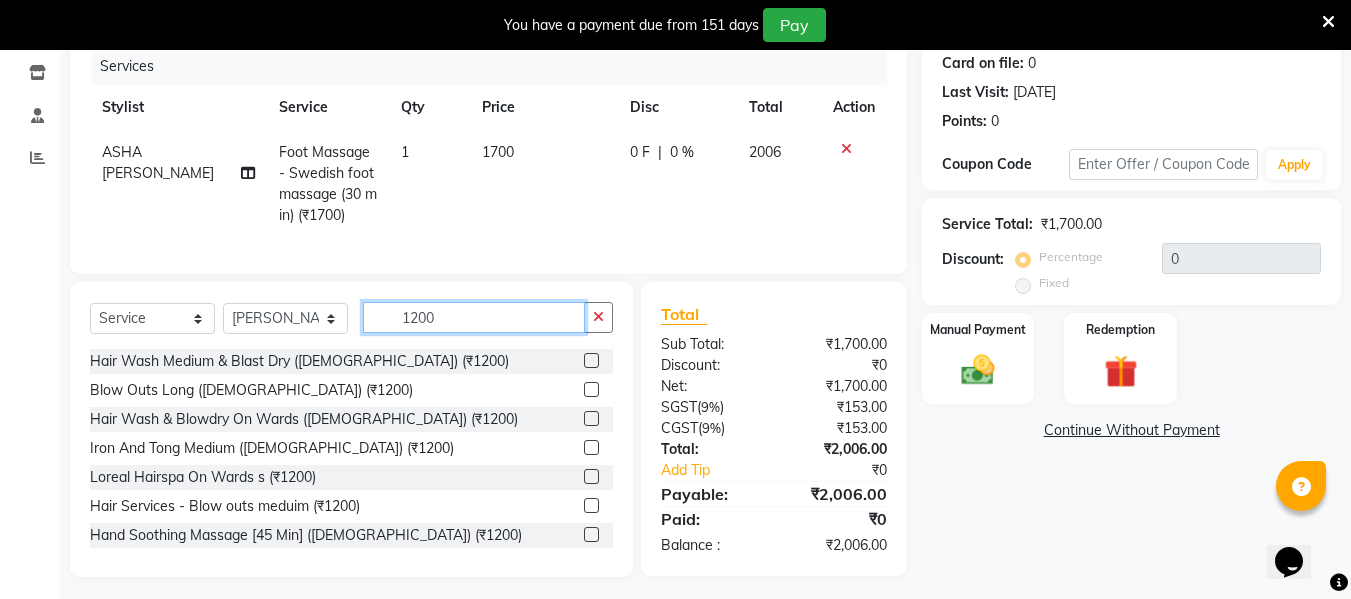 type on "1200" 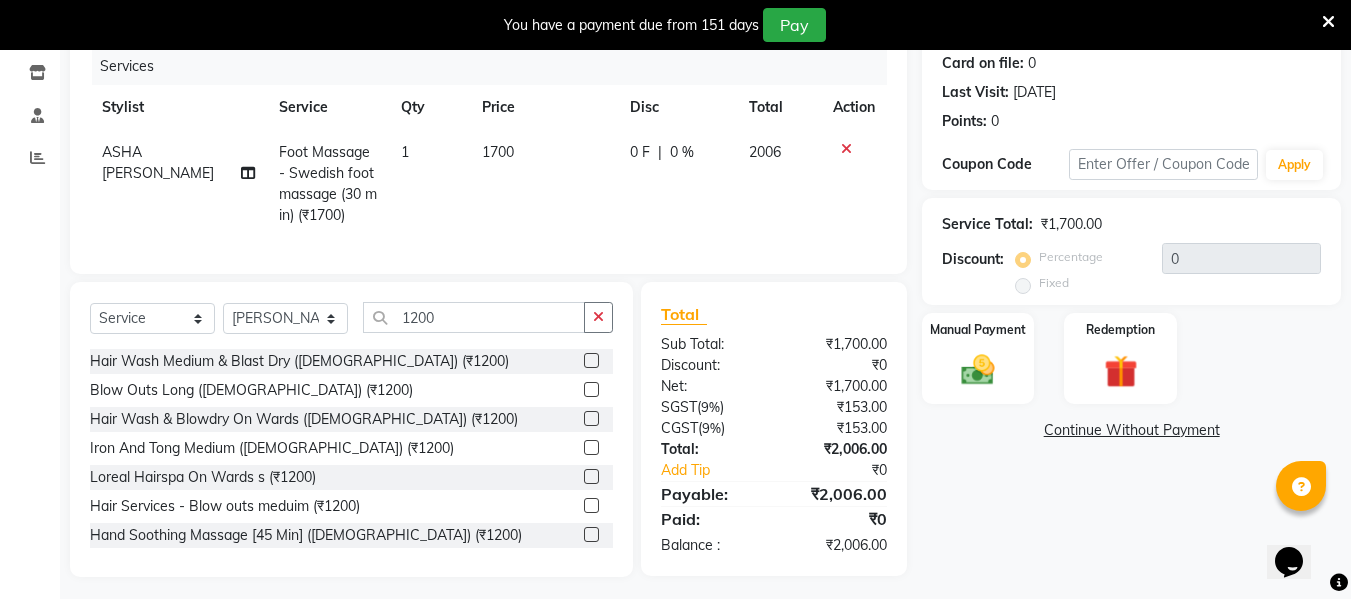click 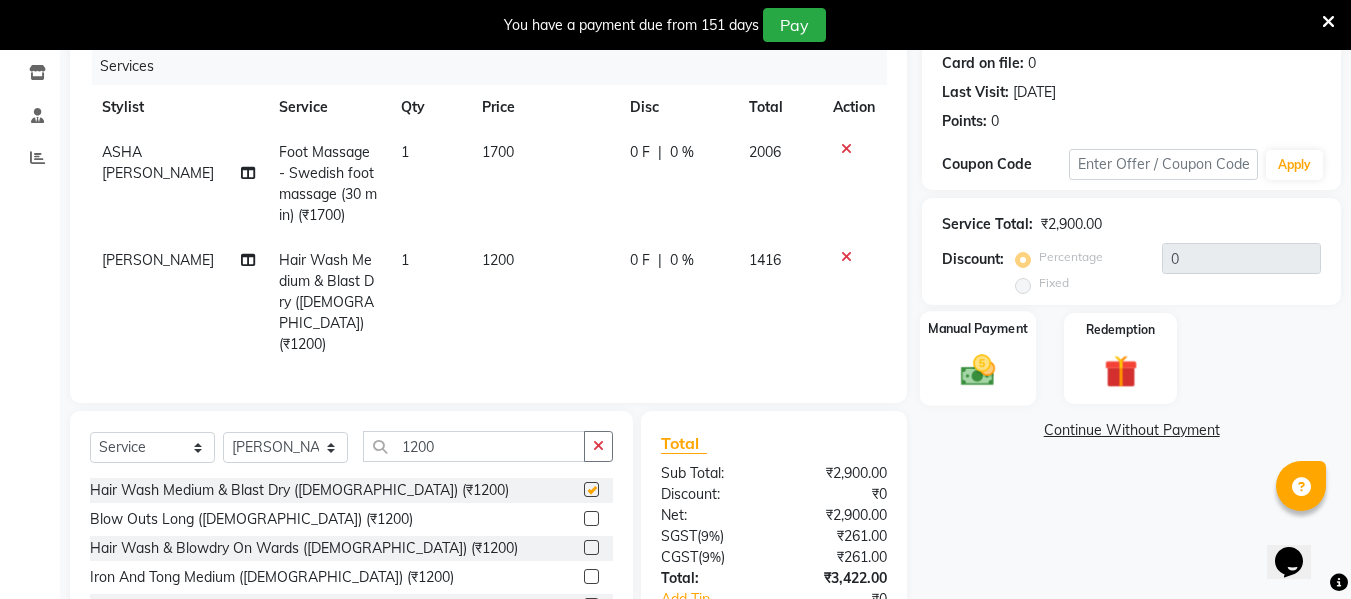 checkbox on "false" 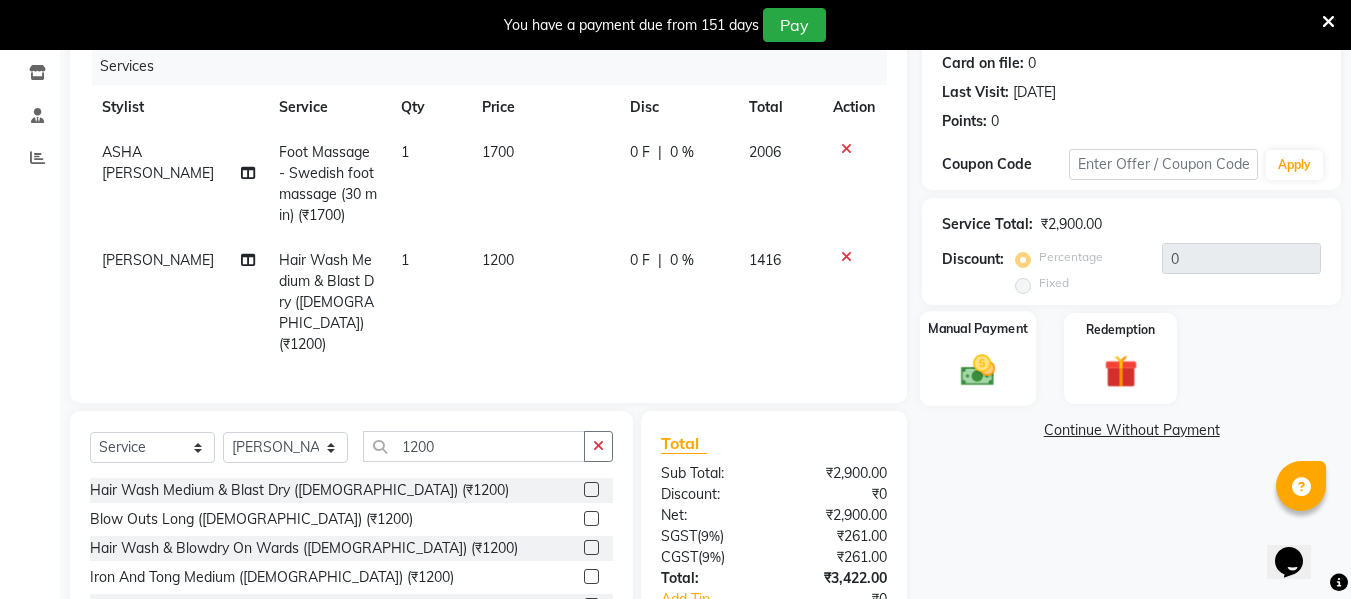 click 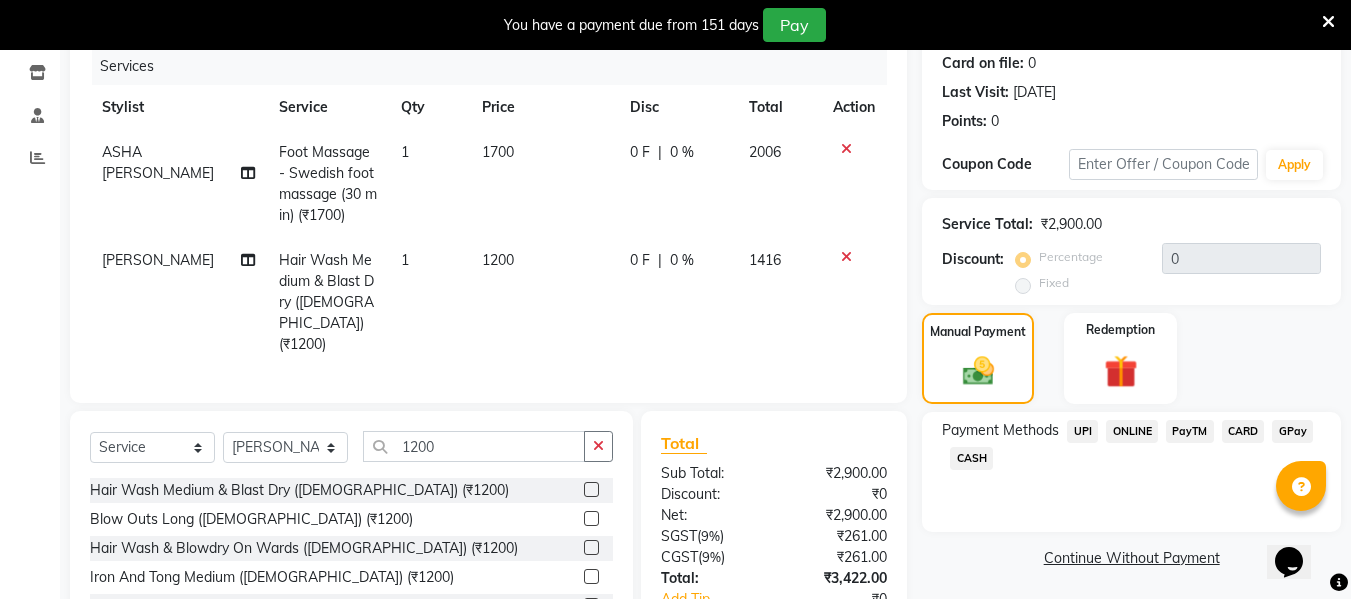 click on "CASH" 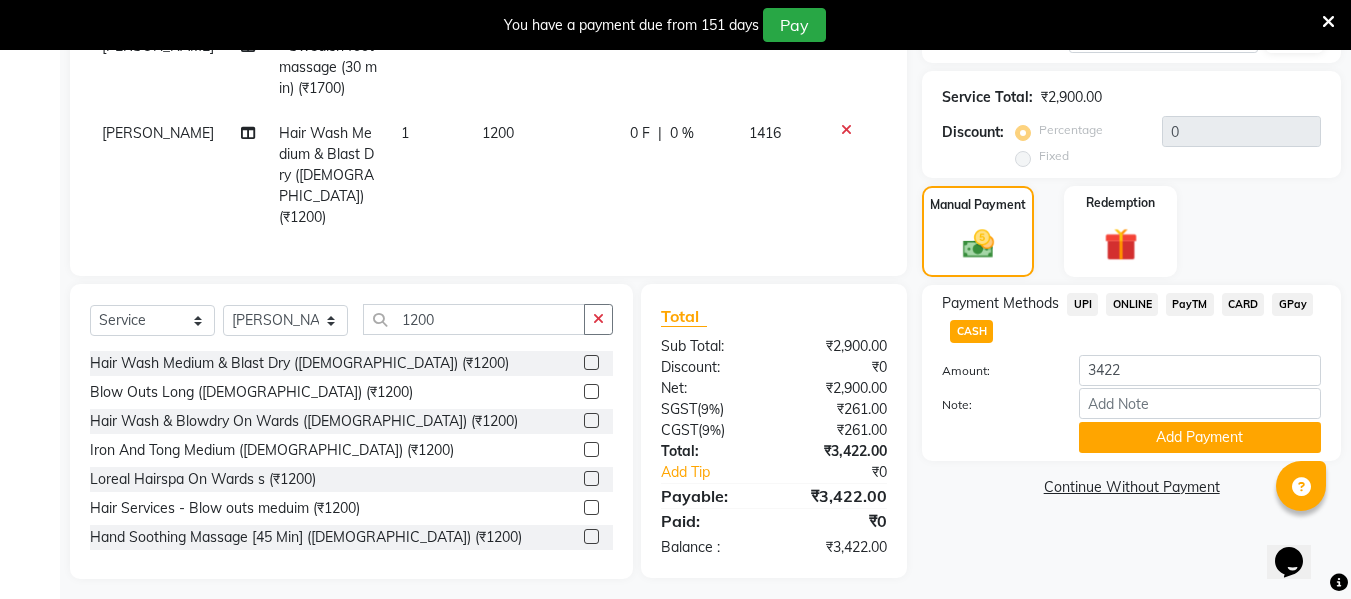 scroll, scrollTop: 379, scrollLeft: 0, axis: vertical 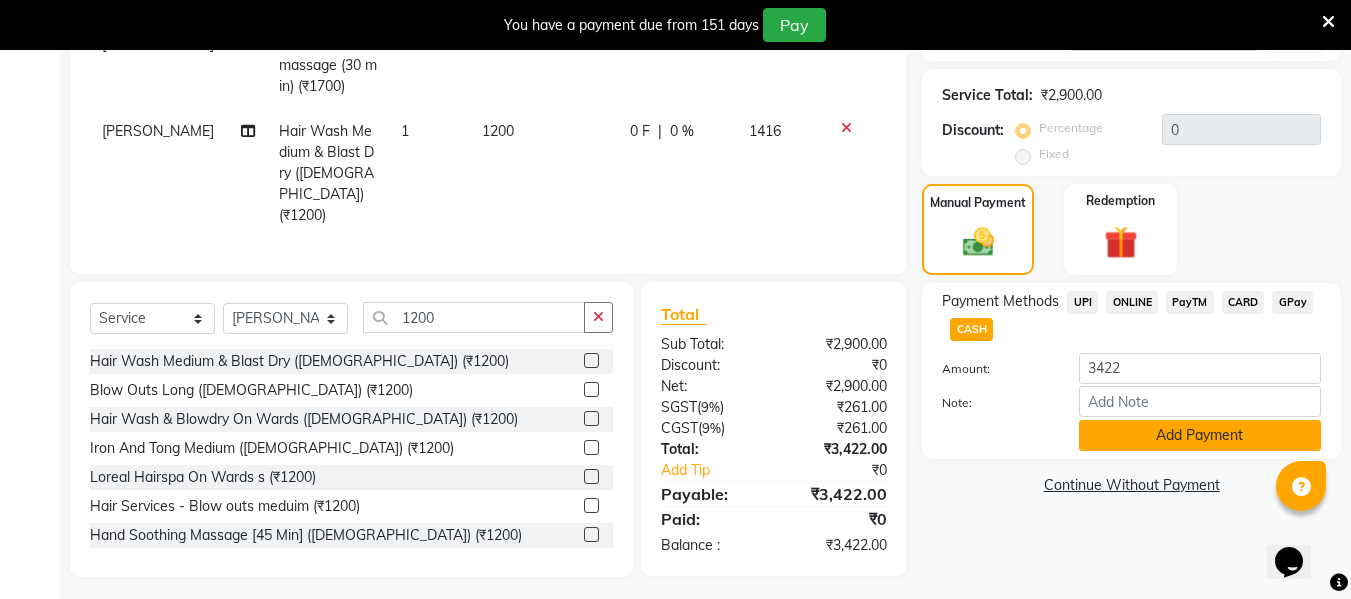 click on "Add Payment" 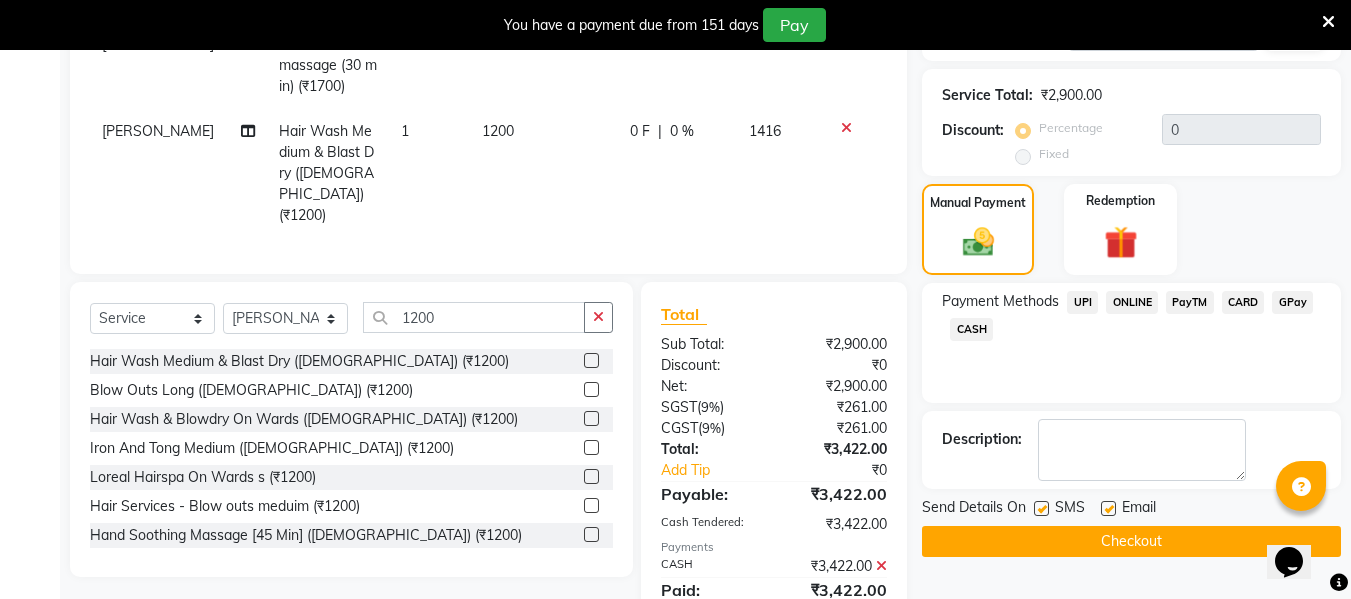 scroll, scrollTop: 451, scrollLeft: 0, axis: vertical 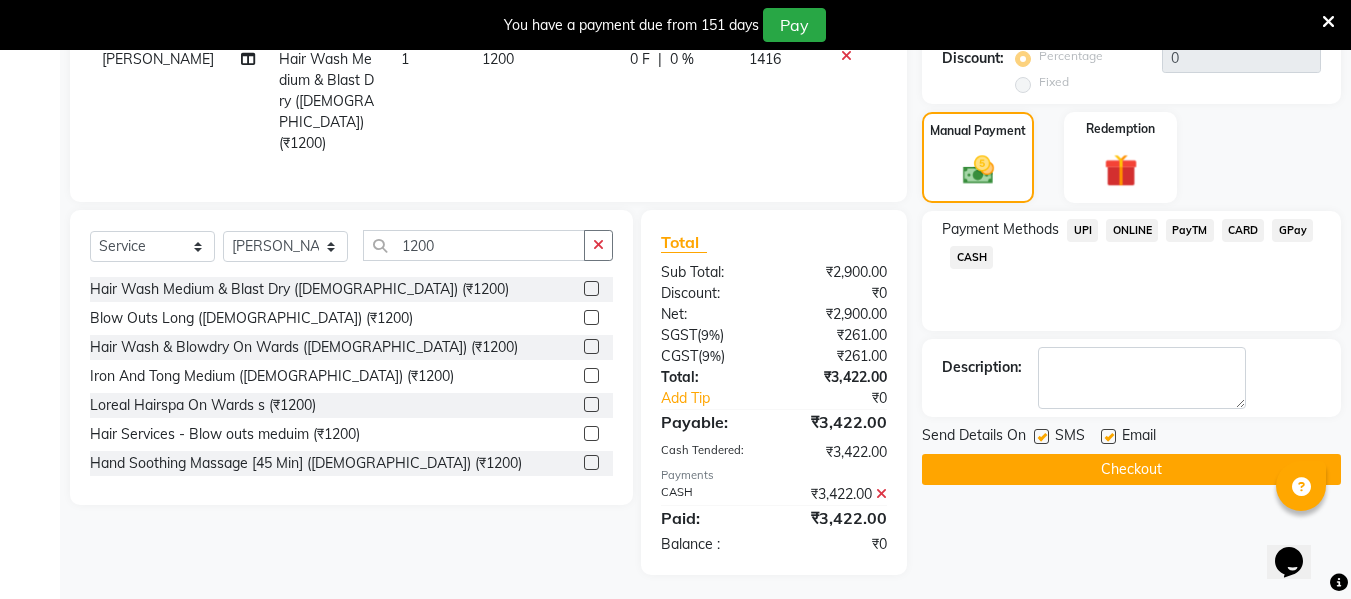 click on "Checkout" 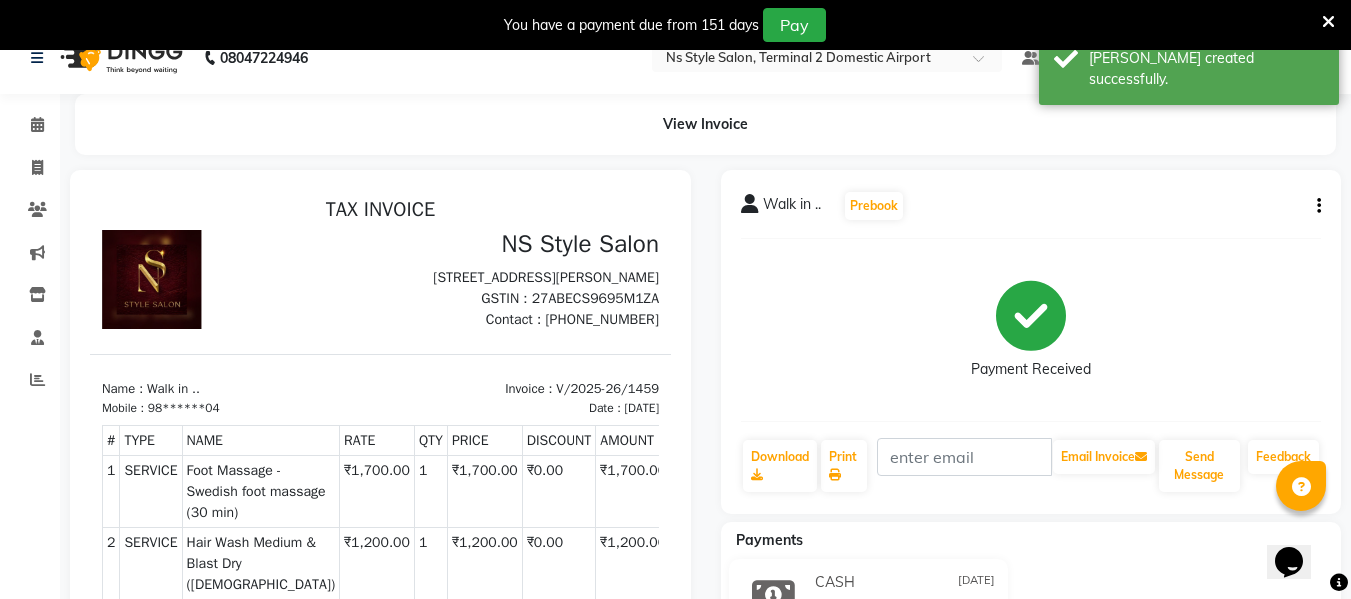 scroll, scrollTop: 0, scrollLeft: 0, axis: both 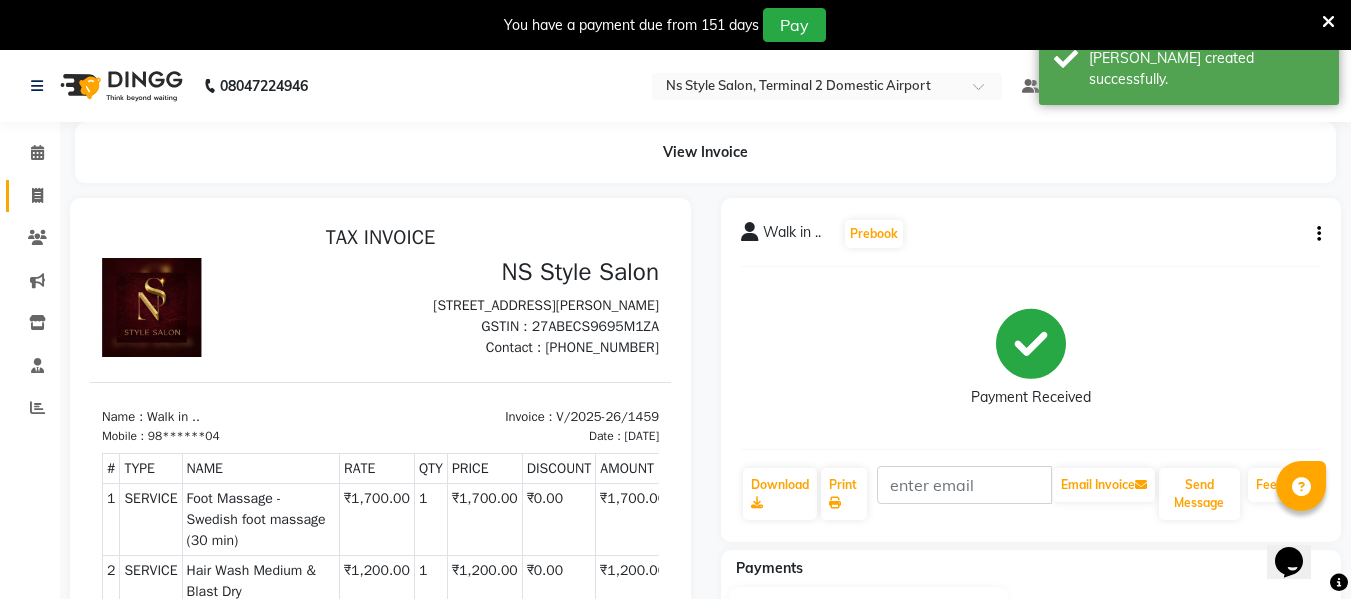 click on "Invoice" 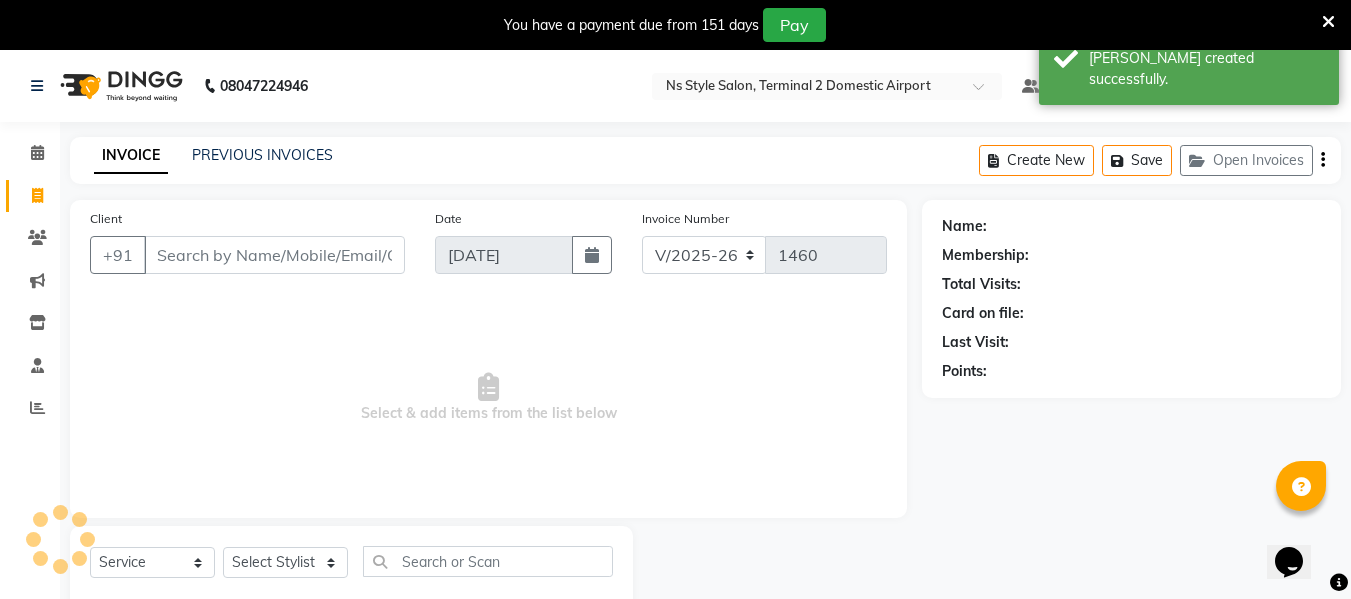 scroll, scrollTop: 52, scrollLeft: 0, axis: vertical 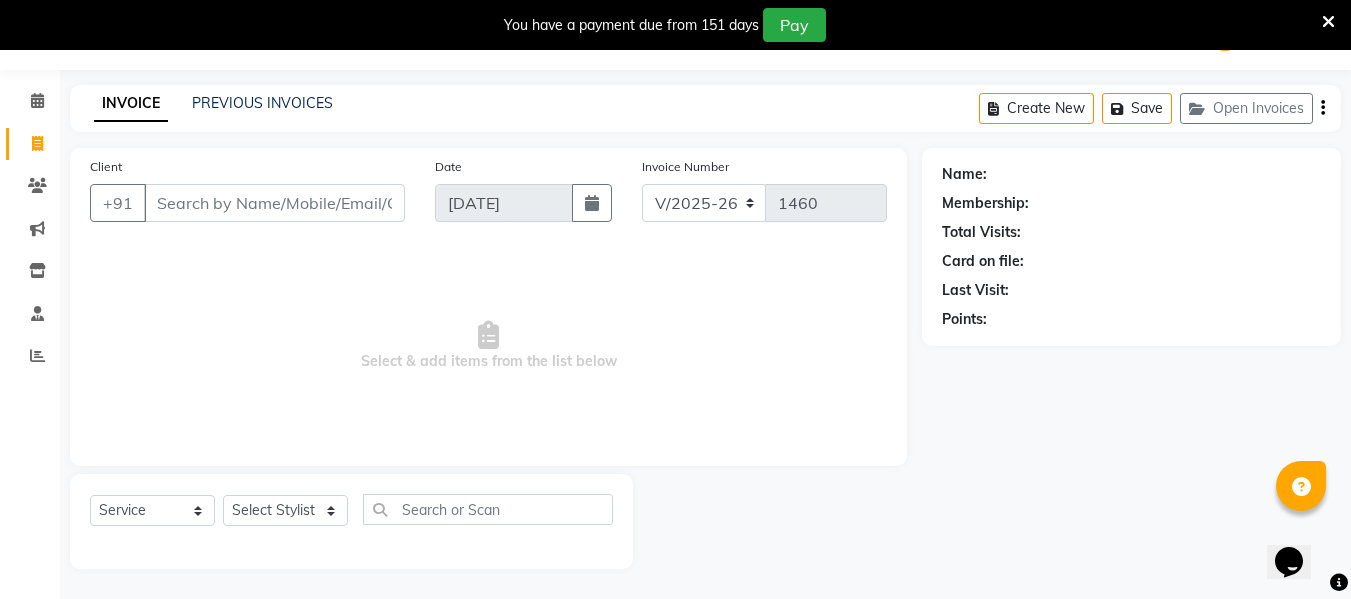 click on "Client" at bounding box center (274, 203) 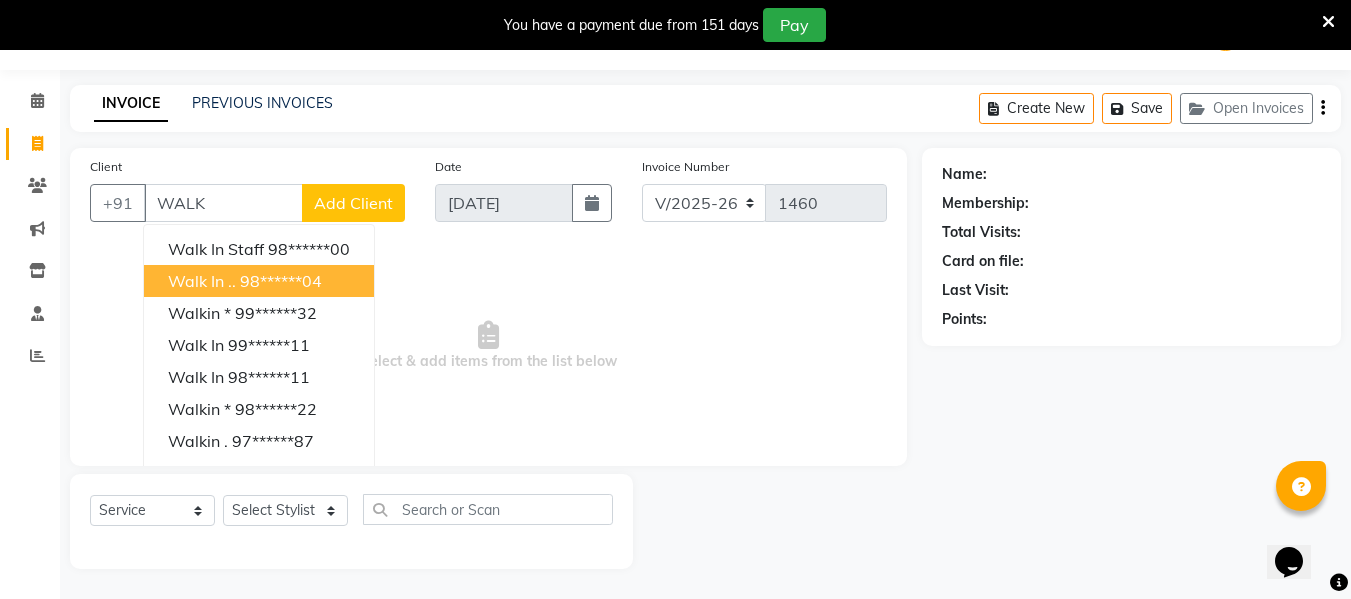 click on "98******04" at bounding box center (281, 281) 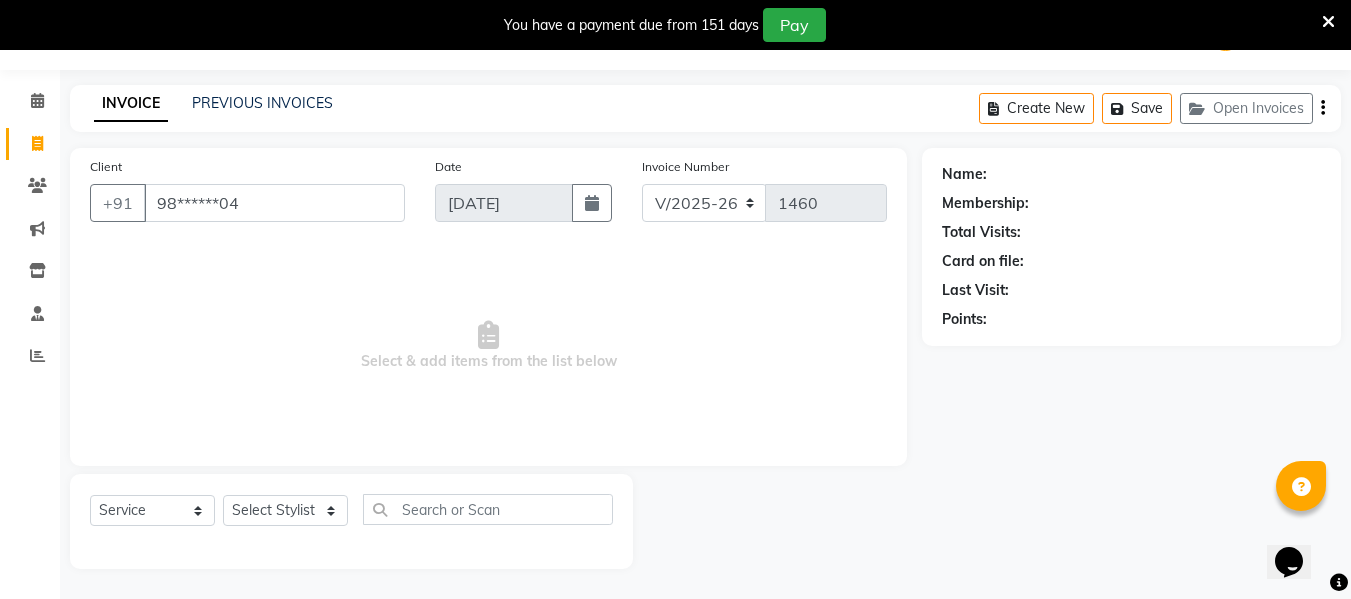 type on "98******04" 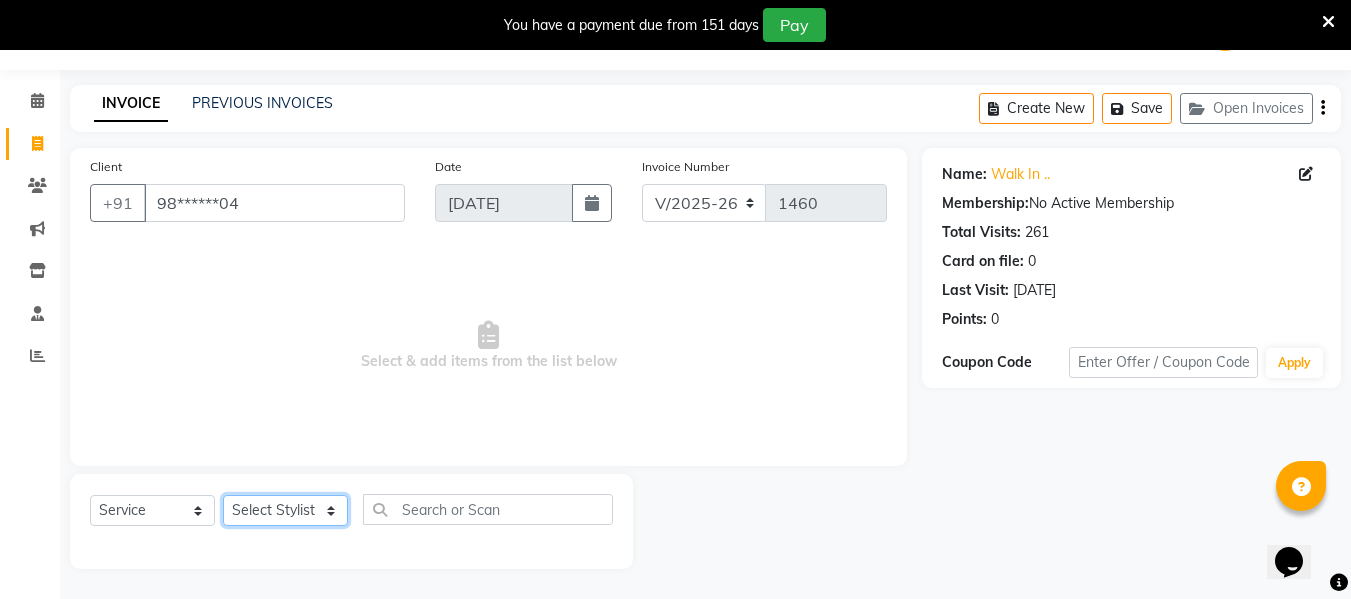 click on "Select Stylist ASHA [PERSON_NAME] [PERSON_NAME] EHATESHAM [PERSON_NAME] [PERSON_NAME] [PERSON_NAME] [PERSON_NAME] [PERSON_NAME] [PERSON_NAME]  Manager [PERSON_NAME] MD [PERSON_NAME]  MD [PERSON_NAME] MIMII [PERSON_NAME] [PERSON_NAME] [PERSON_NAME] TAK [PERSON_NAME]" 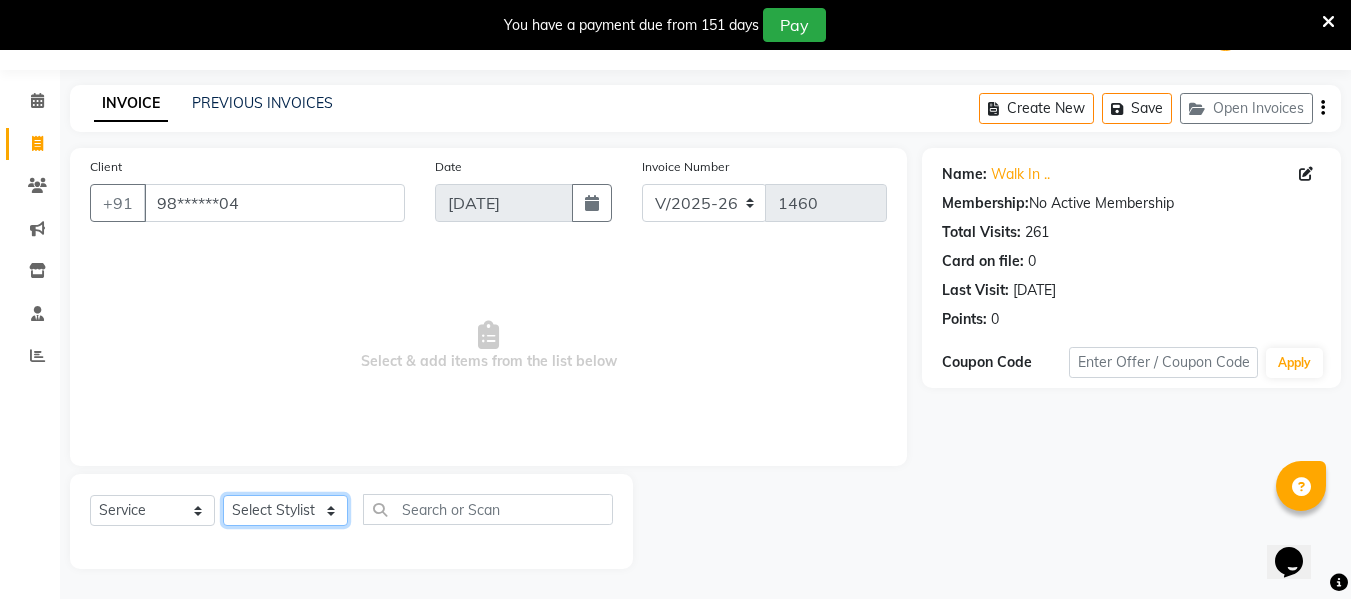 select on "39704" 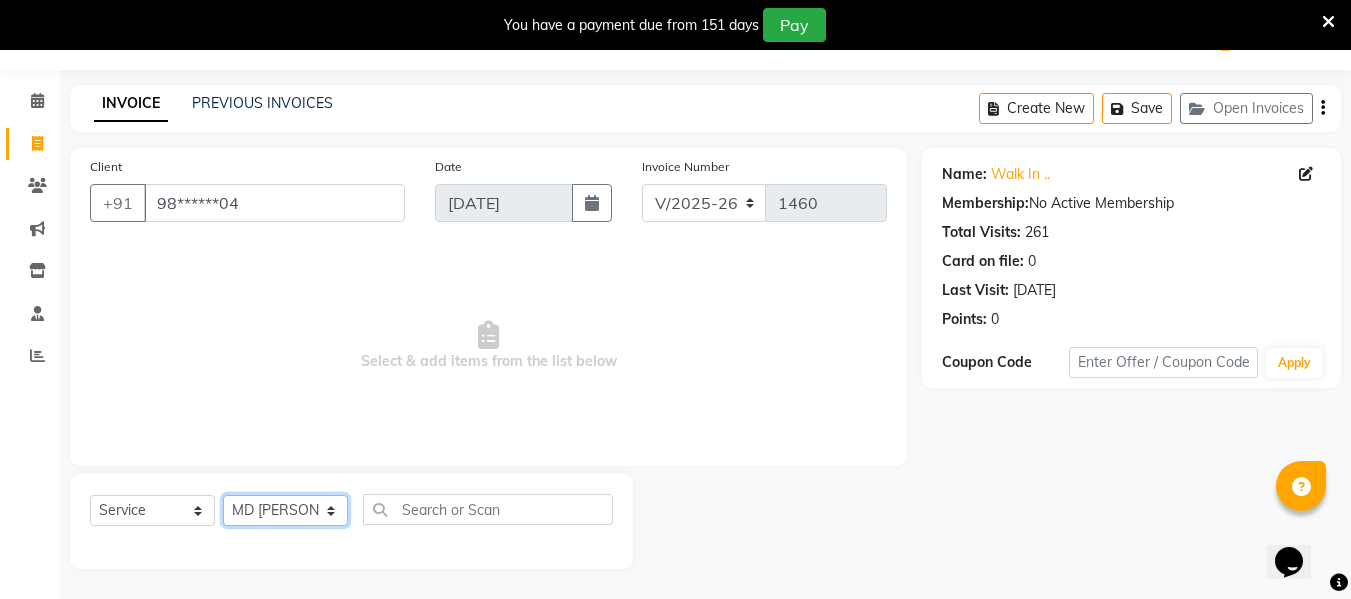 click on "Select Stylist ASHA [PERSON_NAME] [PERSON_NAME] EHATESHAM [PERSON_NAME] [PERSON_NAME] [PERSON_NAME] [PERSON_NAME] [PERSON_NAME] [PERSON_NAME]  Manager [PERSON_NAME] MD [PERSON_NAME]  MD [PERSON_NAME] MIMII [PERSON_NAME] [PERSON_NAME] [PERSON_NAME] TAK [PERSON_NAME]" 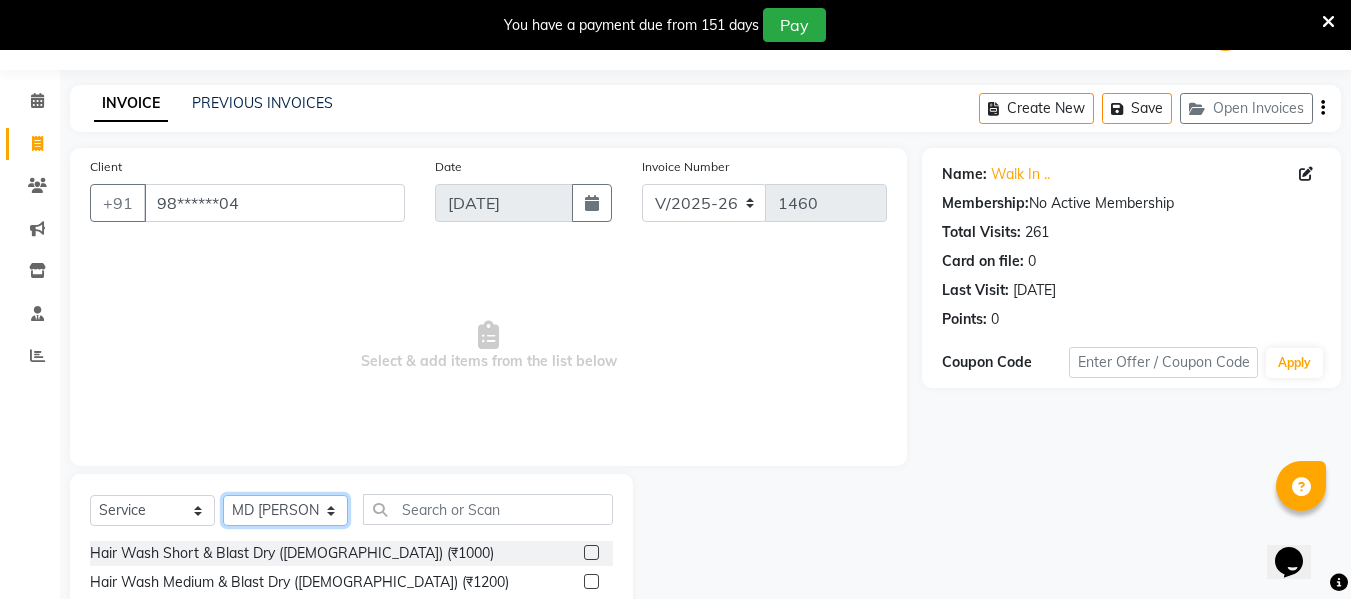 scroll, scrollTop: 252, scrollLeft: 0, axis: vertical 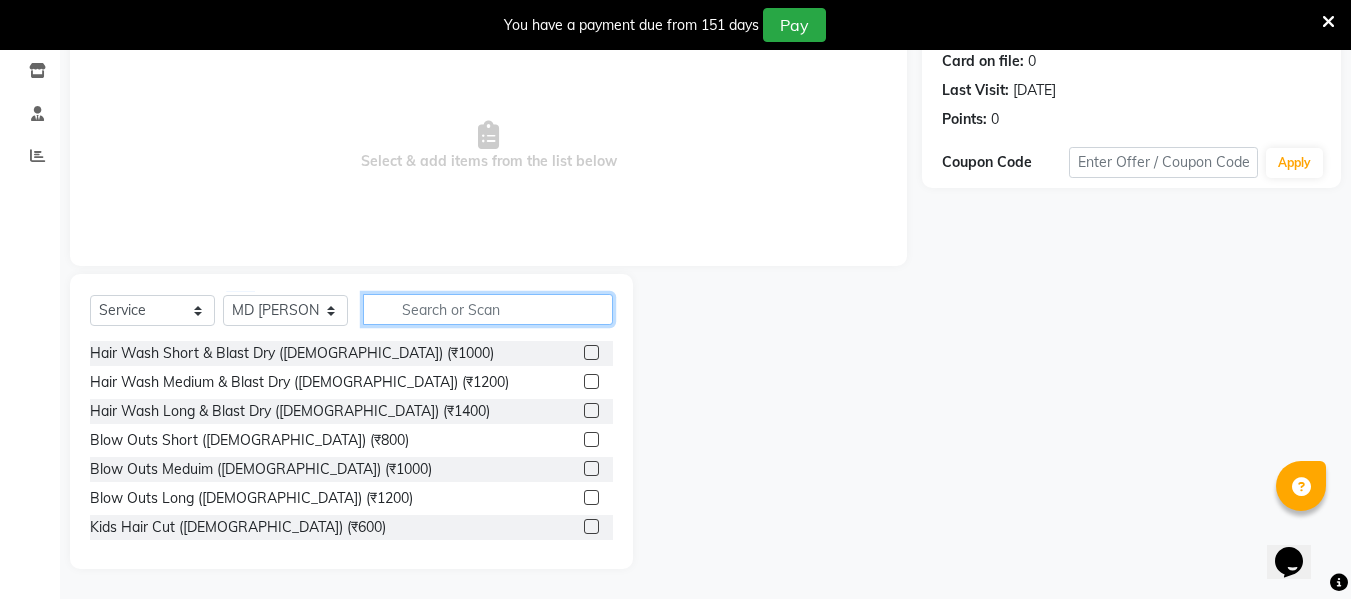 click 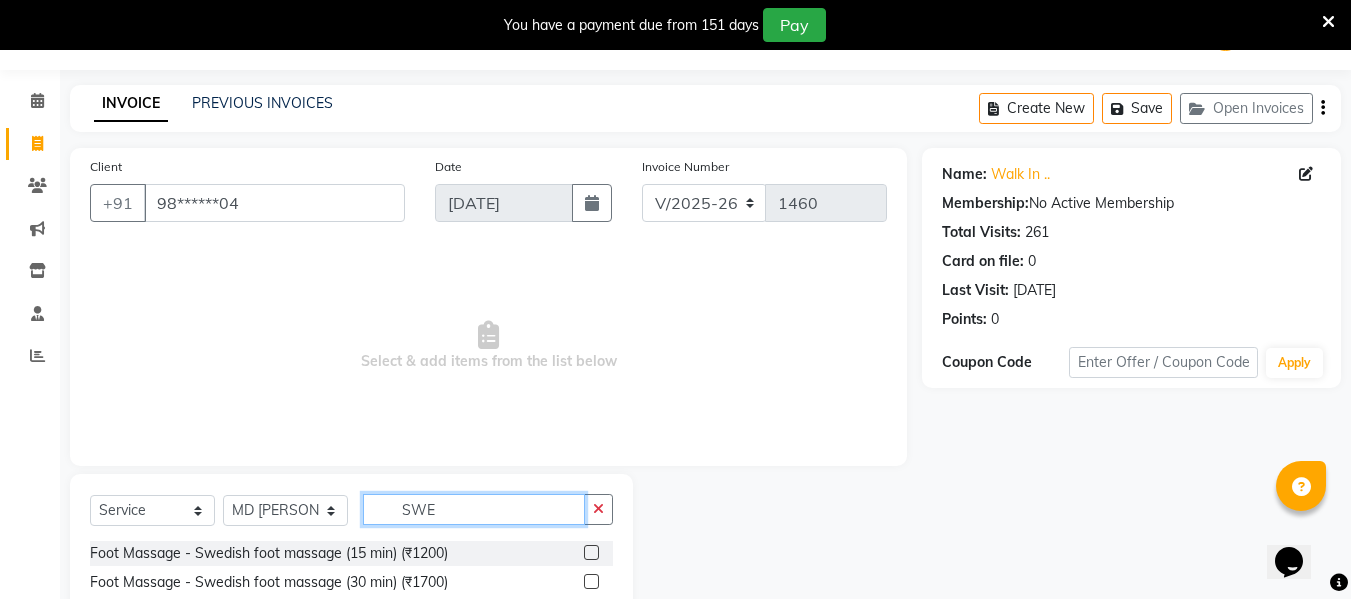 scroll, scrollTop: 139, scrollLeft: 0, axis: vertical 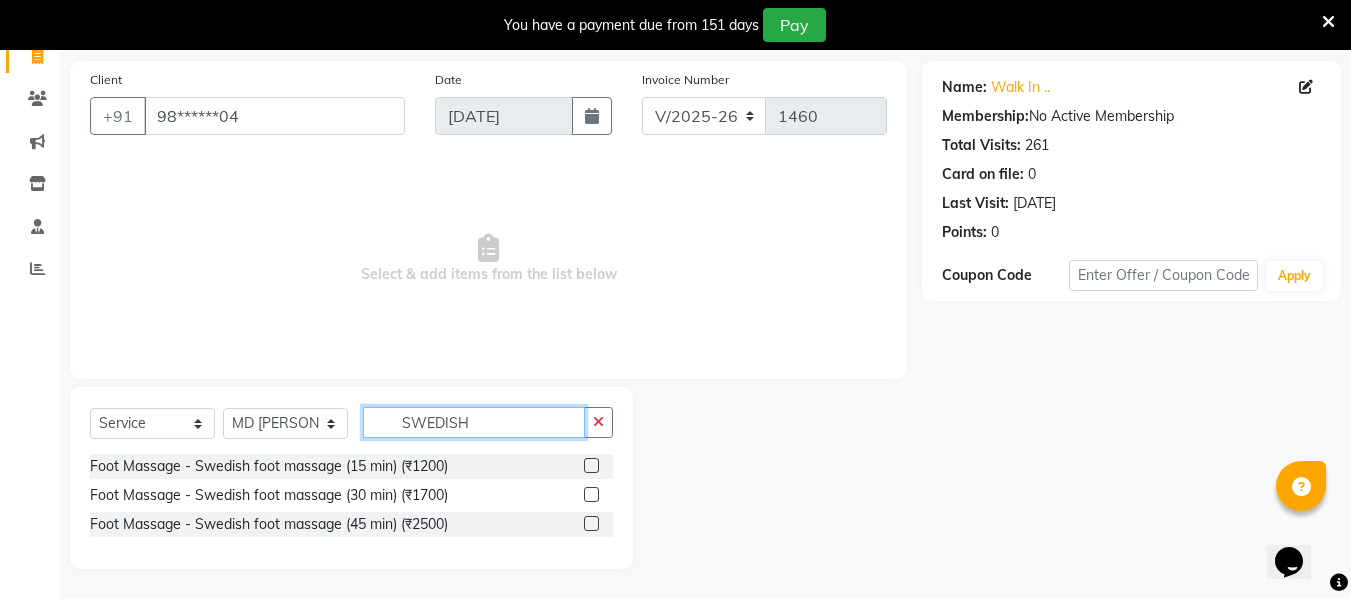 type on "SWEDISH" 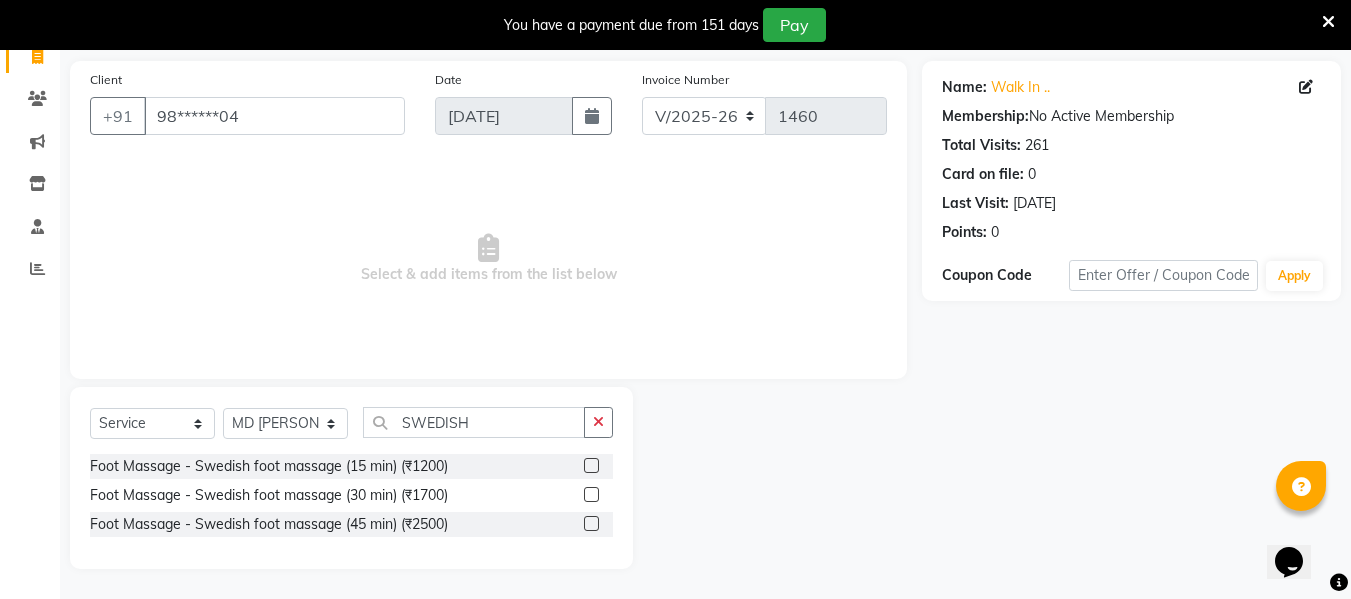 click 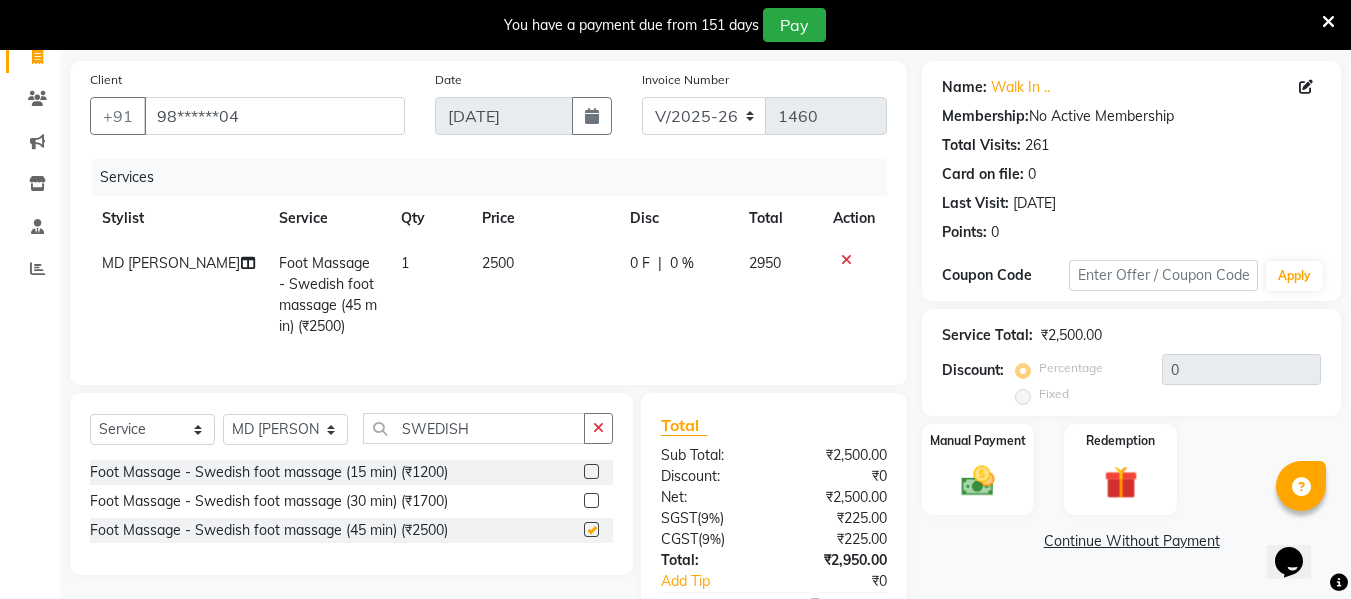 checkbox on "false" 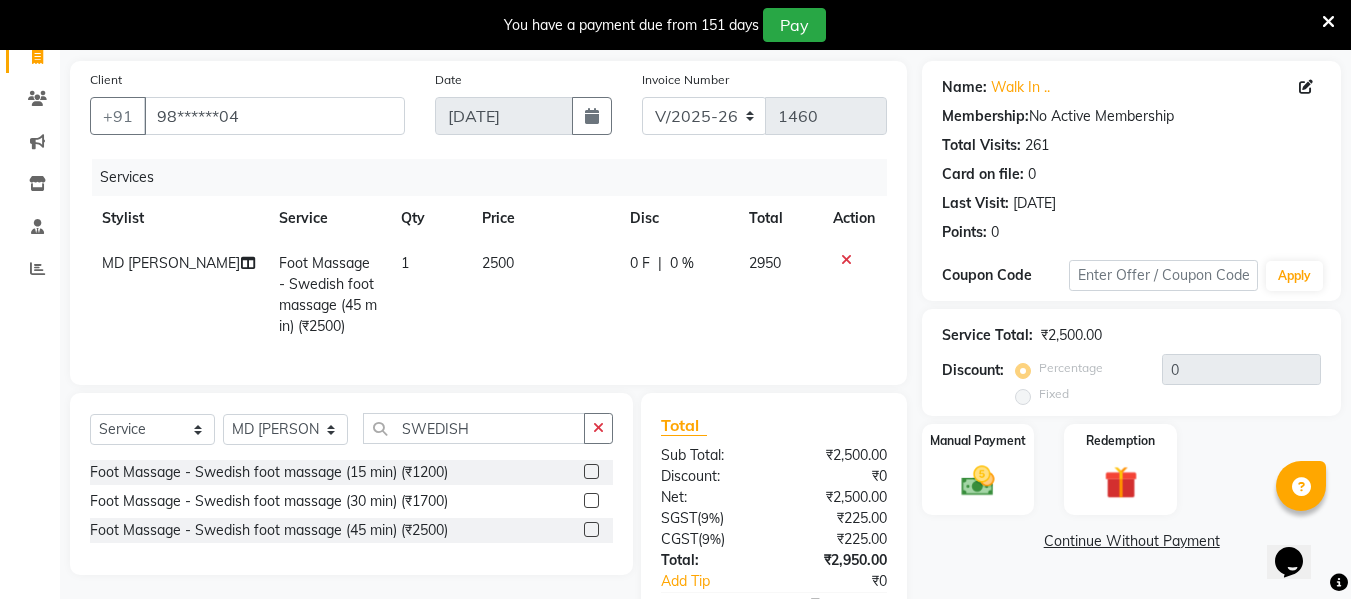 scroll, scrollTop: 272, scrollLeft: 0, axis: vertical 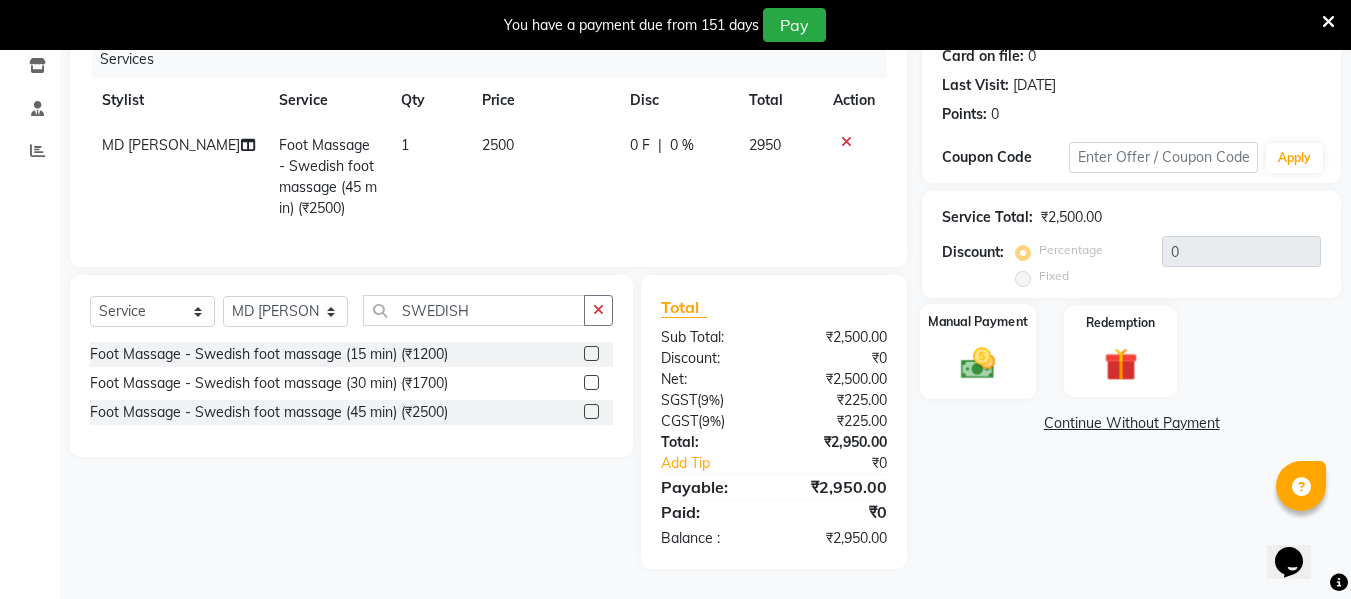 click 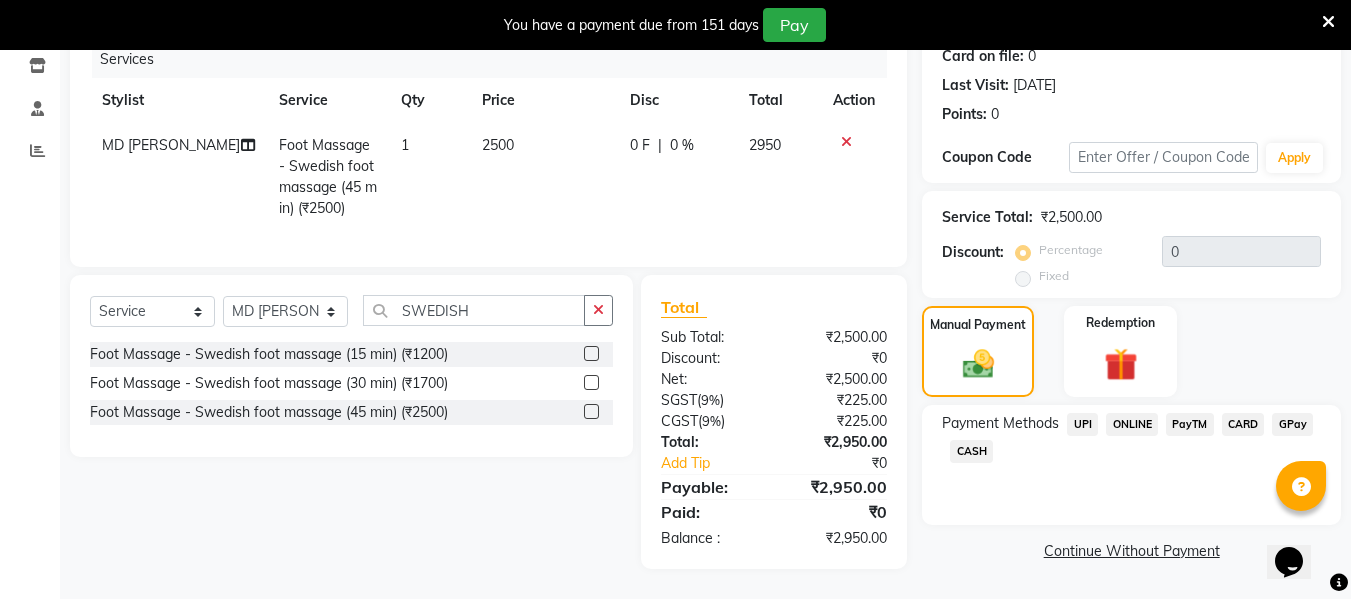 click on "CASH" 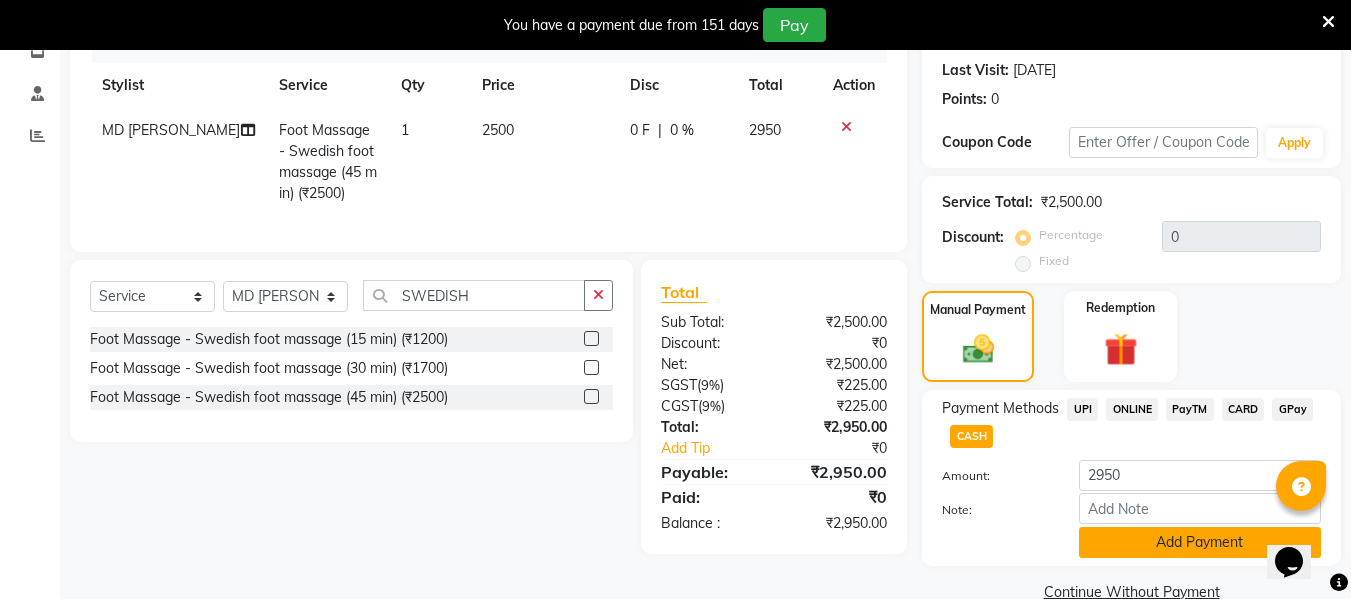 click on "Add Payment" 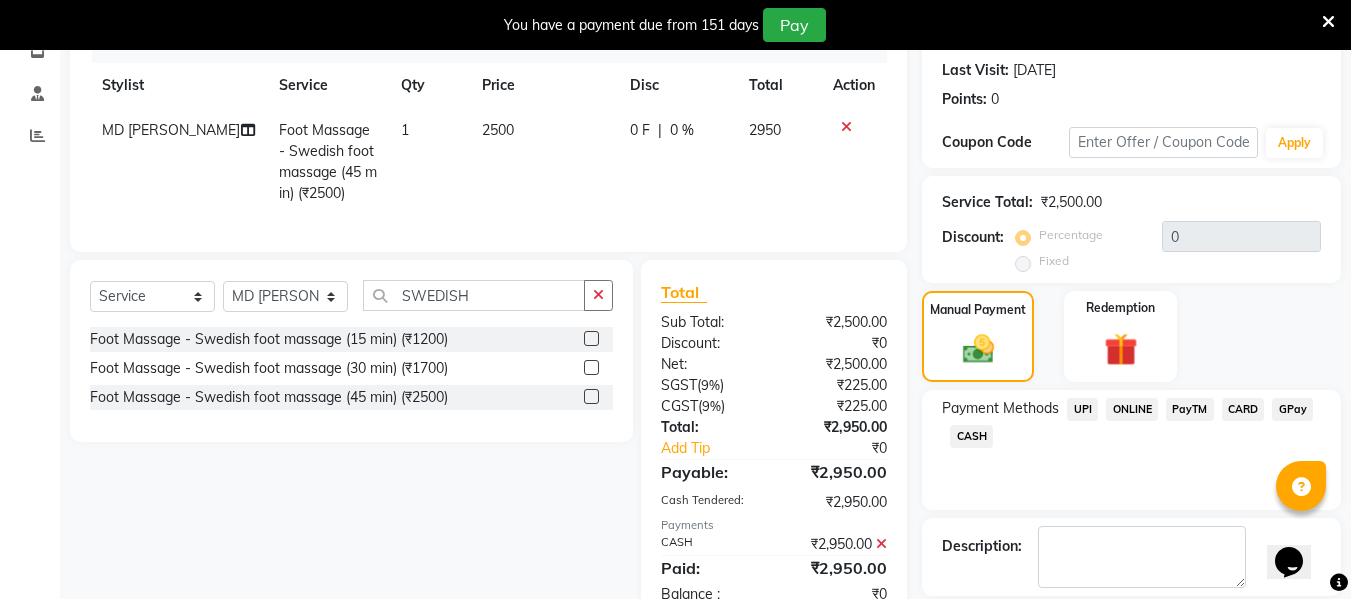 scroll, scrollTop: 367, scrollLeft: 0, axis: vertical 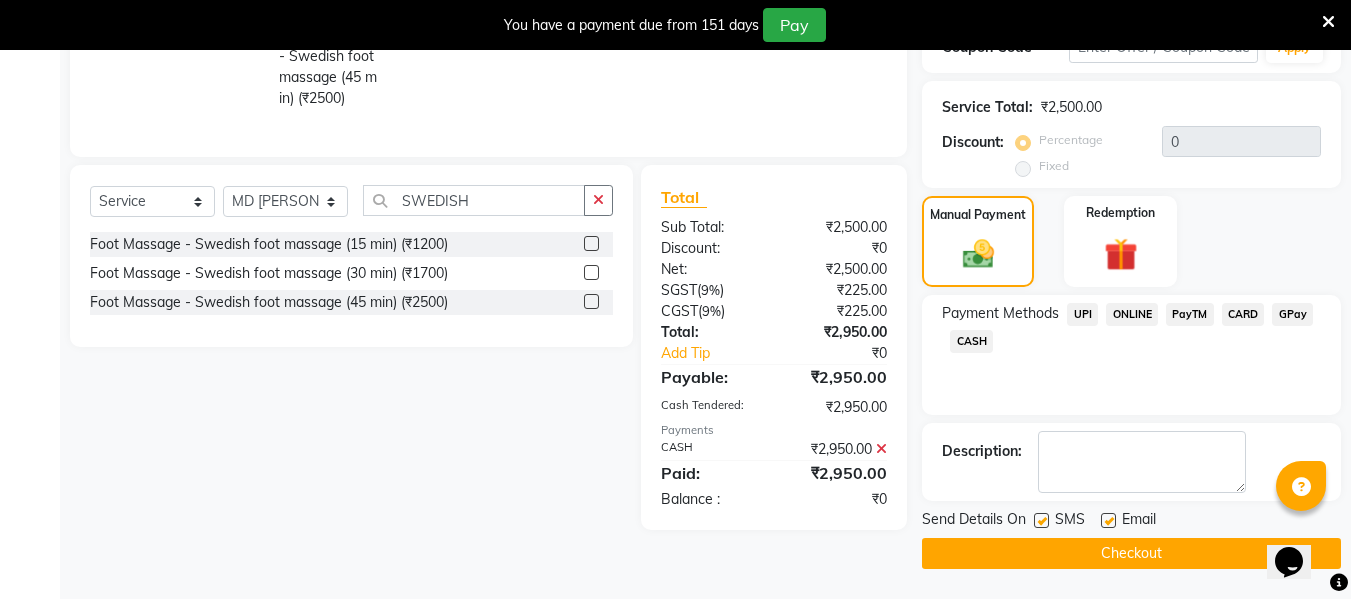 click on "Checkout" 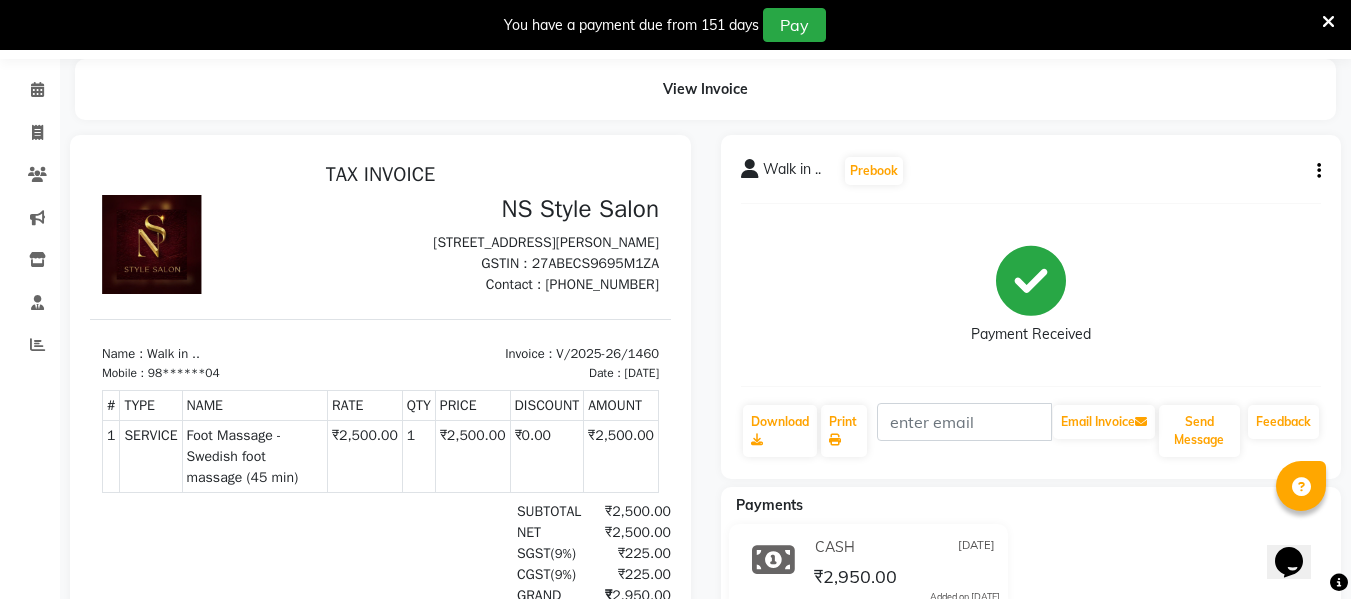 scroll, scrollTop: 61, scrollLeft: 0, axis: vertical 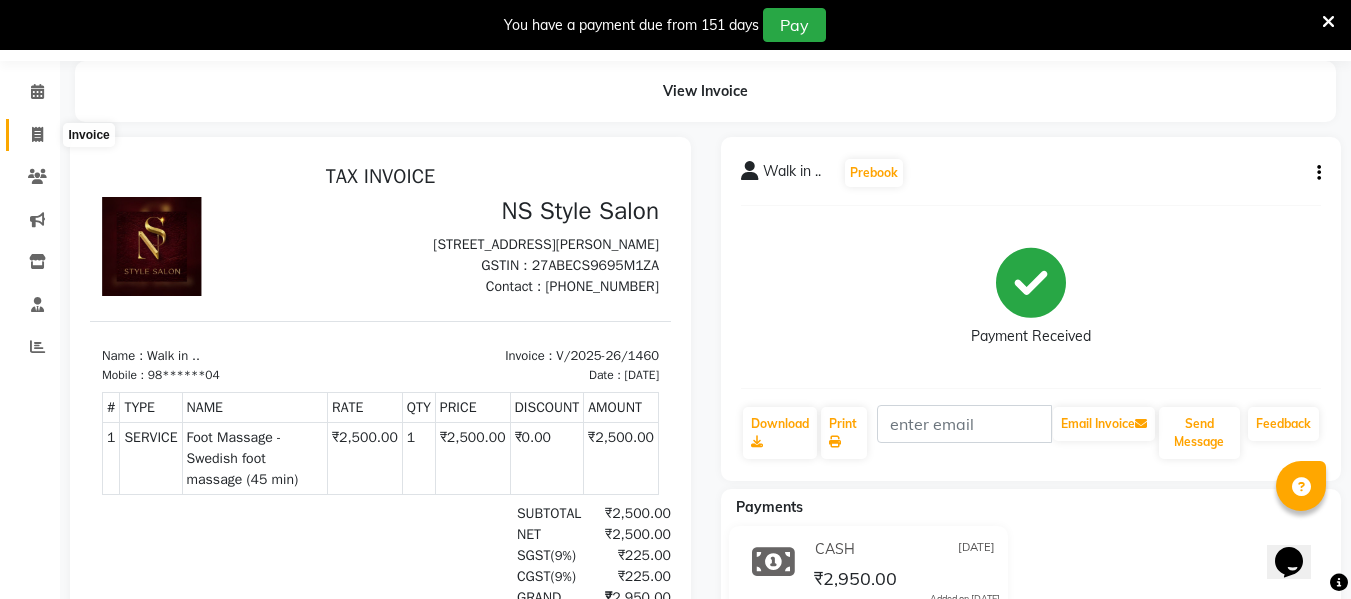click 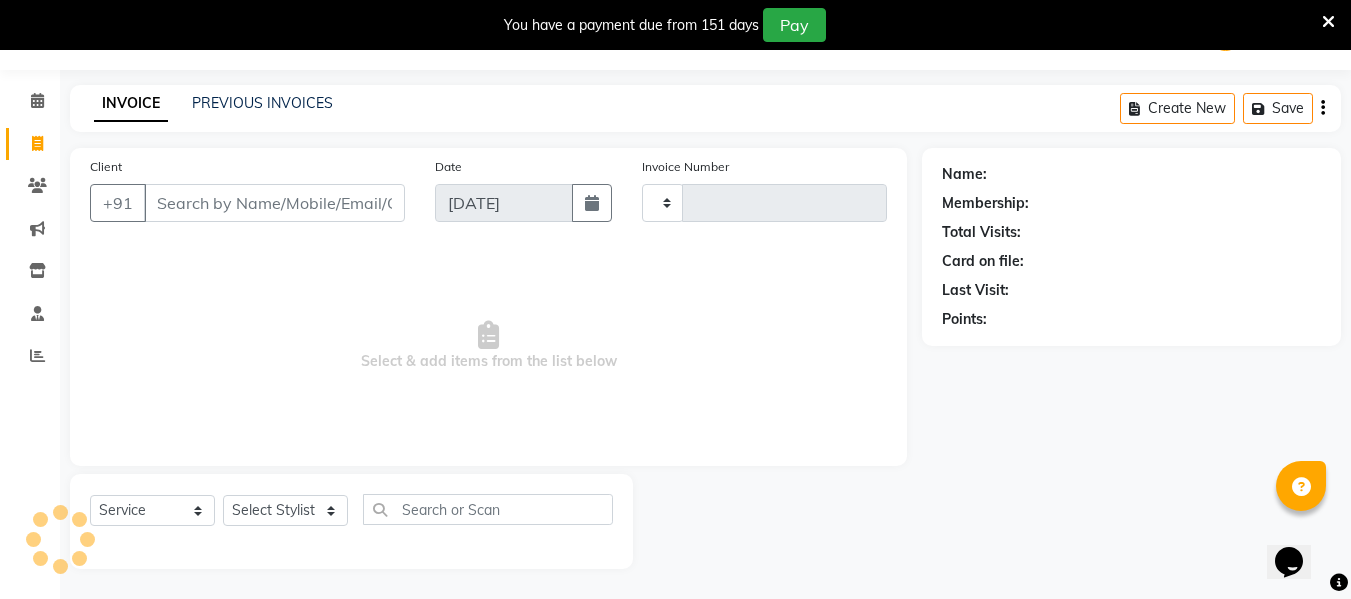 scroll, scrollTop: 52, scrollLeft: 0, axis: vertical 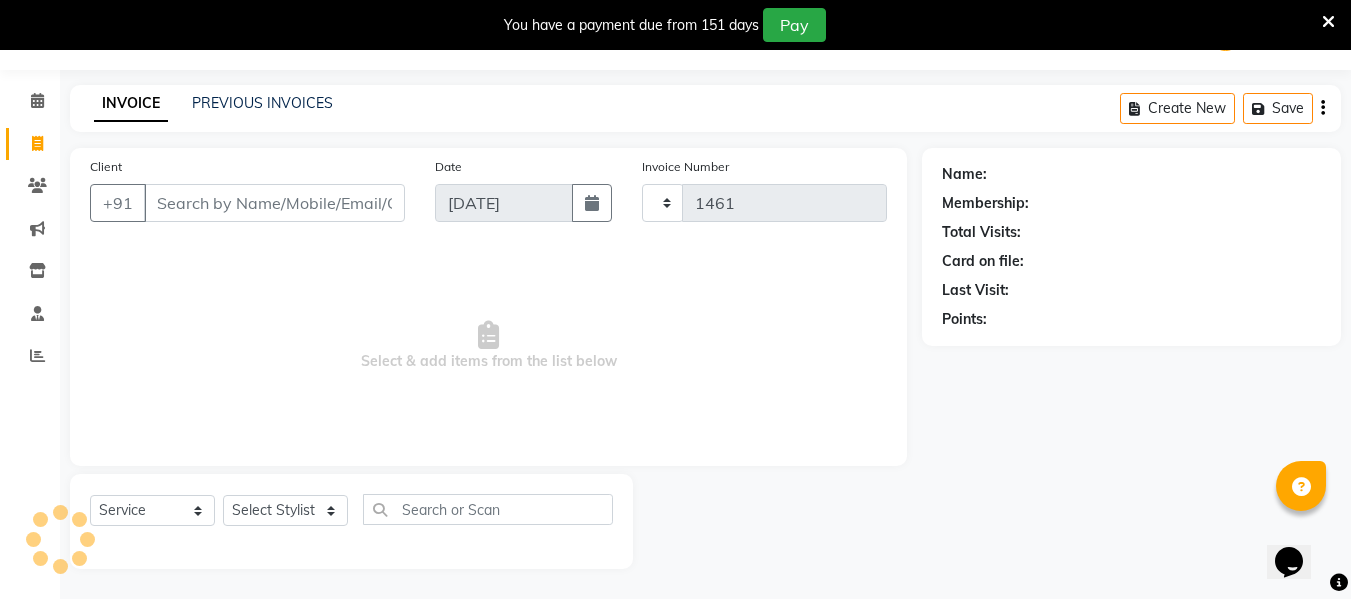 select on "5661" 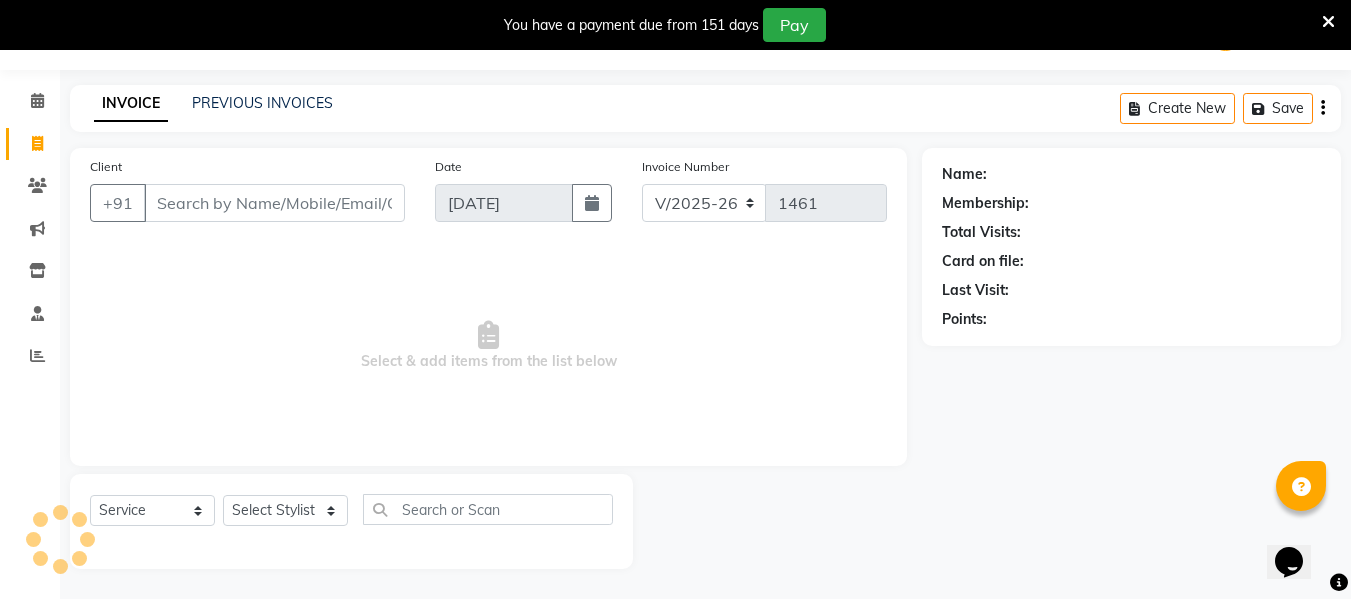 click on "Client" at bounding box center [274, 203] 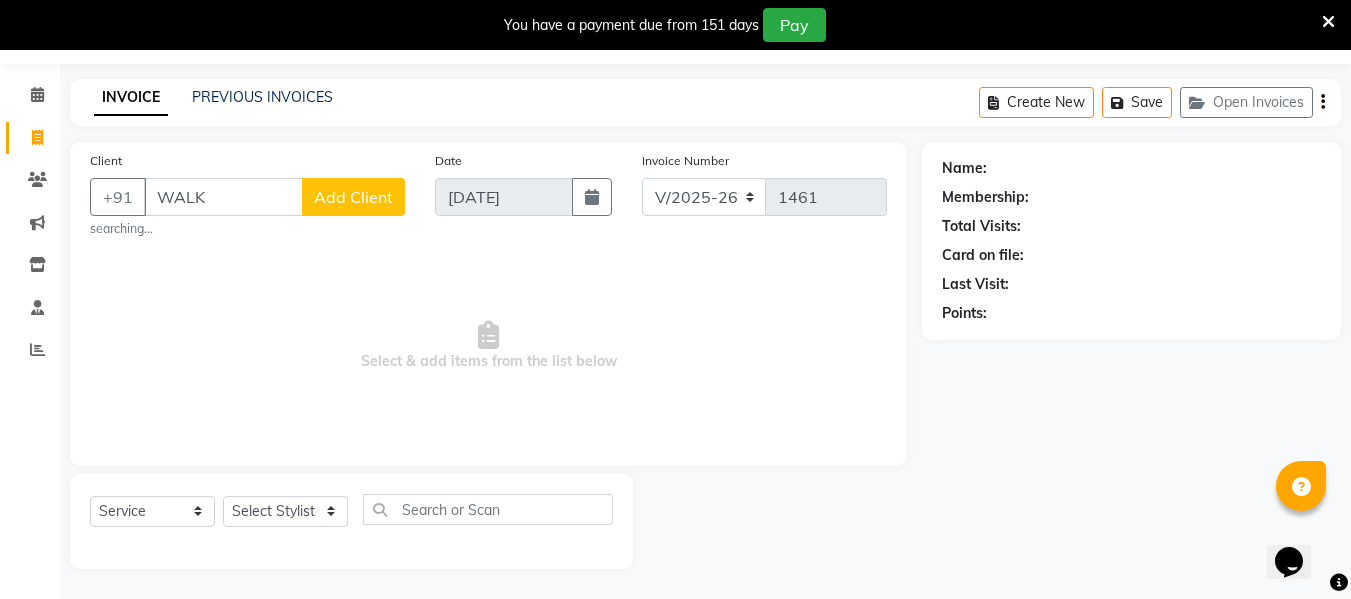scroll, scrollTop: 52, scrollLeft: 0, axis: vertical 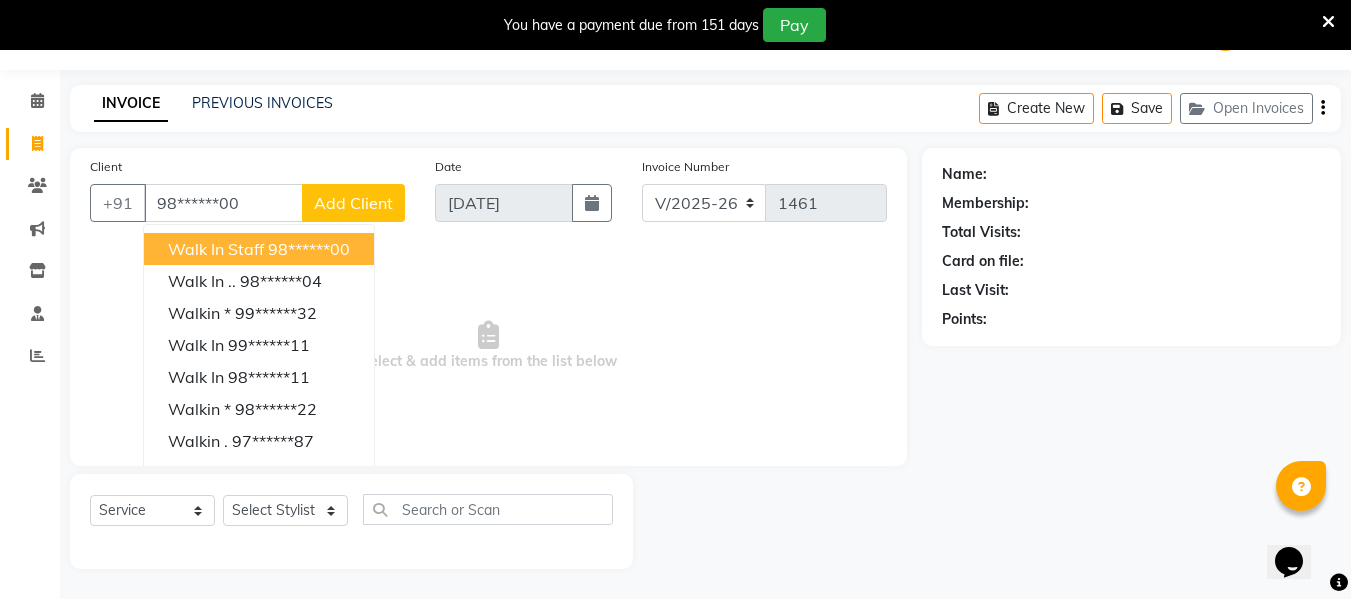 type on "98******00" 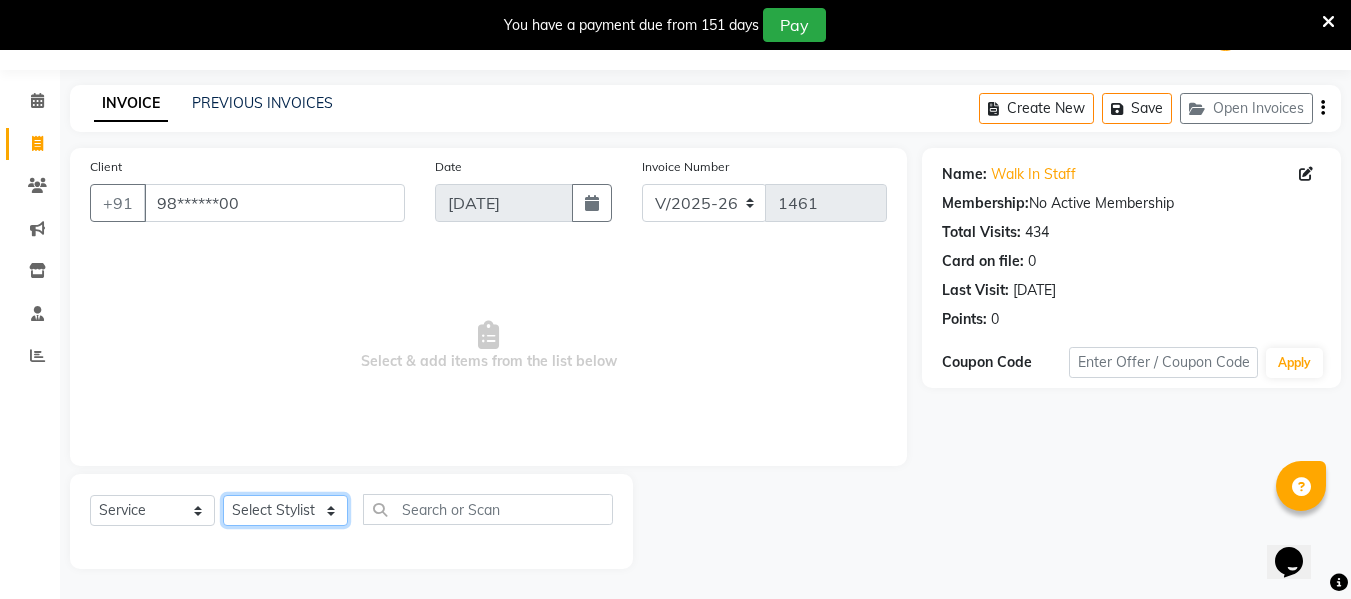 click on "Select Stylist ASHA [PERSON_NAME] [PERSON_NAME] EHATESHAM [PERSON_NAME] [PERSON_NAME] [PERSON_NAME] [PERSON_NAME] [PERSON_NAME] [PERSON_NAME]  Manager [PERSON_NAME] MD [PERSON_NAME]  MD [PERSON_NAME] MIMII [PERSON_NAME] [PERSON_NAME] [PERSON_NAME] TAK [PERSON_NAME]" 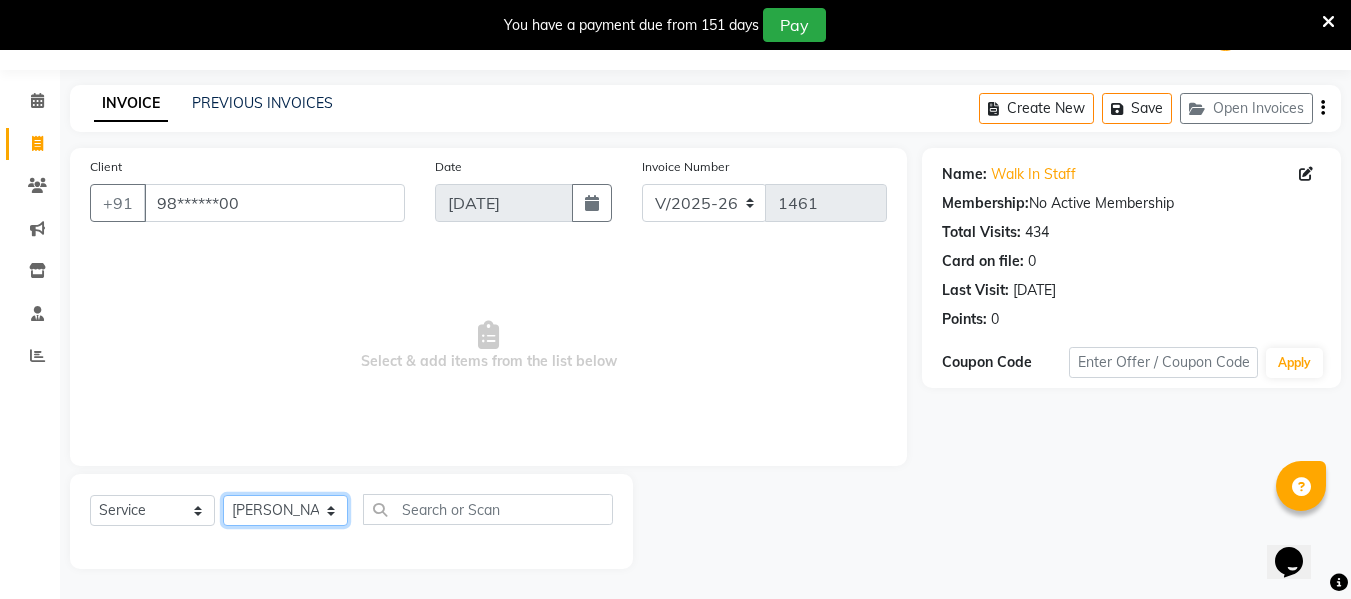 click on "Select Stylist ASHA [PERSON_NAME] [PERSON_NAME] EHATESHAM [PERSON_NAME] [PERSON_NAME] [PERSON_NAME] [PERSON_NAME] [PERSON_NAME] [PERSON_NAME]  Manager [PERSON_NAME] MD [PERSON_NAME]  MD [PERSON_NAME] MIMII [PERSON_NAME] [PERSON_NAME] [PERSON_NAME] TAK [PERSON_NAME]" 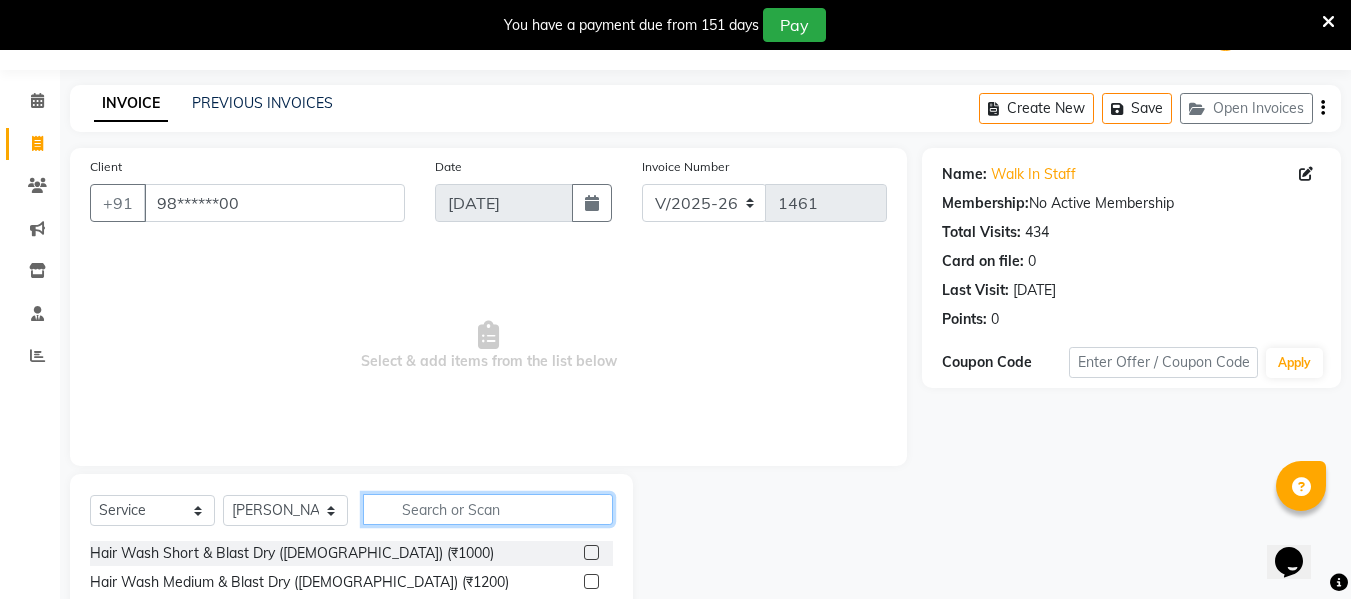 click 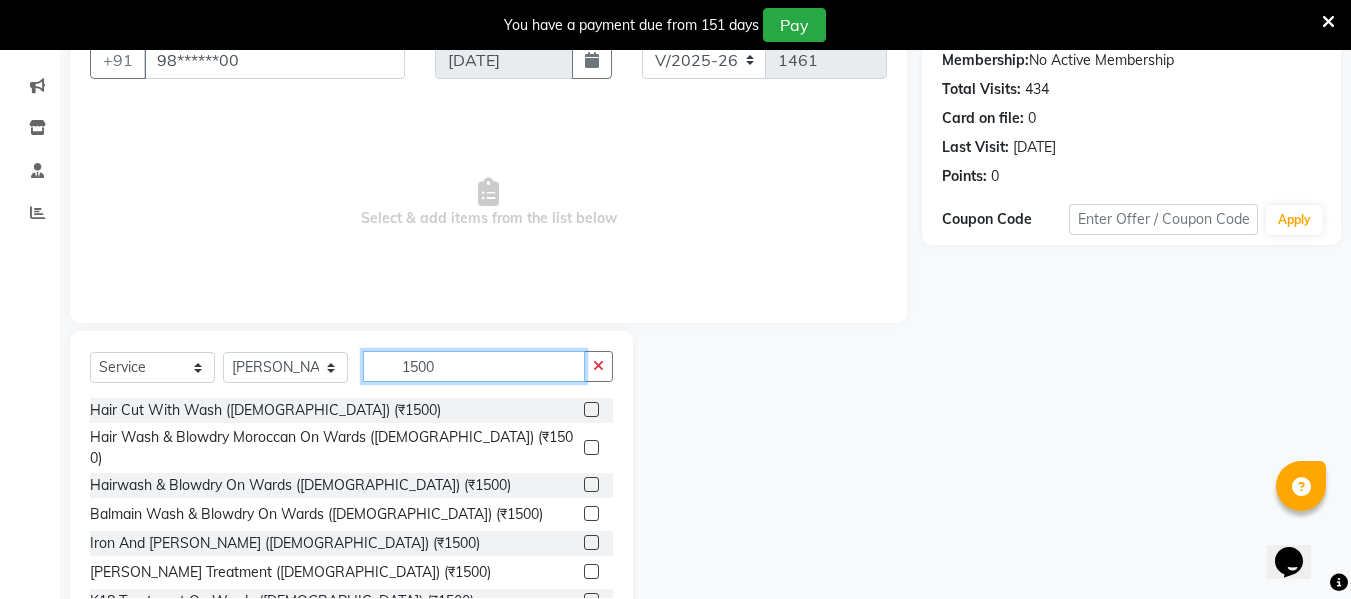 scroll, scrollTop: 196, scrollLeft: 0, axis: vertical 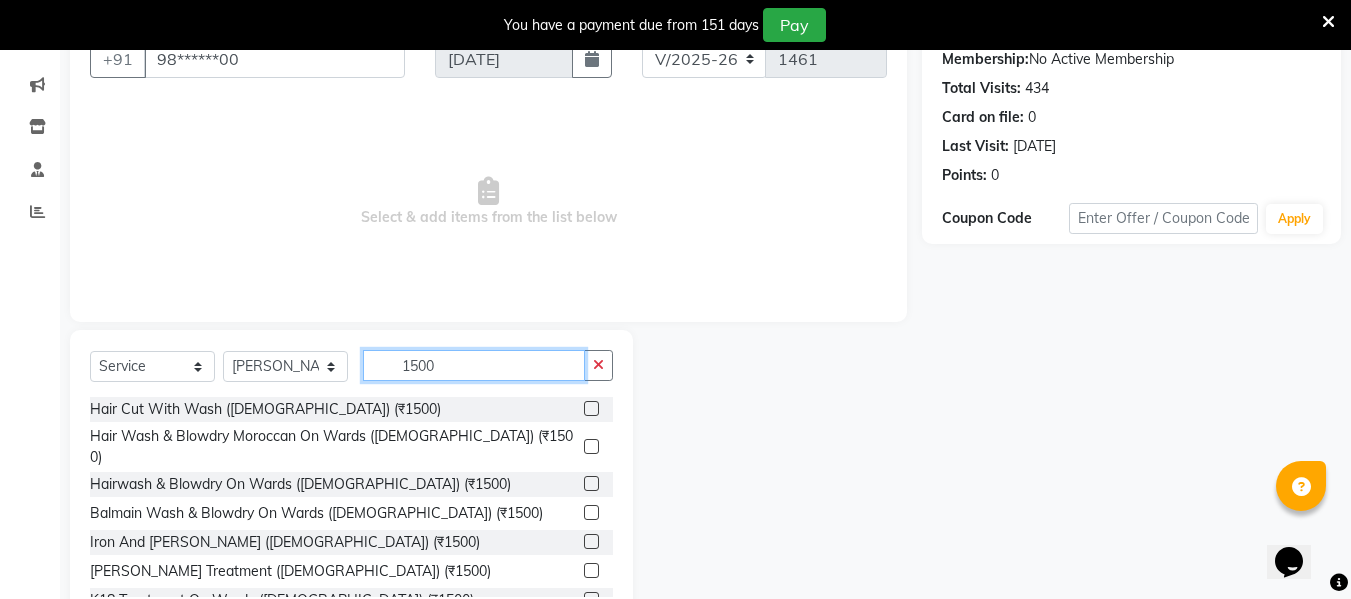 type on "1500" 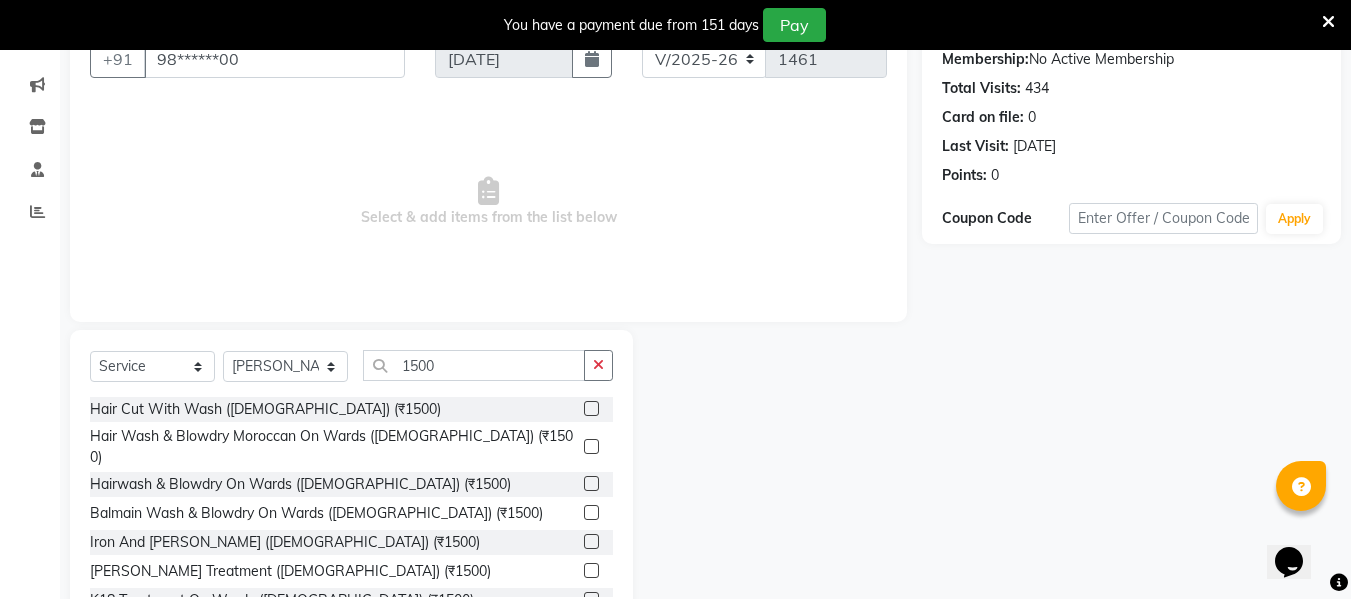 click 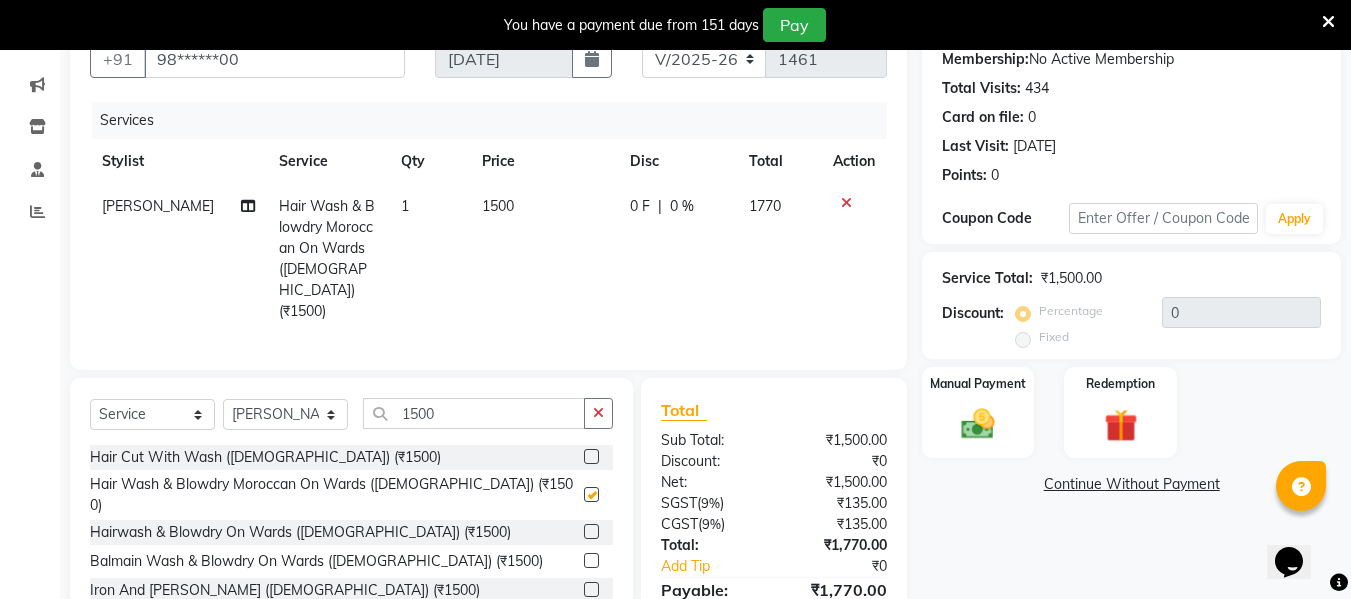 checkbox on "false" 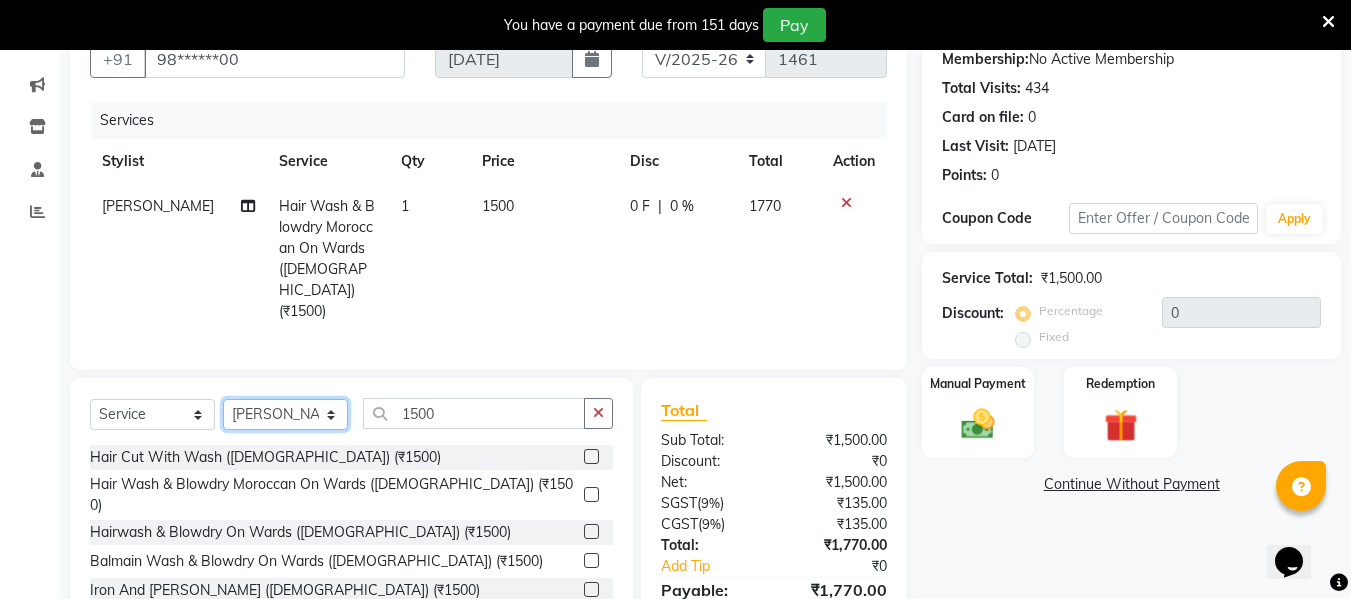 click on "Select Stylist ASHA [PERSON_NAME] [PERSON_NAME] EHATESHAM [PERSON_NAME] [PERSON_NAME] [PERSON_NAME] [PERSON_NAME] [PERSON_NAME] [PERSON_NAME]  Manager [PERSON_NAME] MD [PERSON_NAME]  MD [PERSON_NAME] MIMII [PERSON_NAME] [PERSON_NAME] [PERSON_NAME] TAK [PERSON_NAME]" 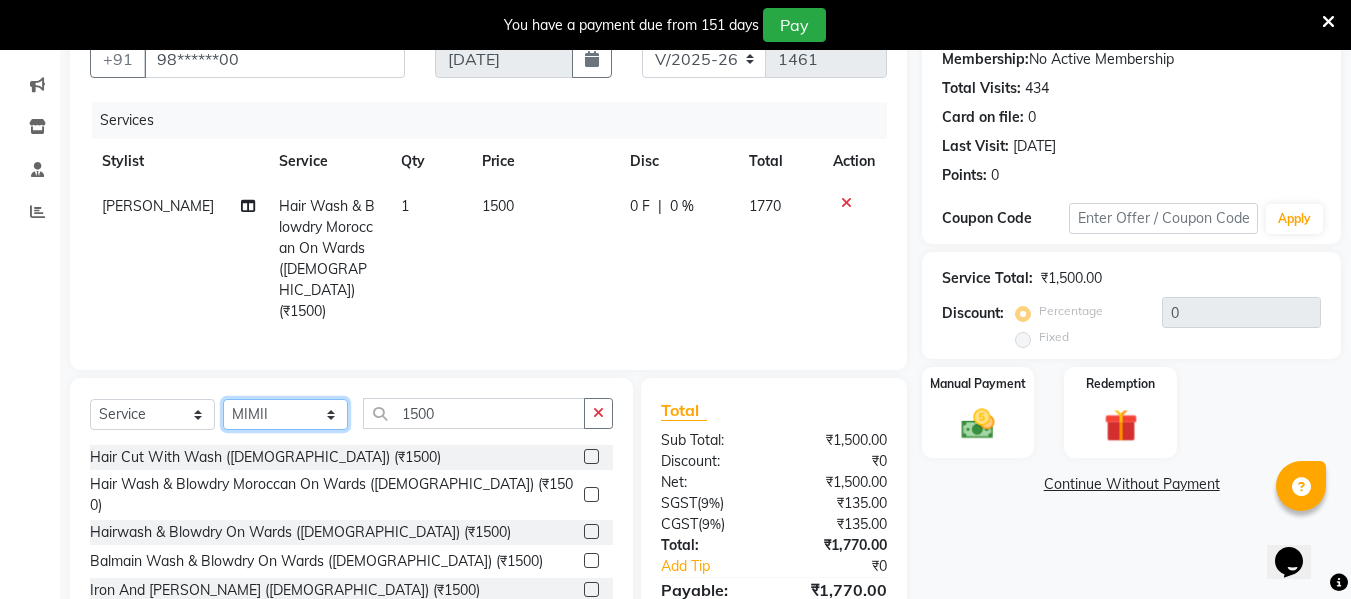 click on "Select Stylist ASHA [PERSON_NAME] [PERSON_NAME] EHATESHAM [PERSON_NAME] [PERSON_NAME] [PERSON_NAME] [PERSON_NAME] [PERSON_NAME] [PERSON_NAME]  Manager [PERSON_NAME] MD [PERSON_NAME]  MD [PERSON_NAME] MIMII [PERSON_NAME] [PERSON_NAME] [PERSON_NAME] TAK [PERSON_NAME]" 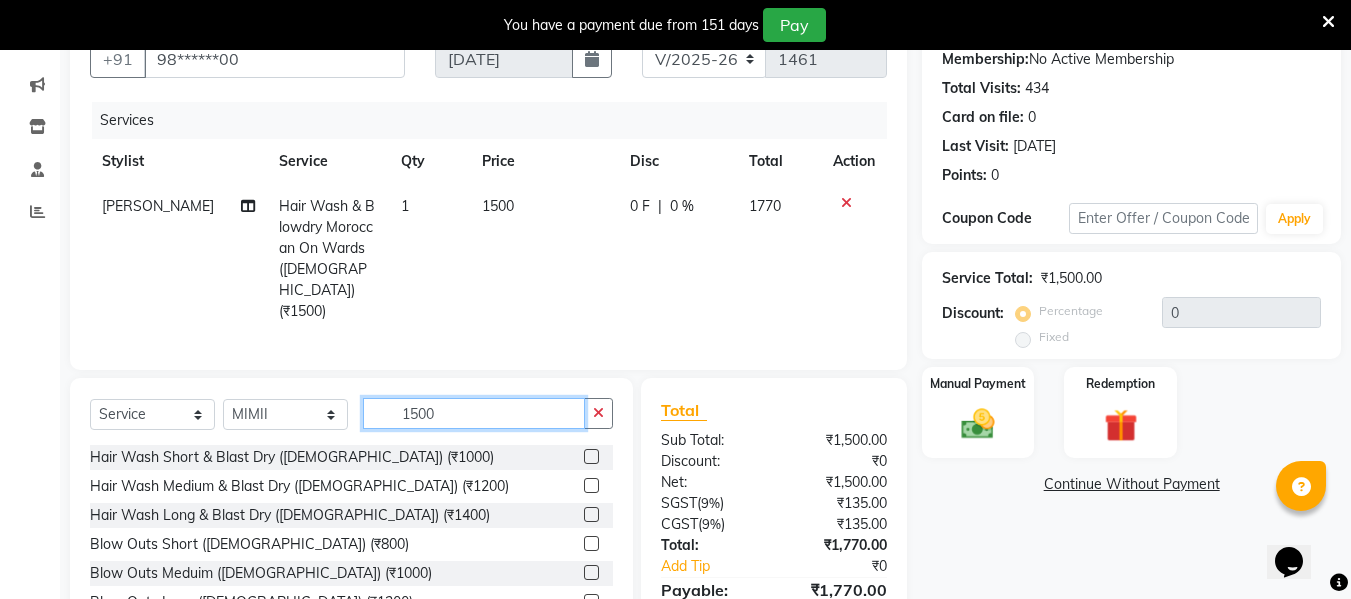 click on "1500" 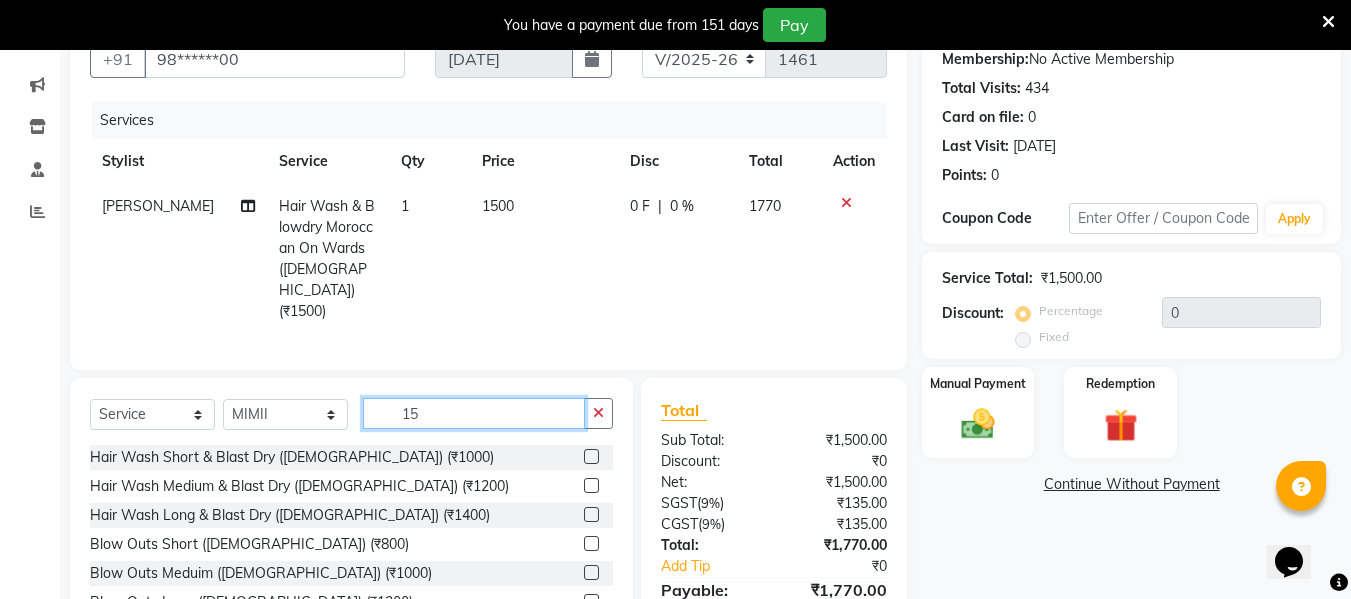 type on "1" 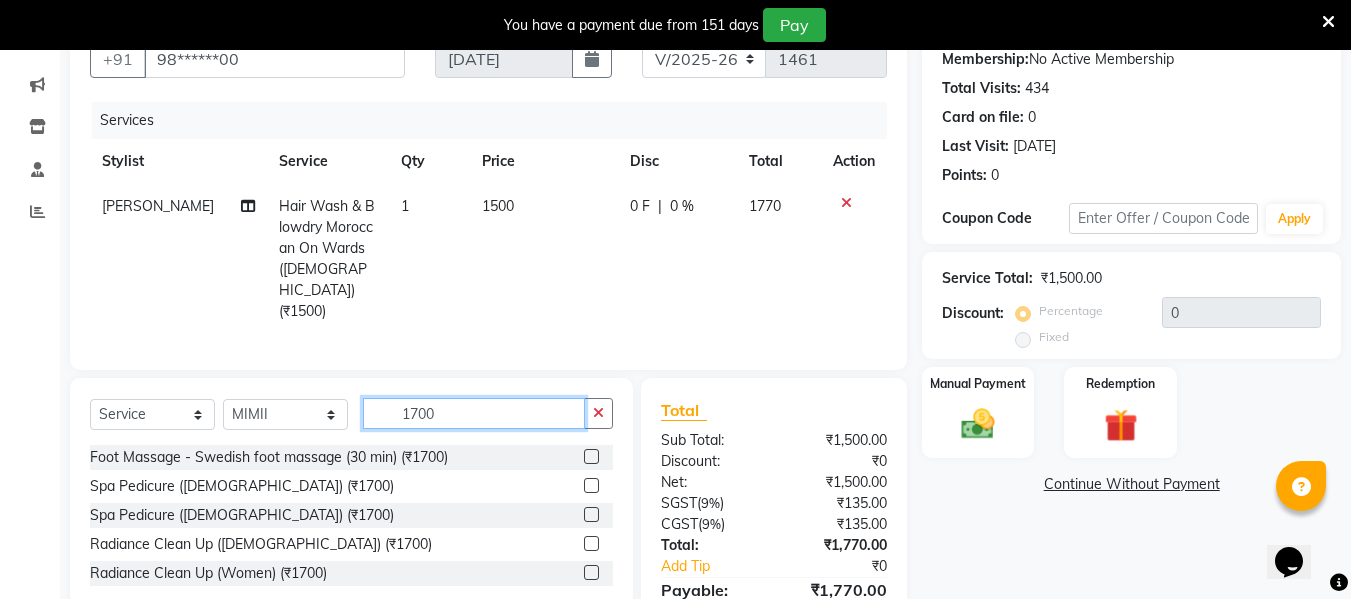 type on "1700" 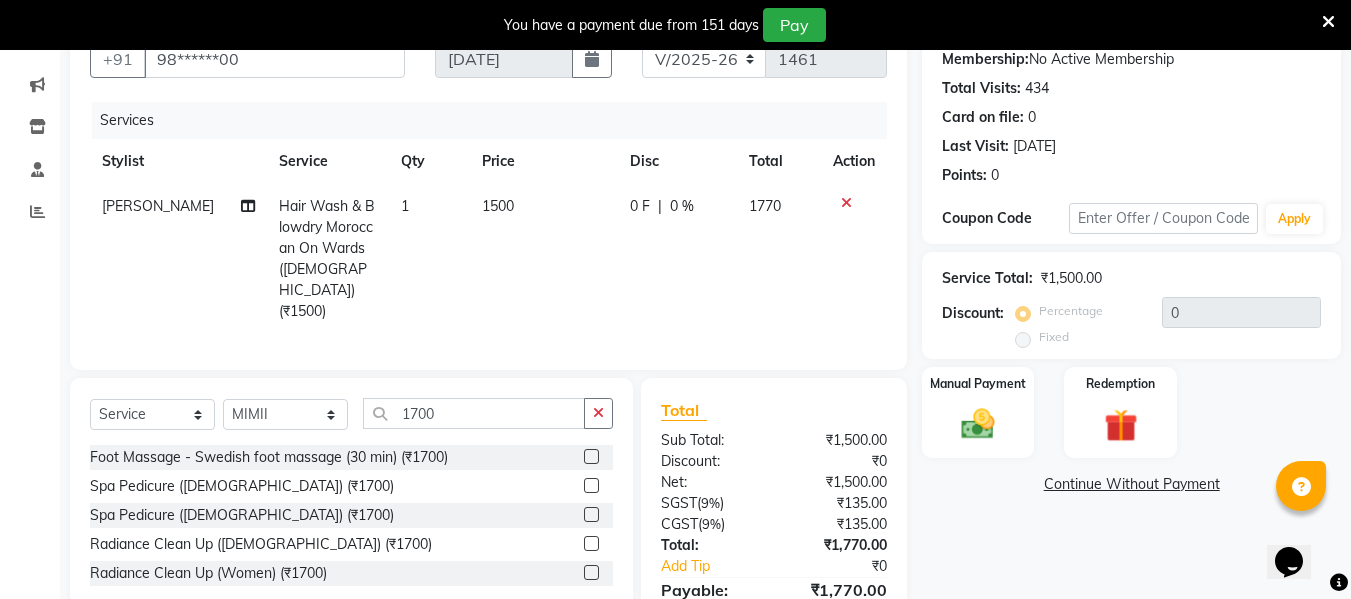 click 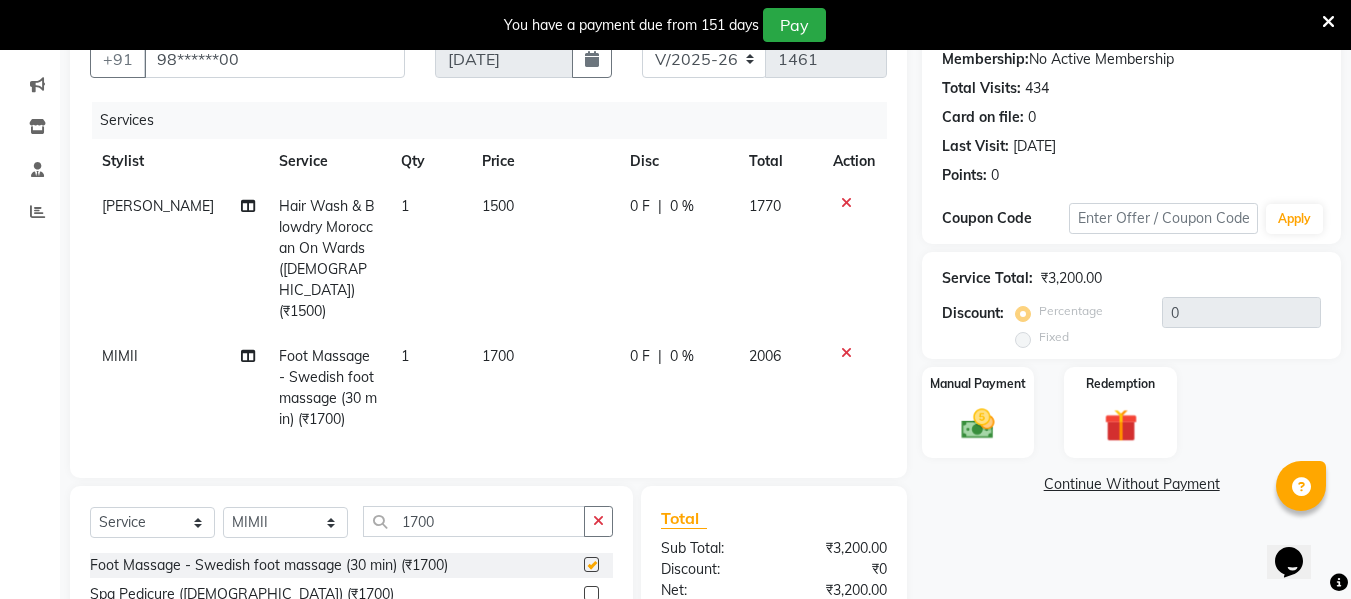 checkbox on "false" 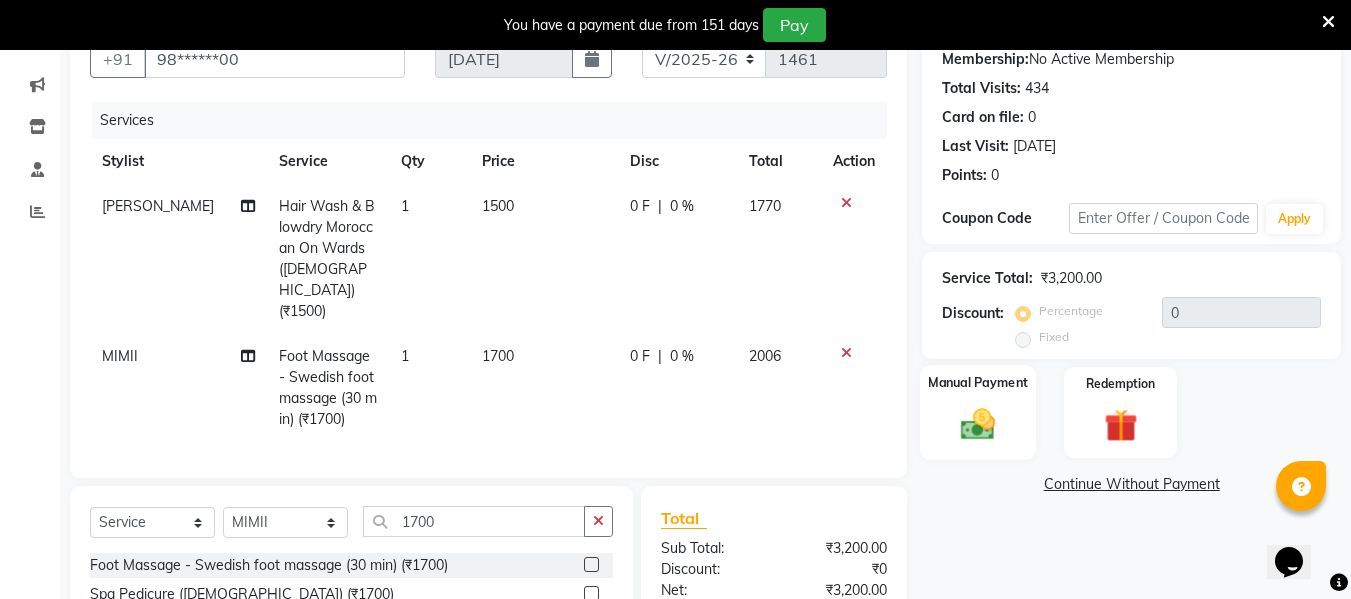 click 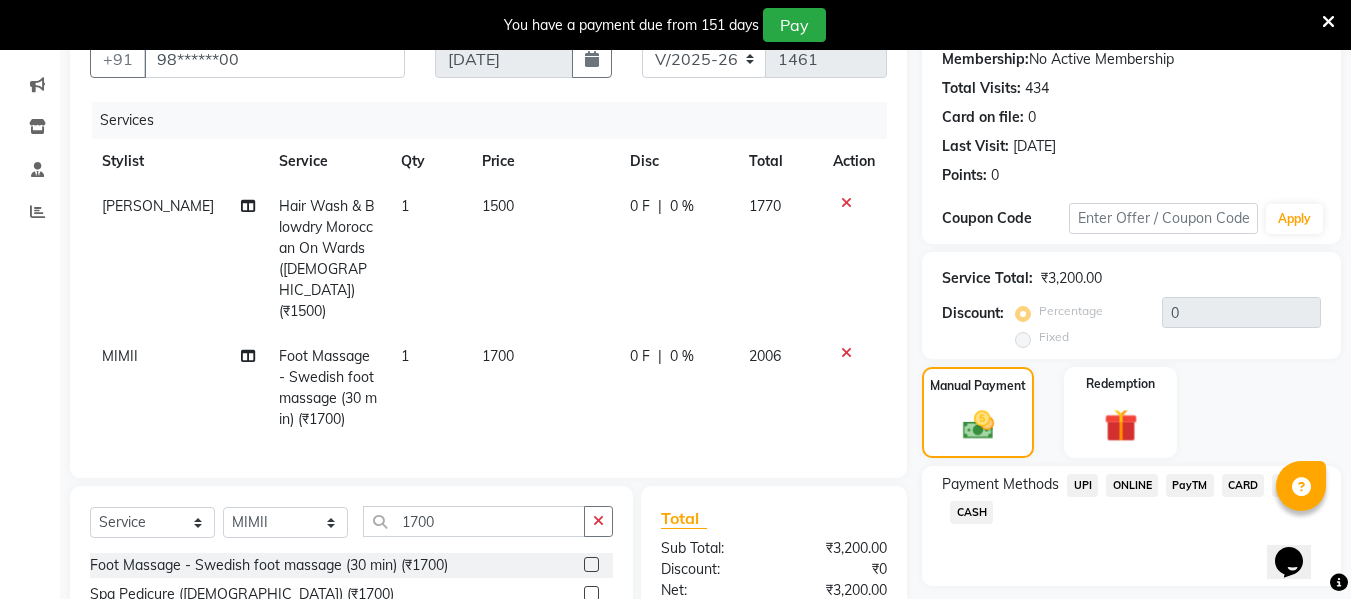 click on "CASH" 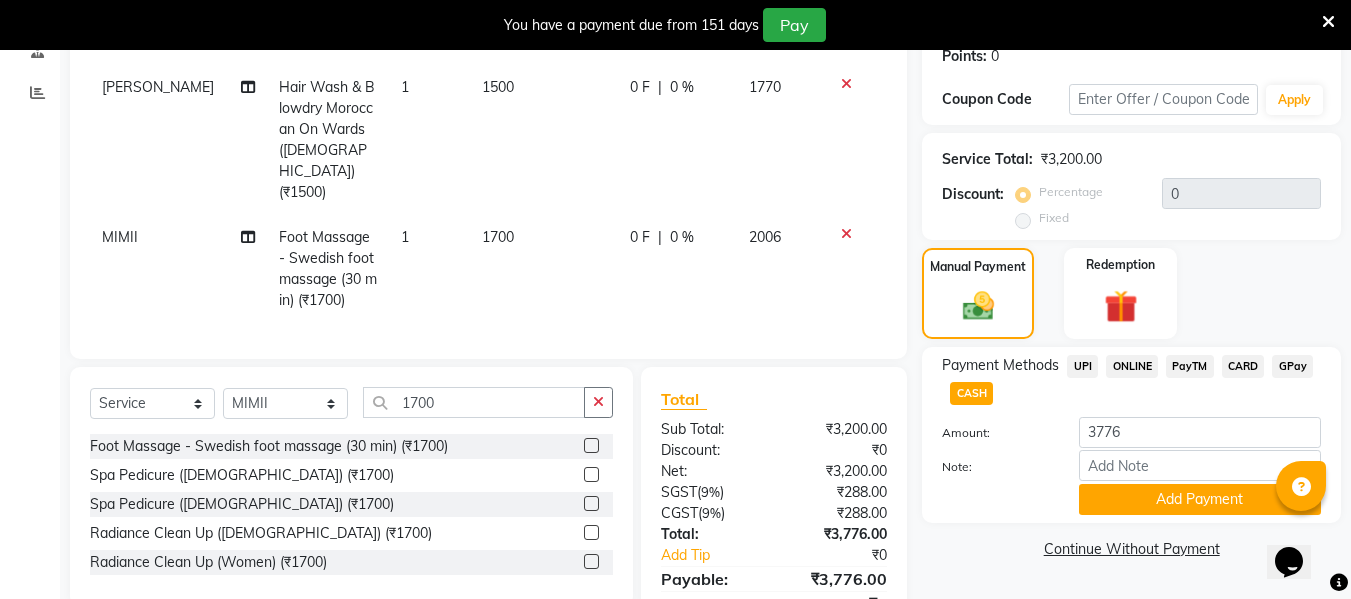 scroll, scrollTop: 316, scrollLeft: 0, axis: vertical 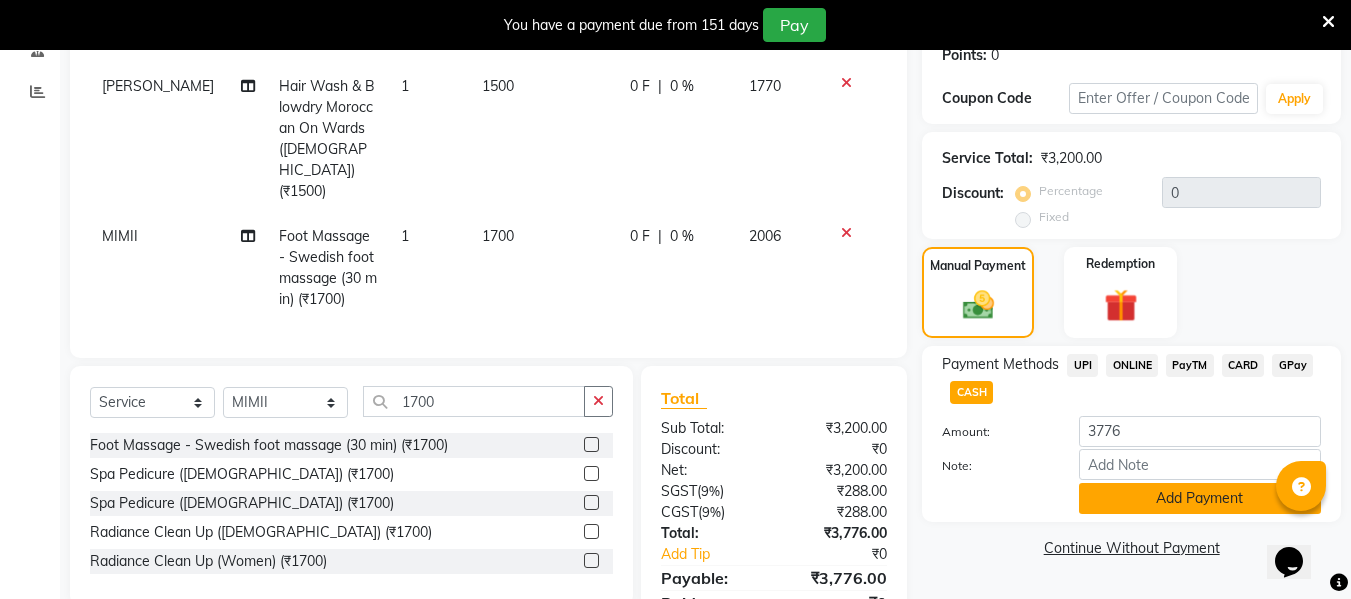 click on "Add Payment" 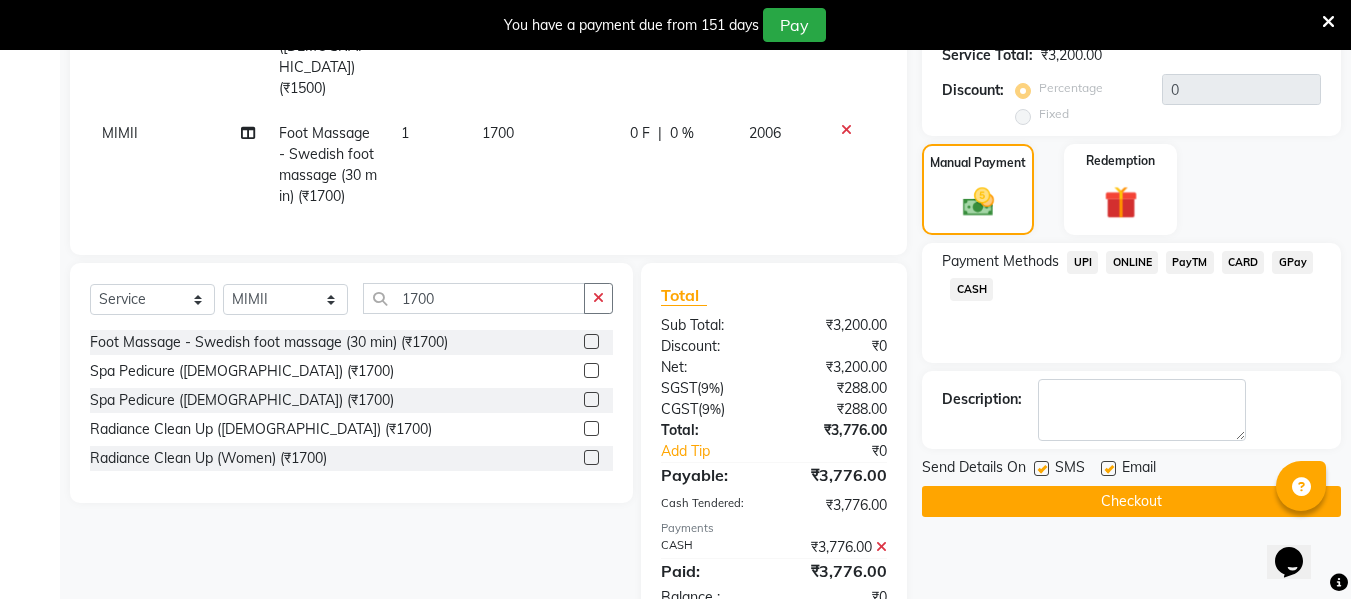 scroll, scrollTop: 424, scrollLeft: 0, axis: vertical 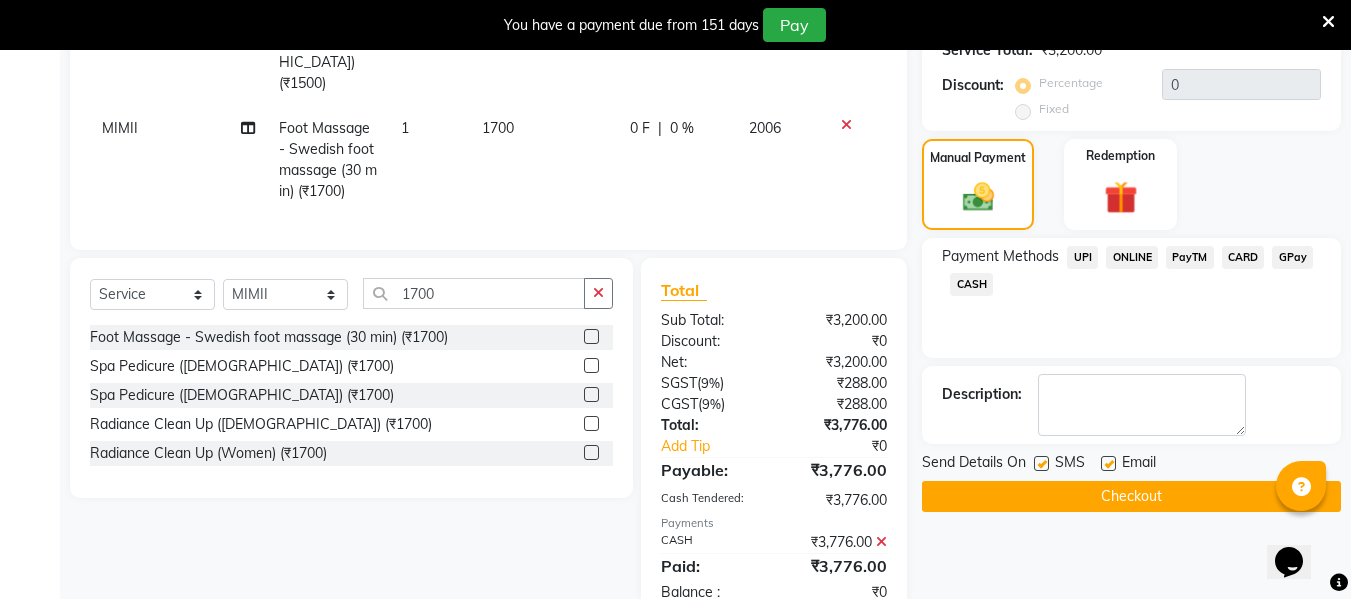click on "Checkout" 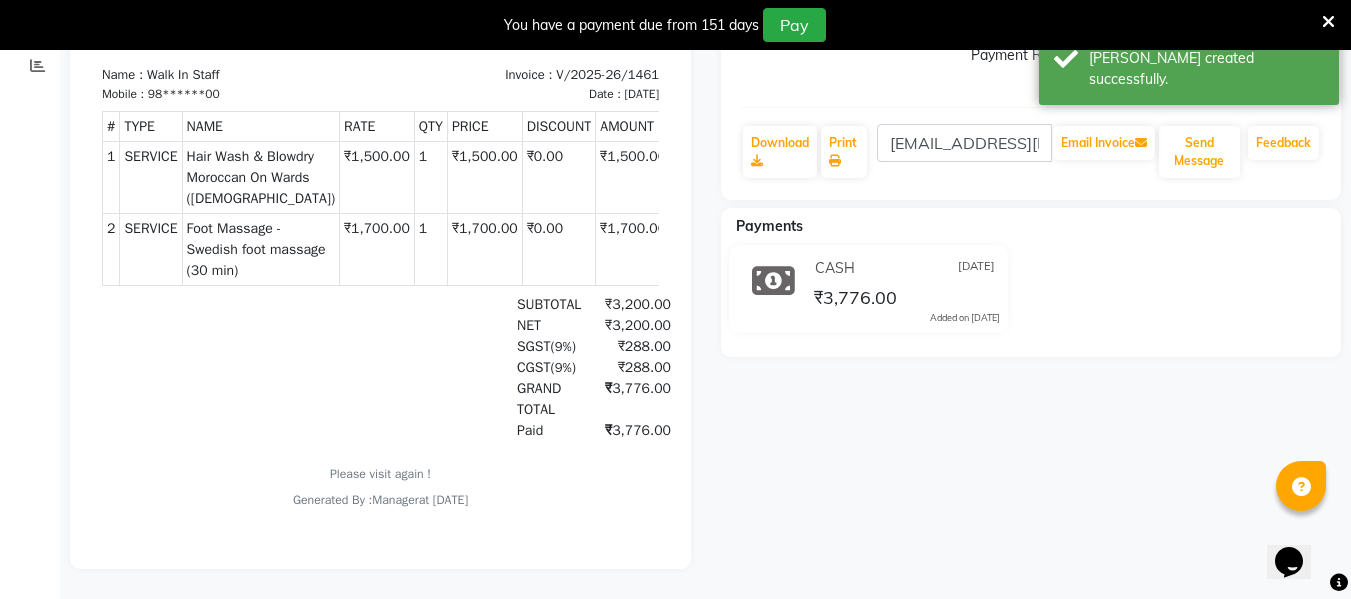 scroll, scrollTop: 0, scrollLeft: 0, axis: both 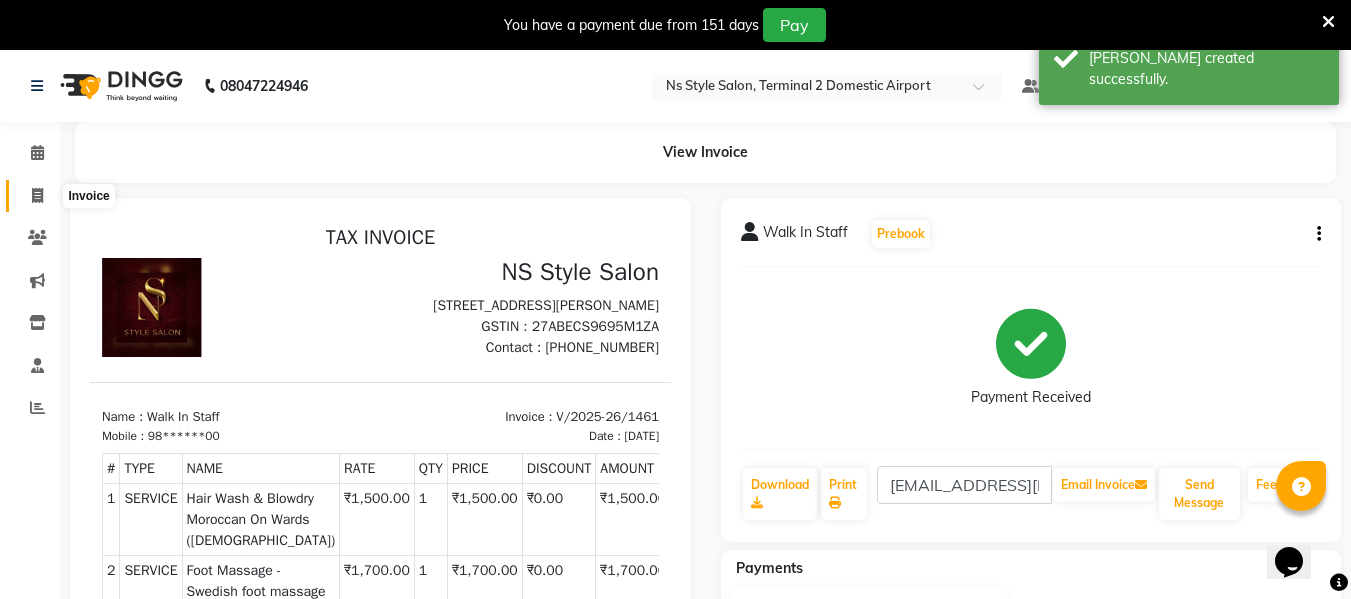 click 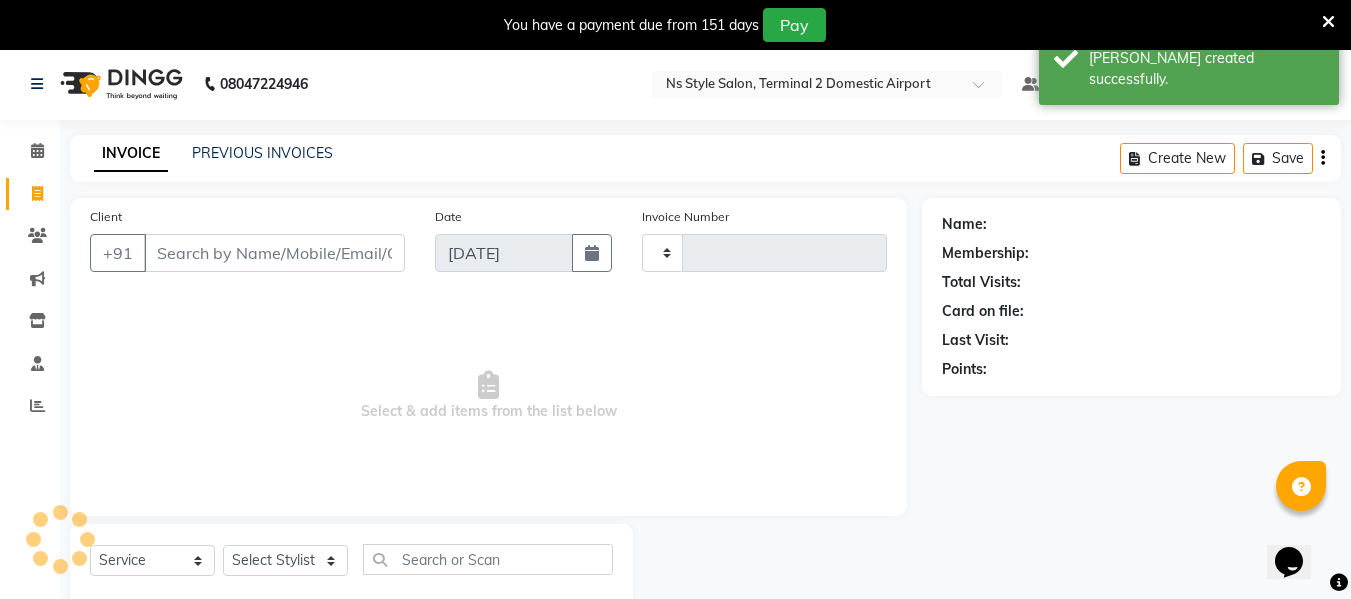 type on "1462" 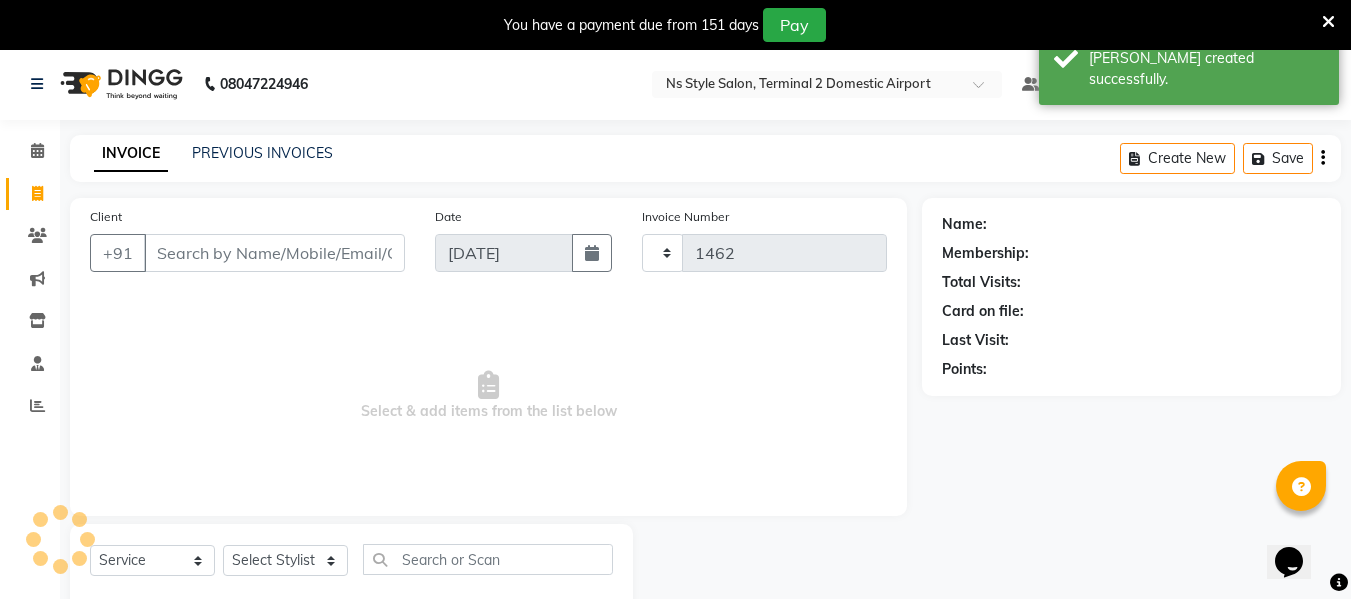 scroll, scrollTop: 52, scrollLeft: 0, axis: vertical 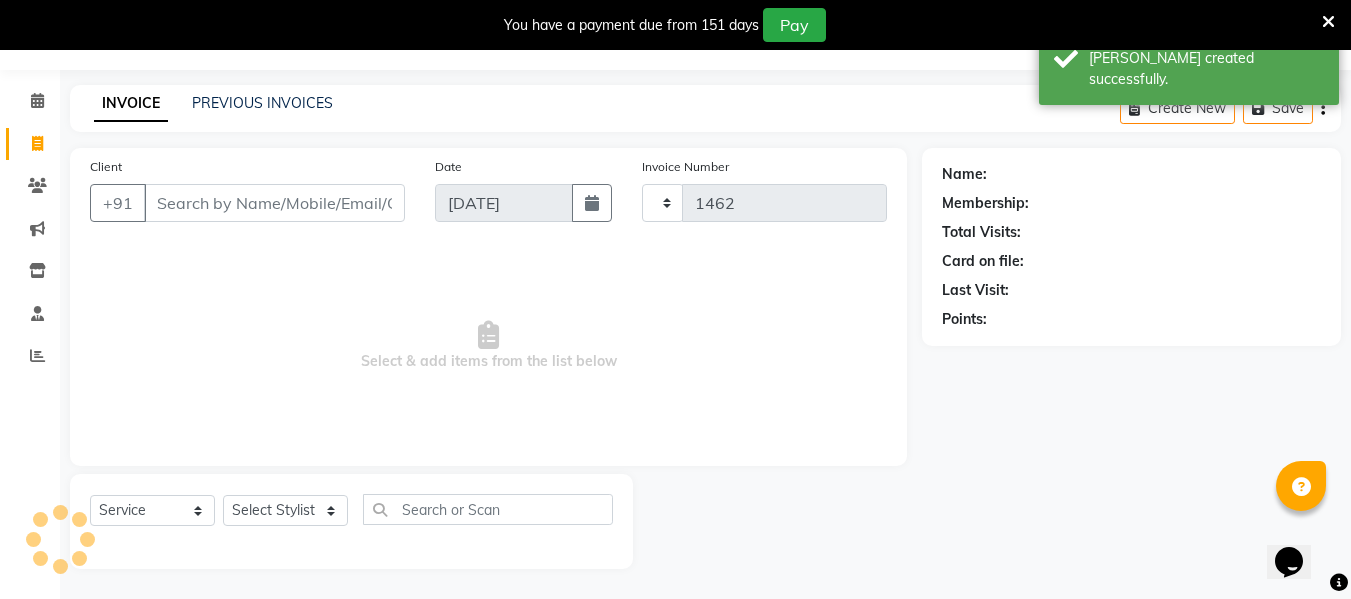 select on "5661" 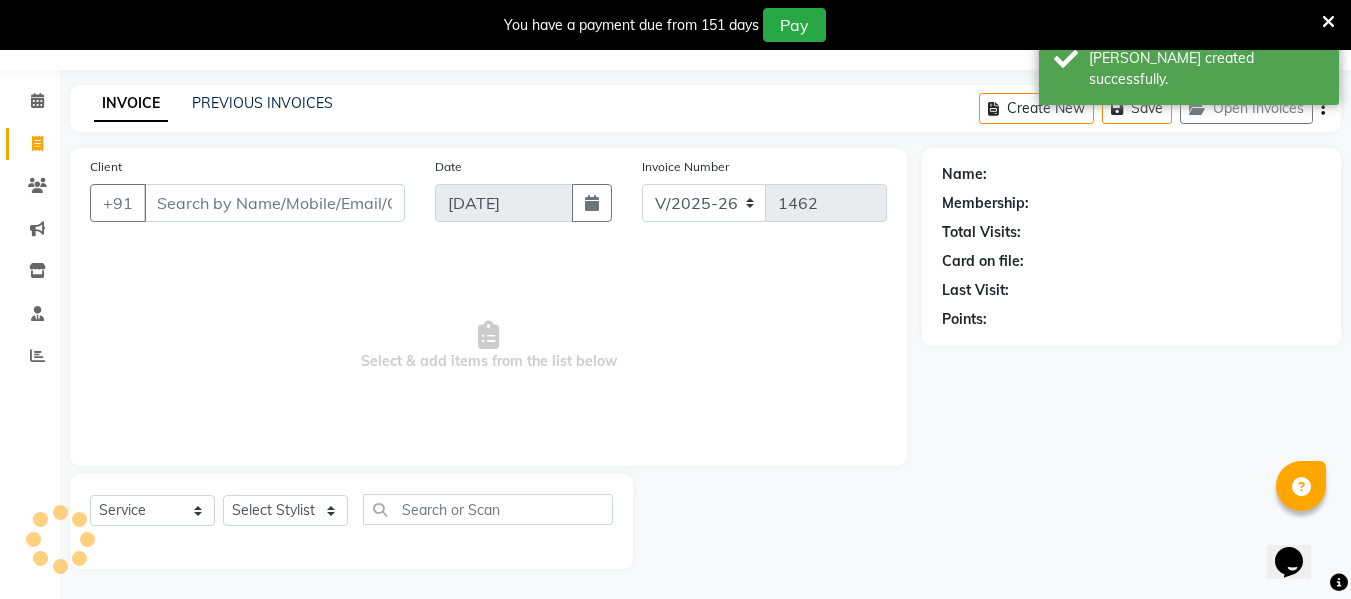 click on "INVOICE PREVIOUS INVOICES" 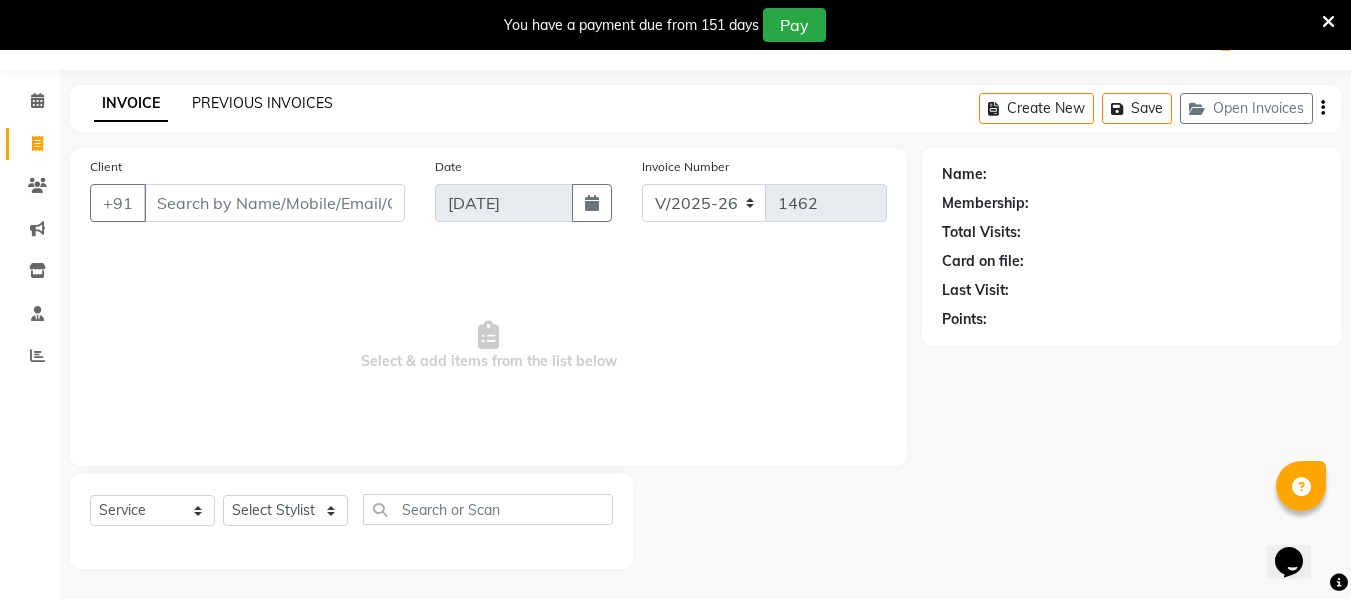 click on "PREVIOUS INVOICES" 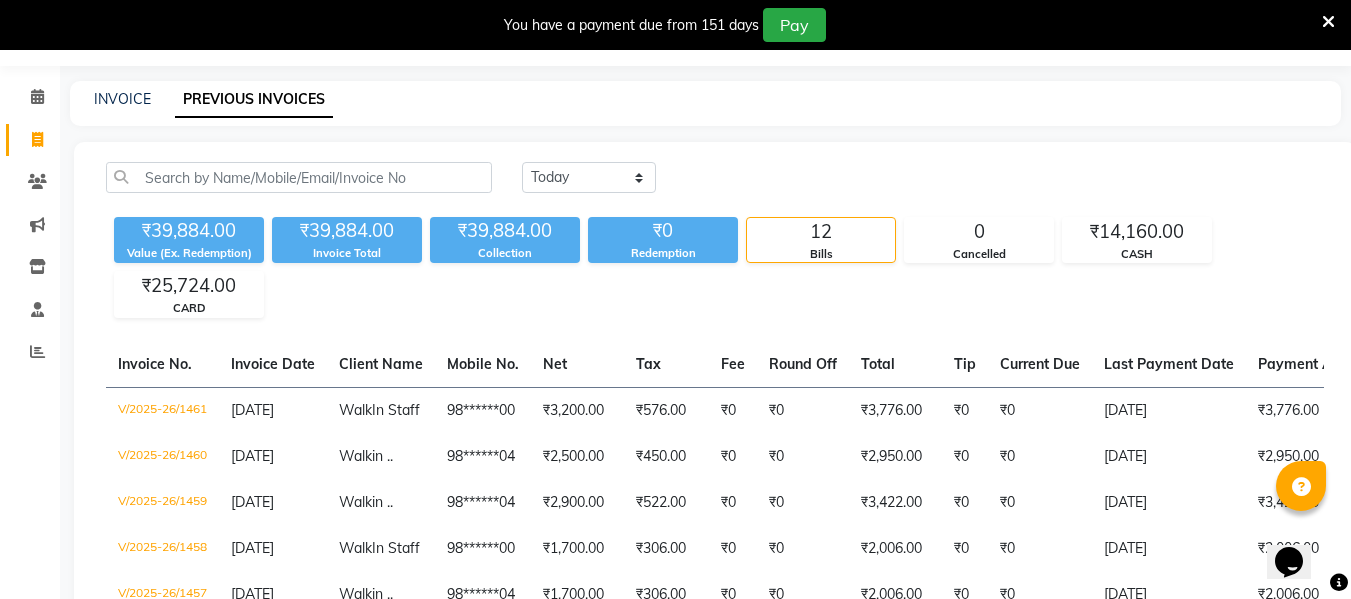 scroll, scrollTop: 53, scrollLeft: 0, axis: vertical 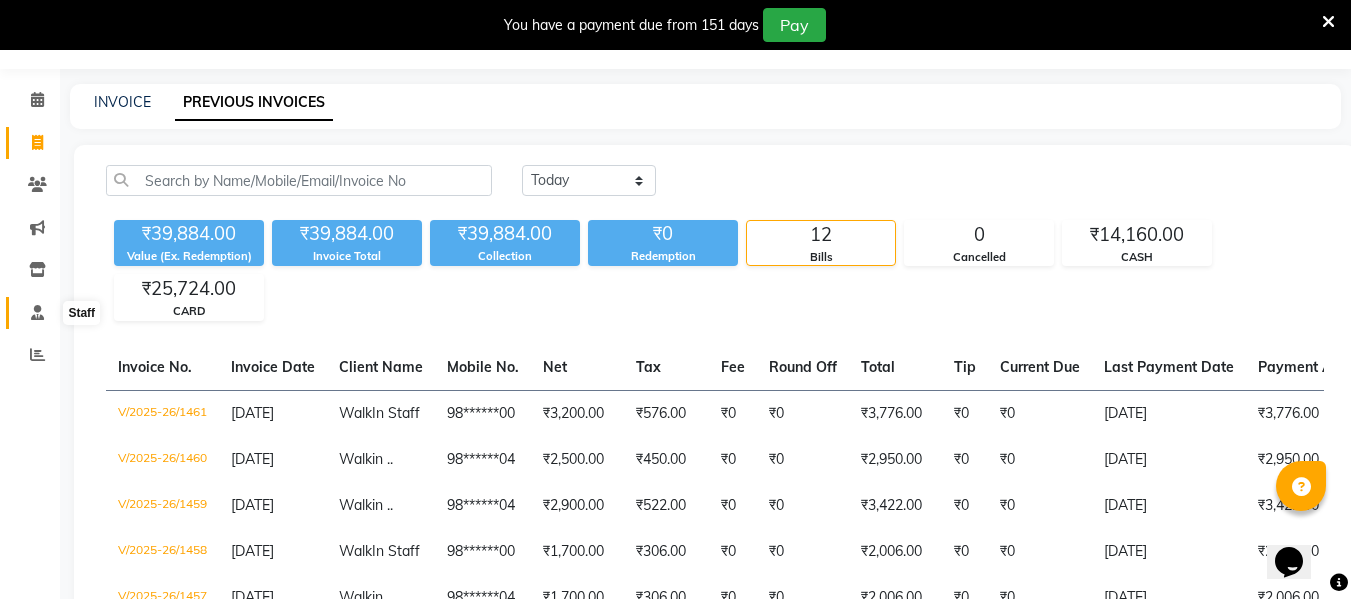 click 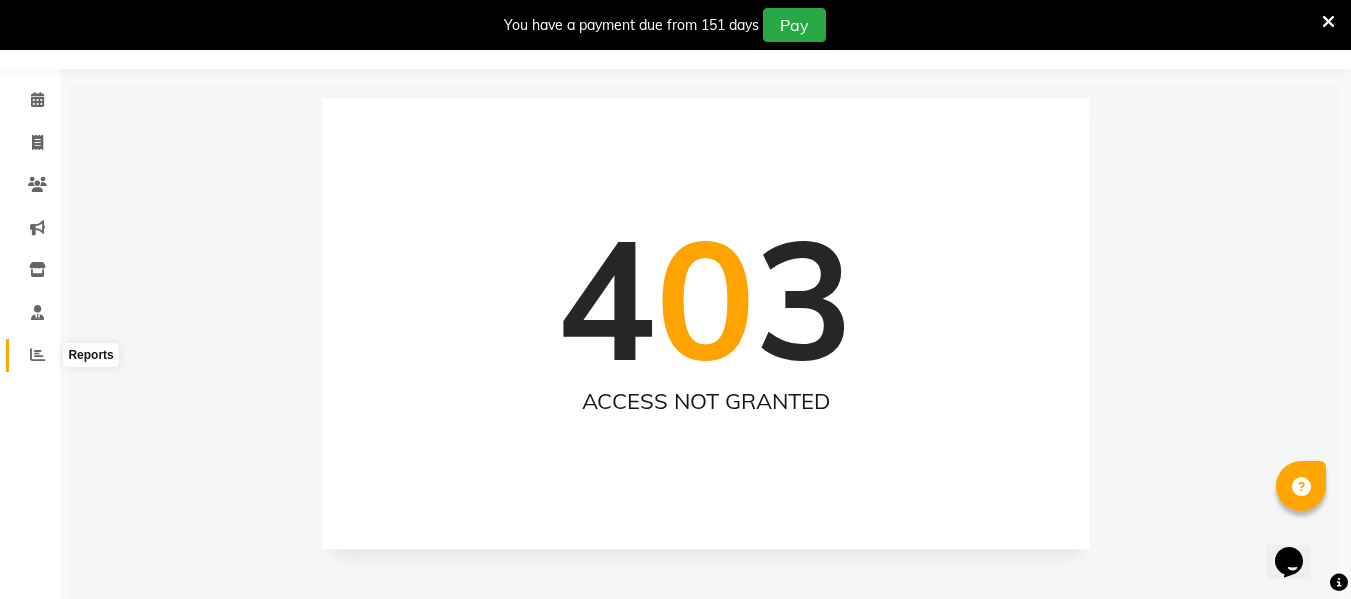 click 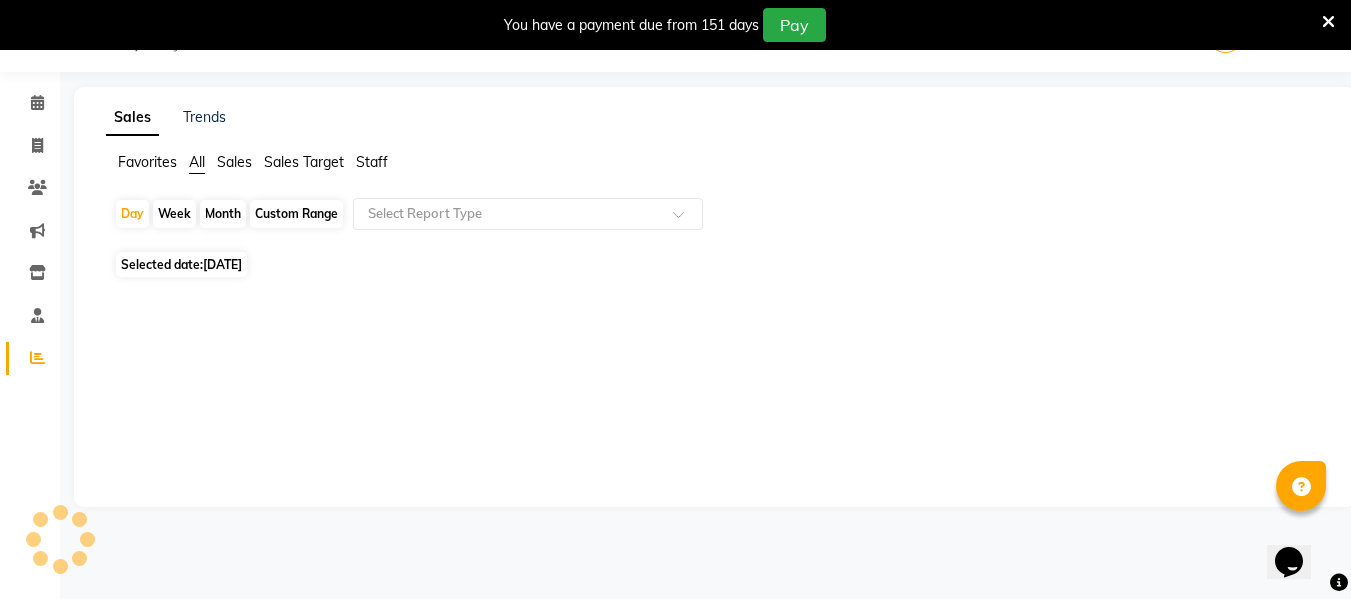 scroll, scrollTop: 53, scrollLeft: 0, axis: vertical 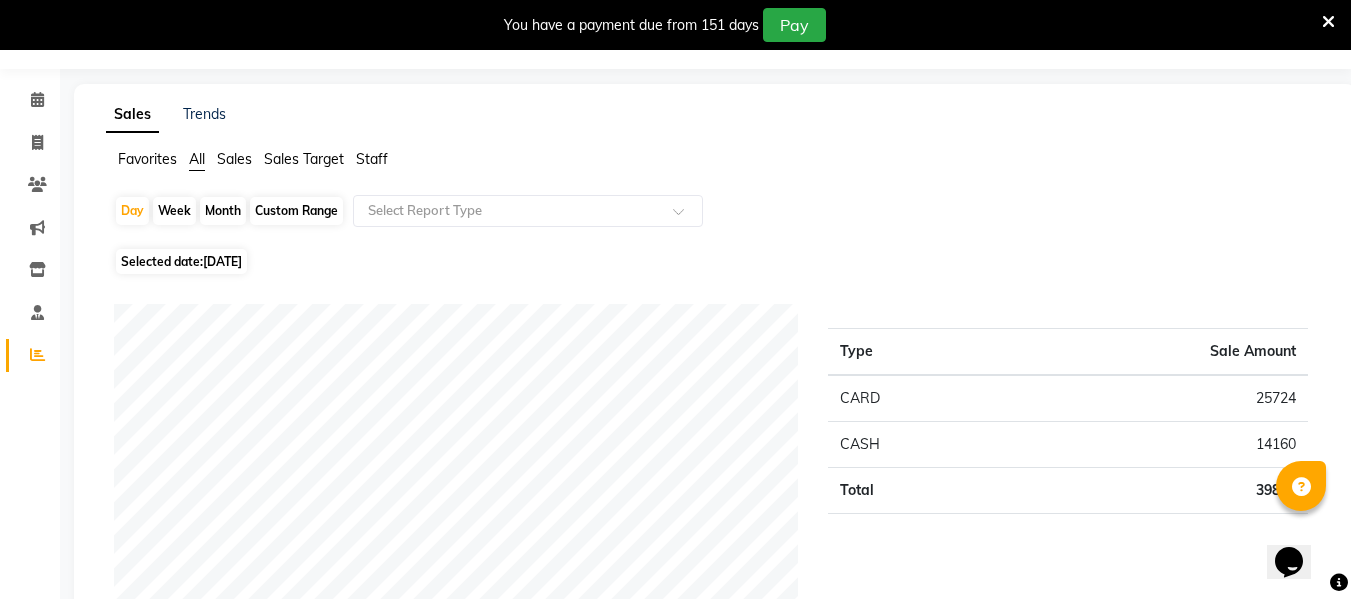 click on "Staff" 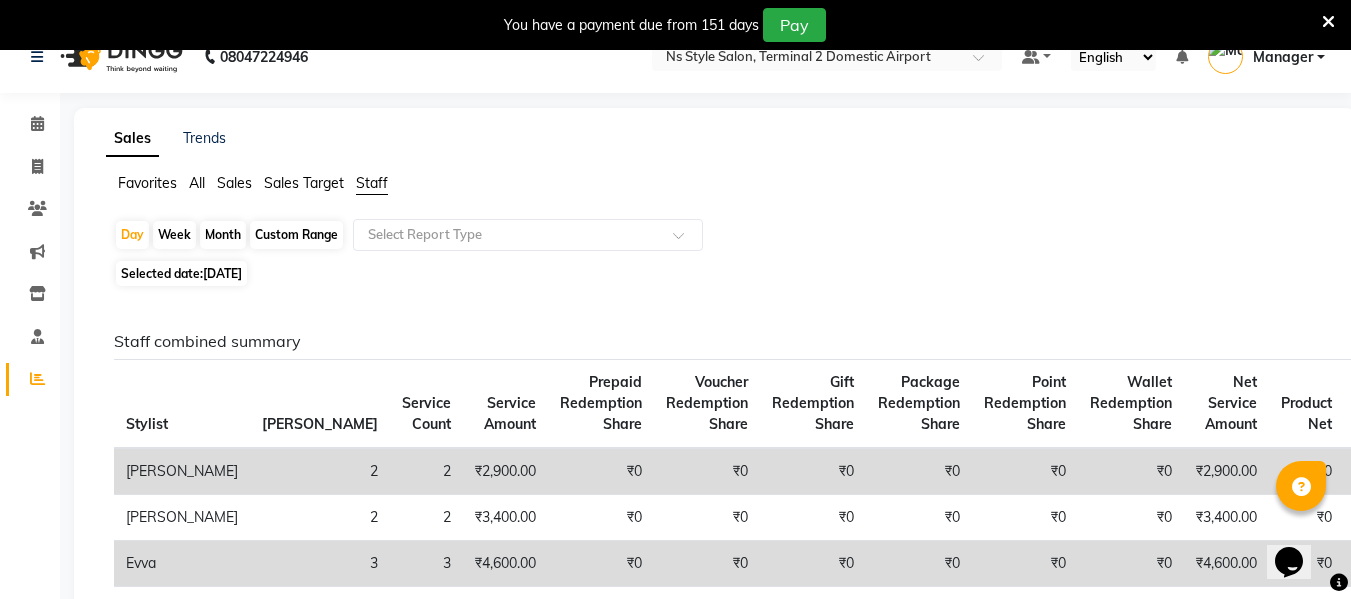 scroll, scrollTop: 0, scrollLeft: 0, axis: both 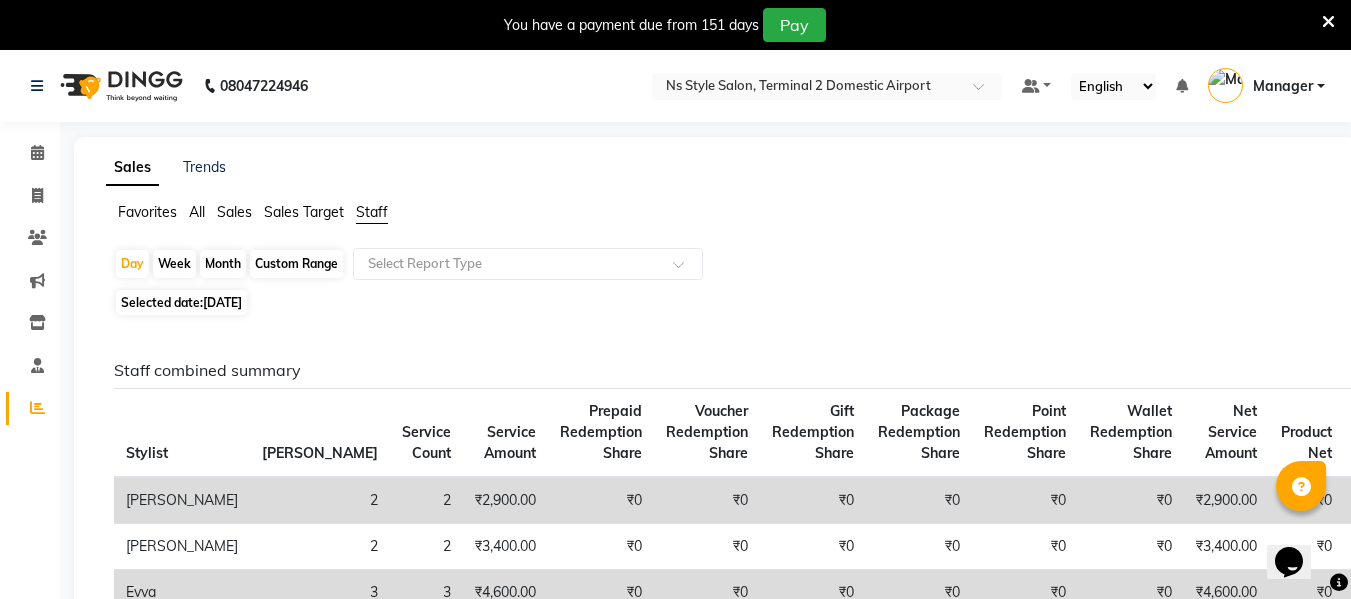 click on "Month" 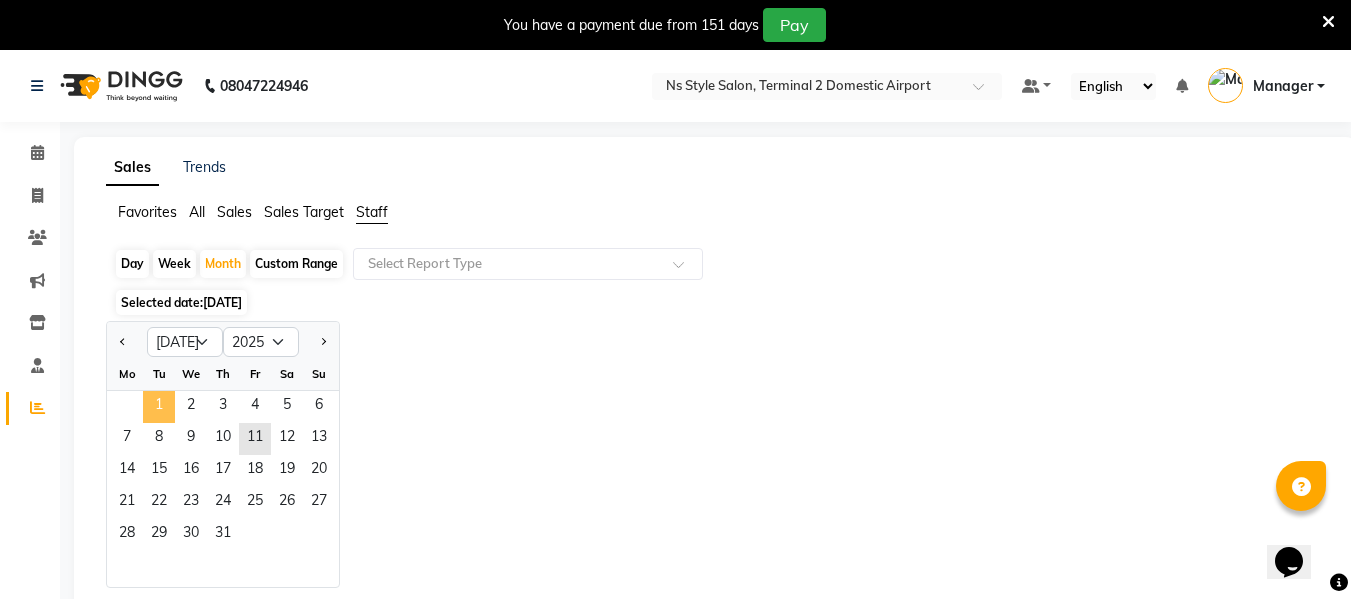 click on "1" 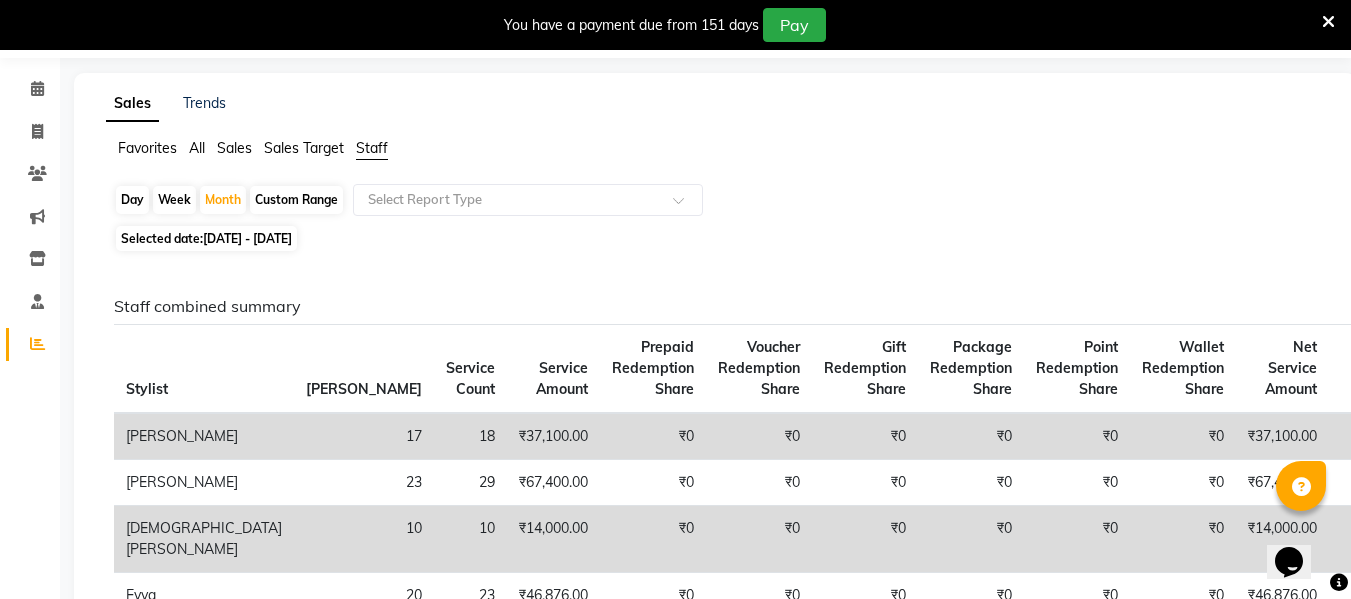 scroll, scrollTop: 0, scrollLeft: 0, axis: both 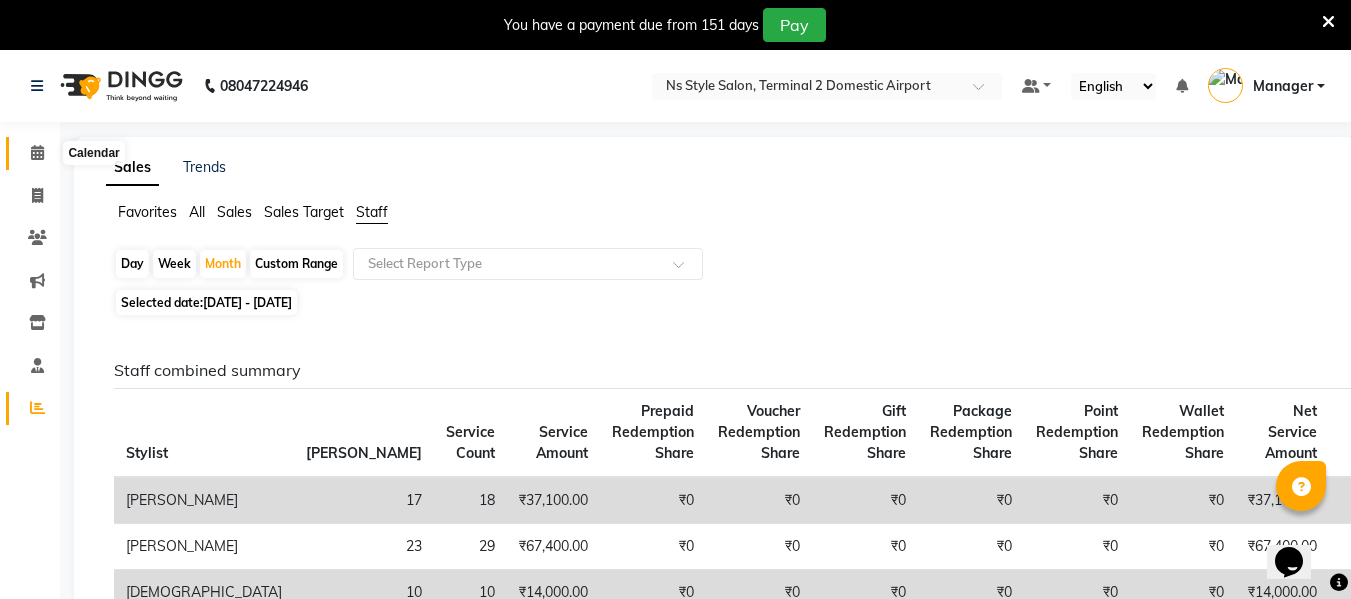 click 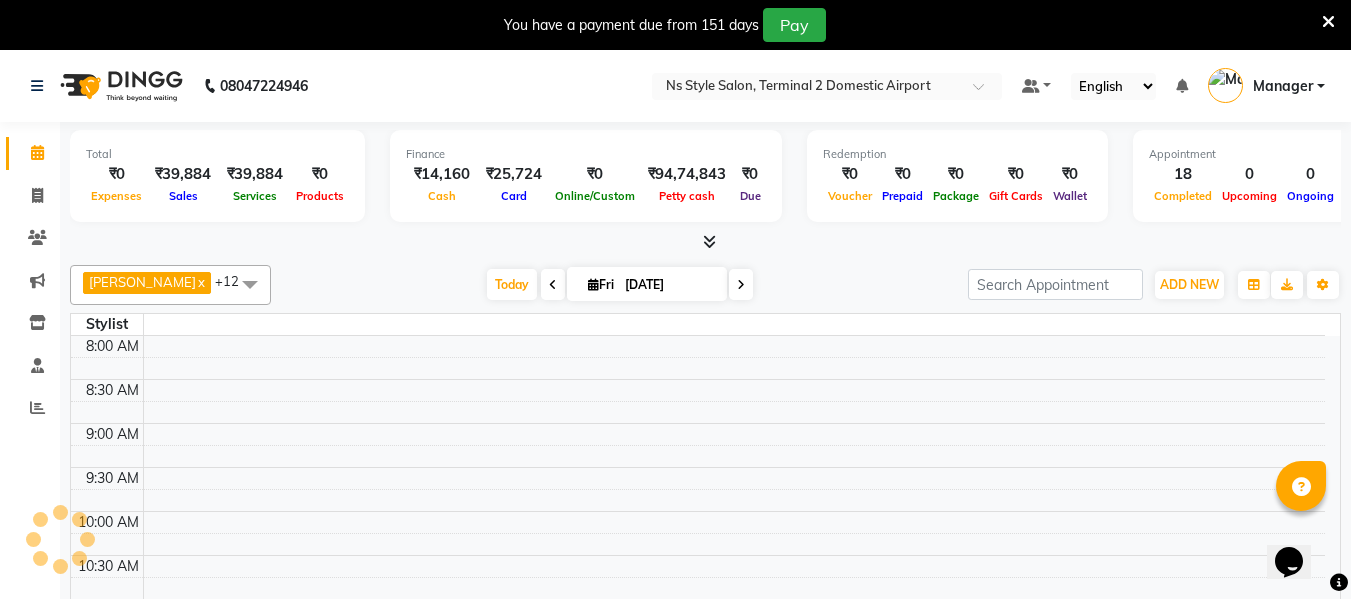 scroll, scrollTop: 0, scrollLeft: 0, axis: both 